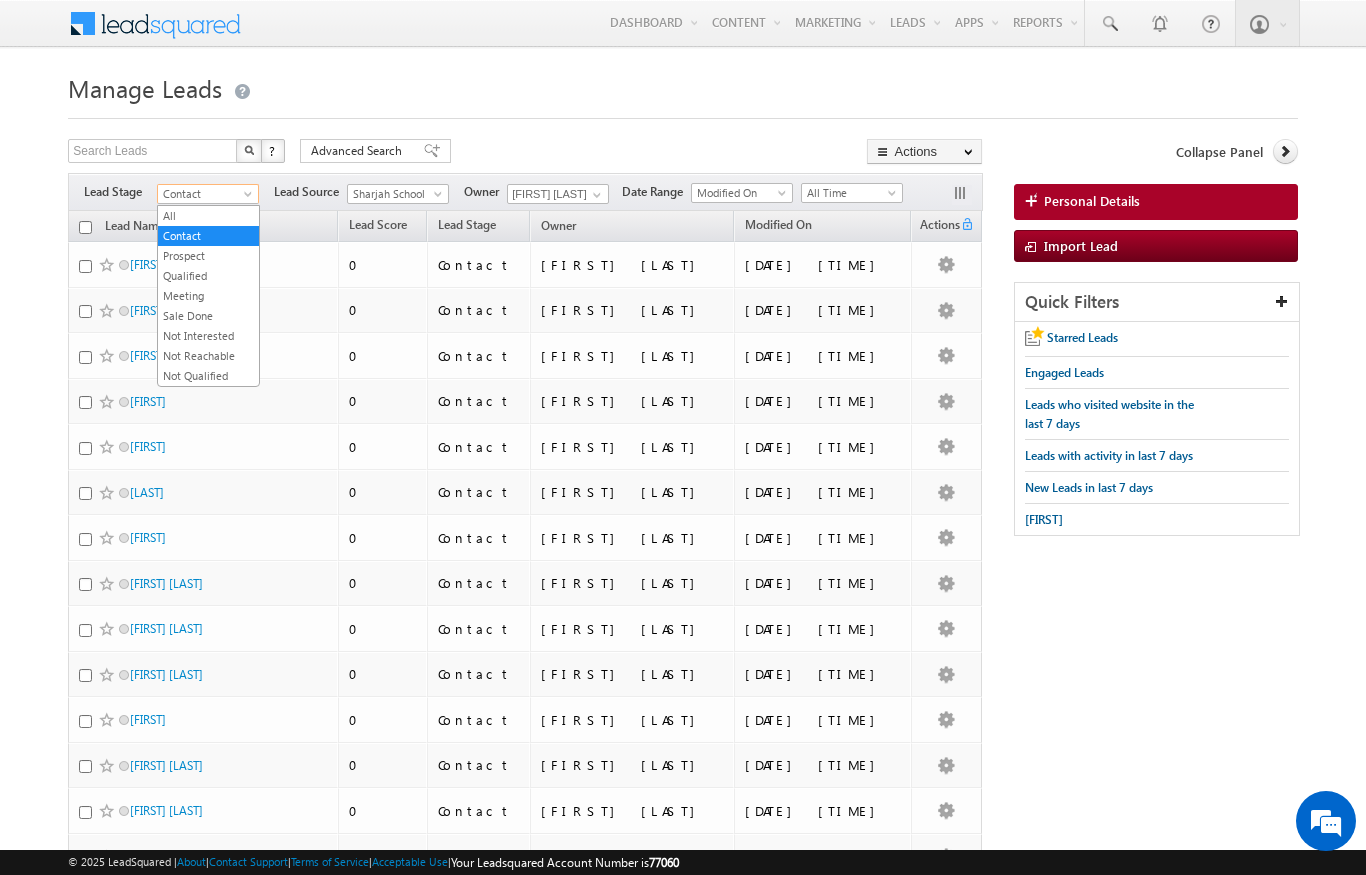 scroll, scrollTop: 0, scrollLeft: 0, axis: both 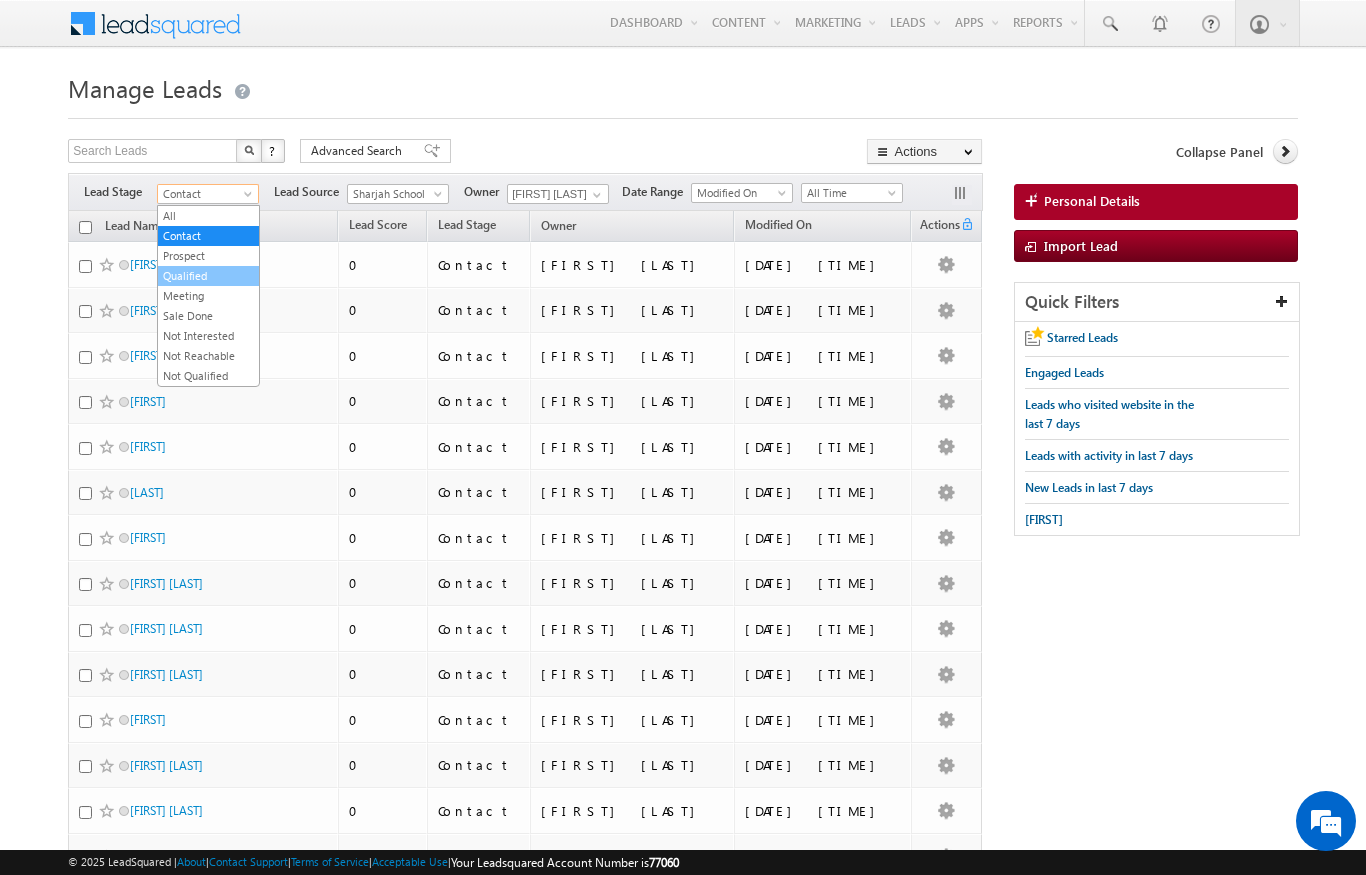 click on "Qualified" at bounding box center [208, 276] 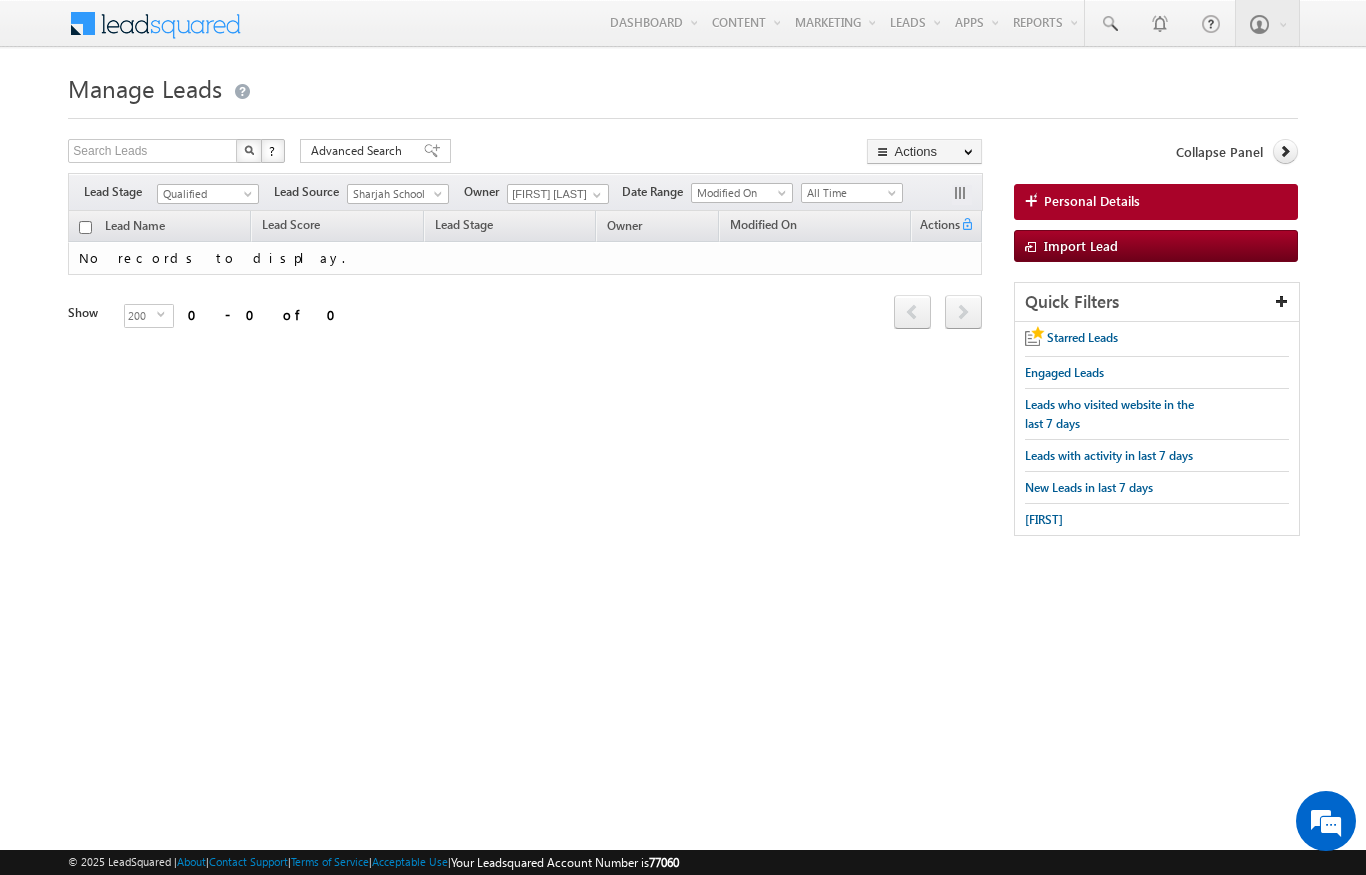 click on "Qualified" at bounding box center [205, 194] 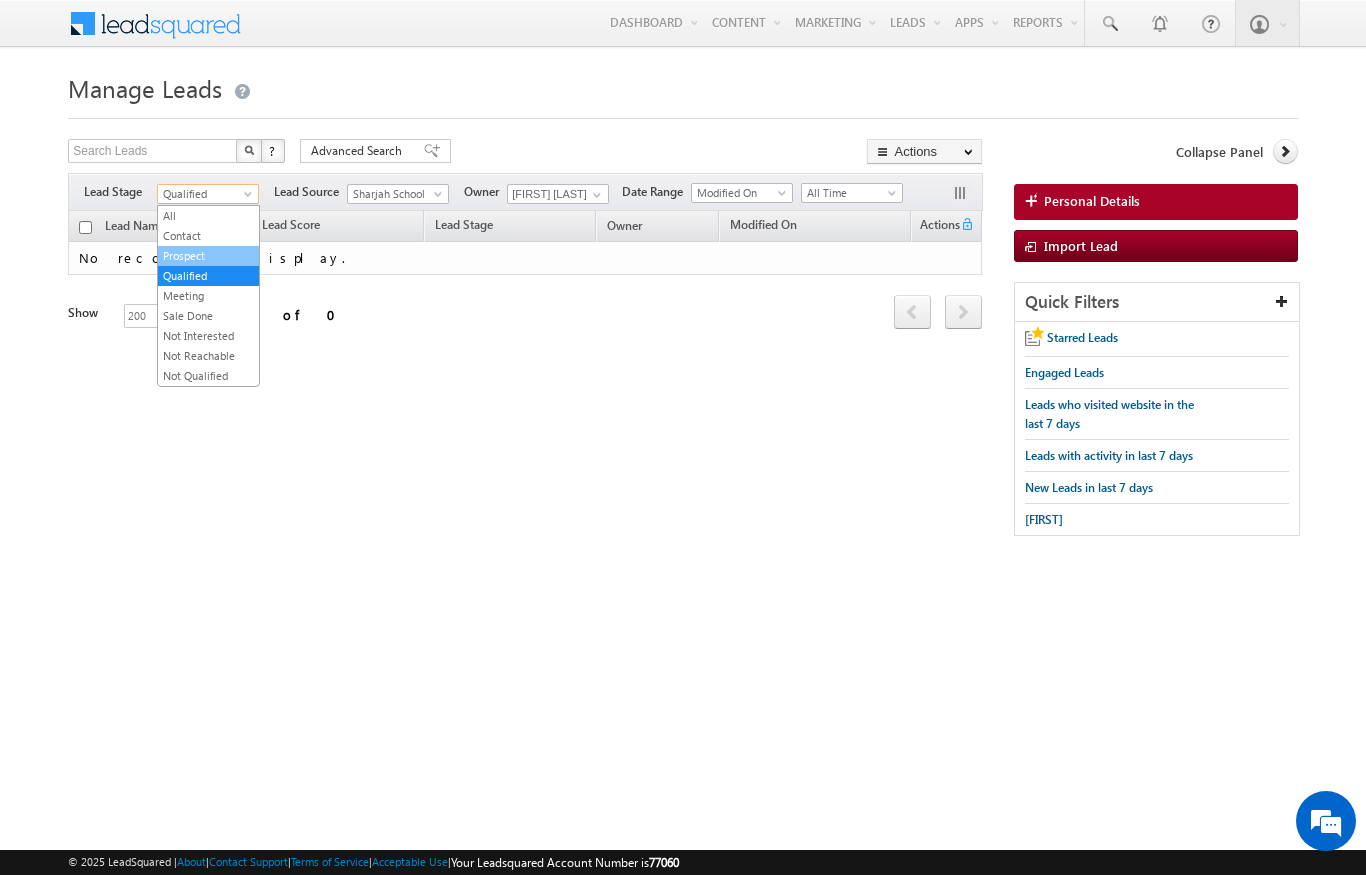 click on "Prospect" at bounding box center [208, 256] 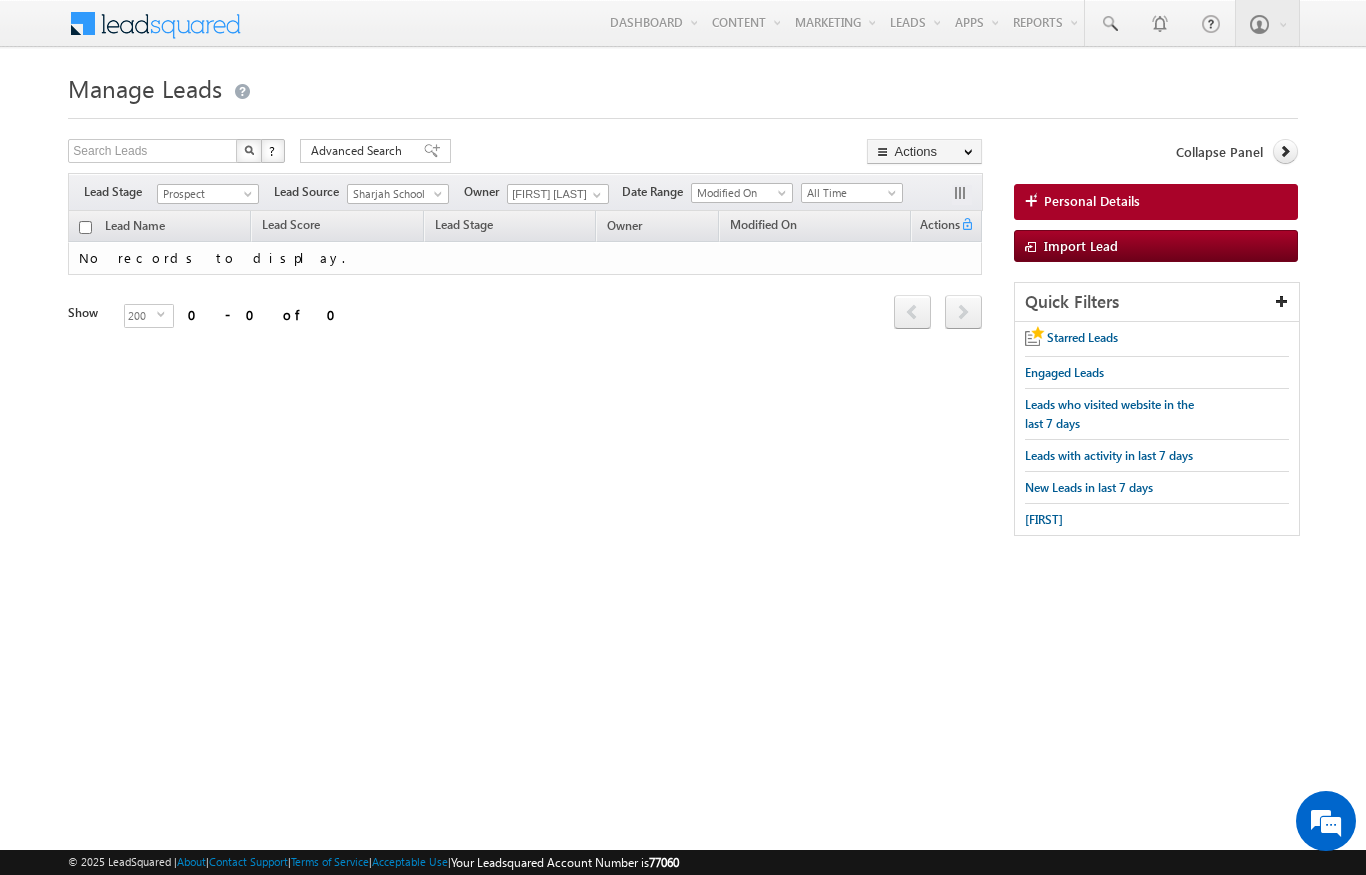 click on "Sharjah School" at bounding box center [395, 194] 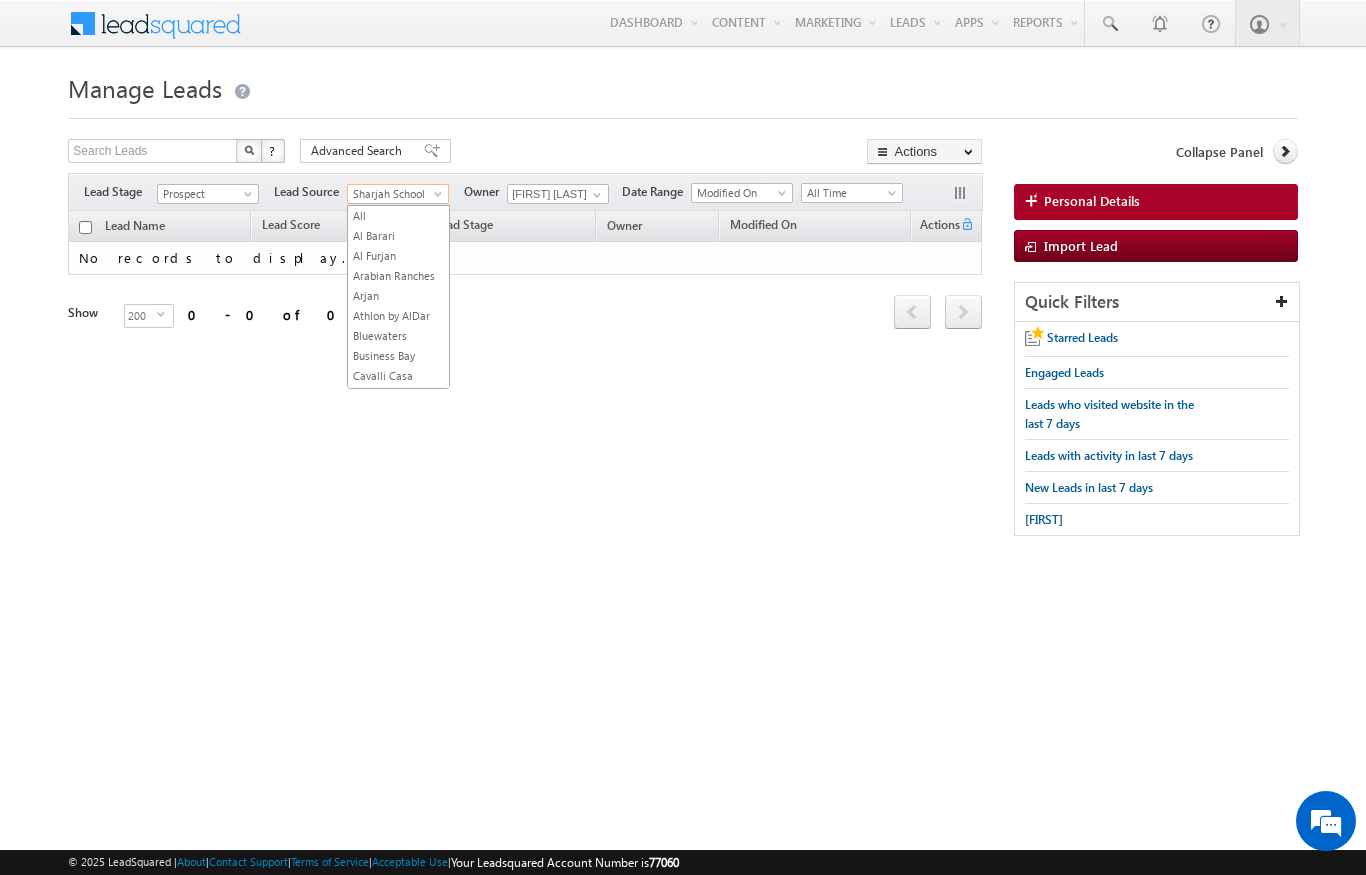 scroll, scrollTop: 0, scrollLeft: 0, axis: both 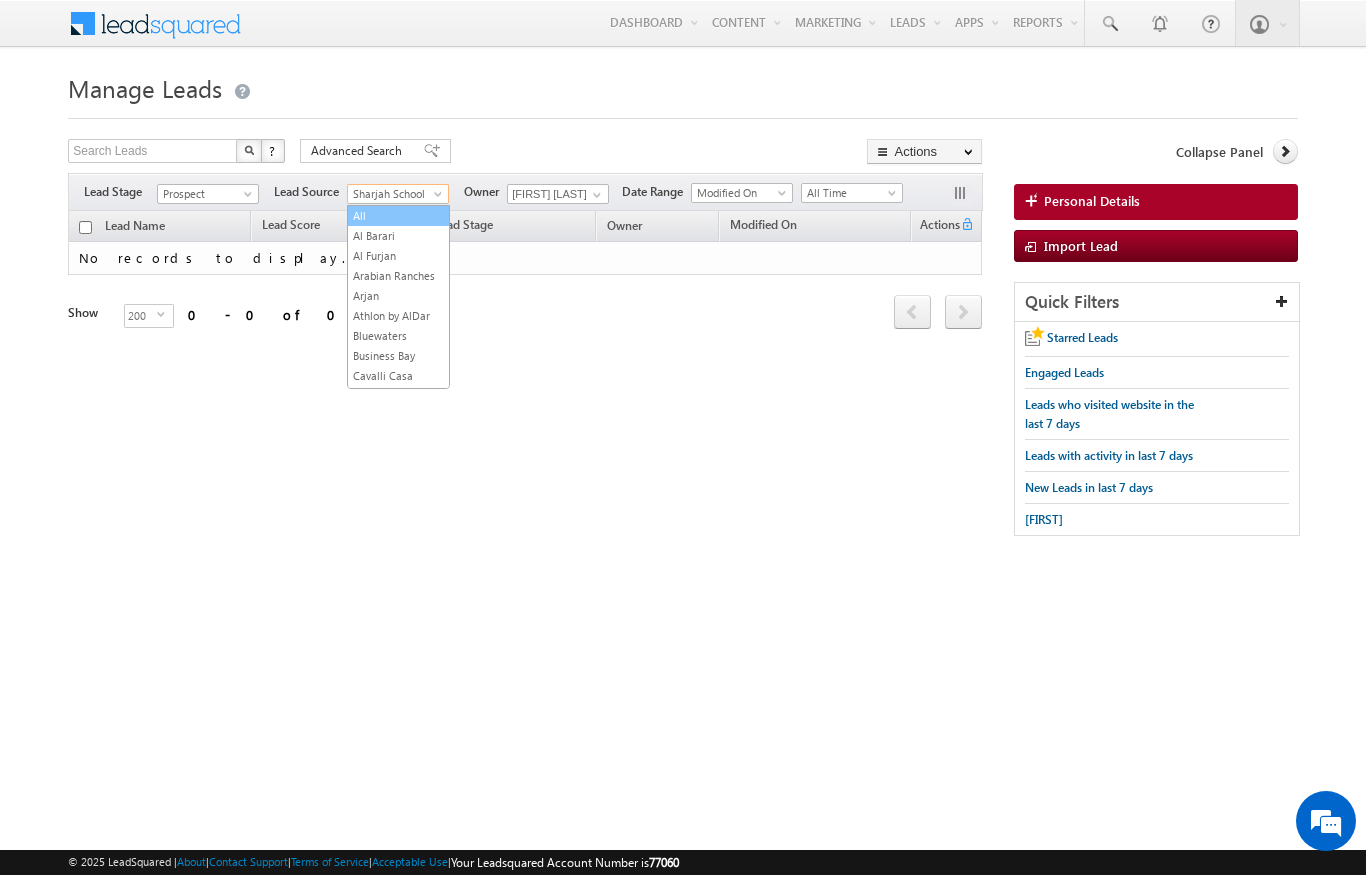 click on "All" at bounding box center (398, 216) 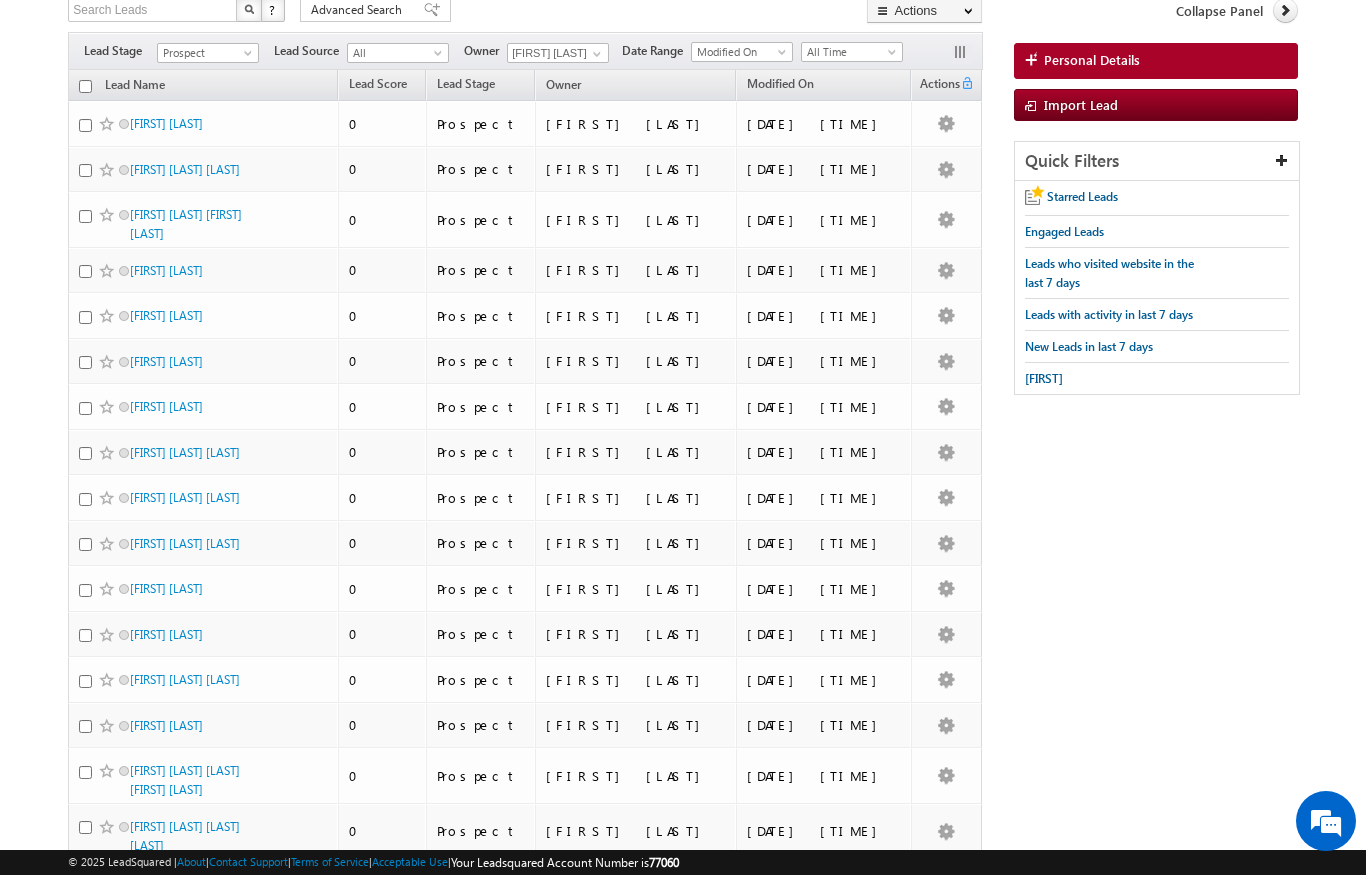 scroll, scrollTop: 0, scrollLeft: 0, axis: both 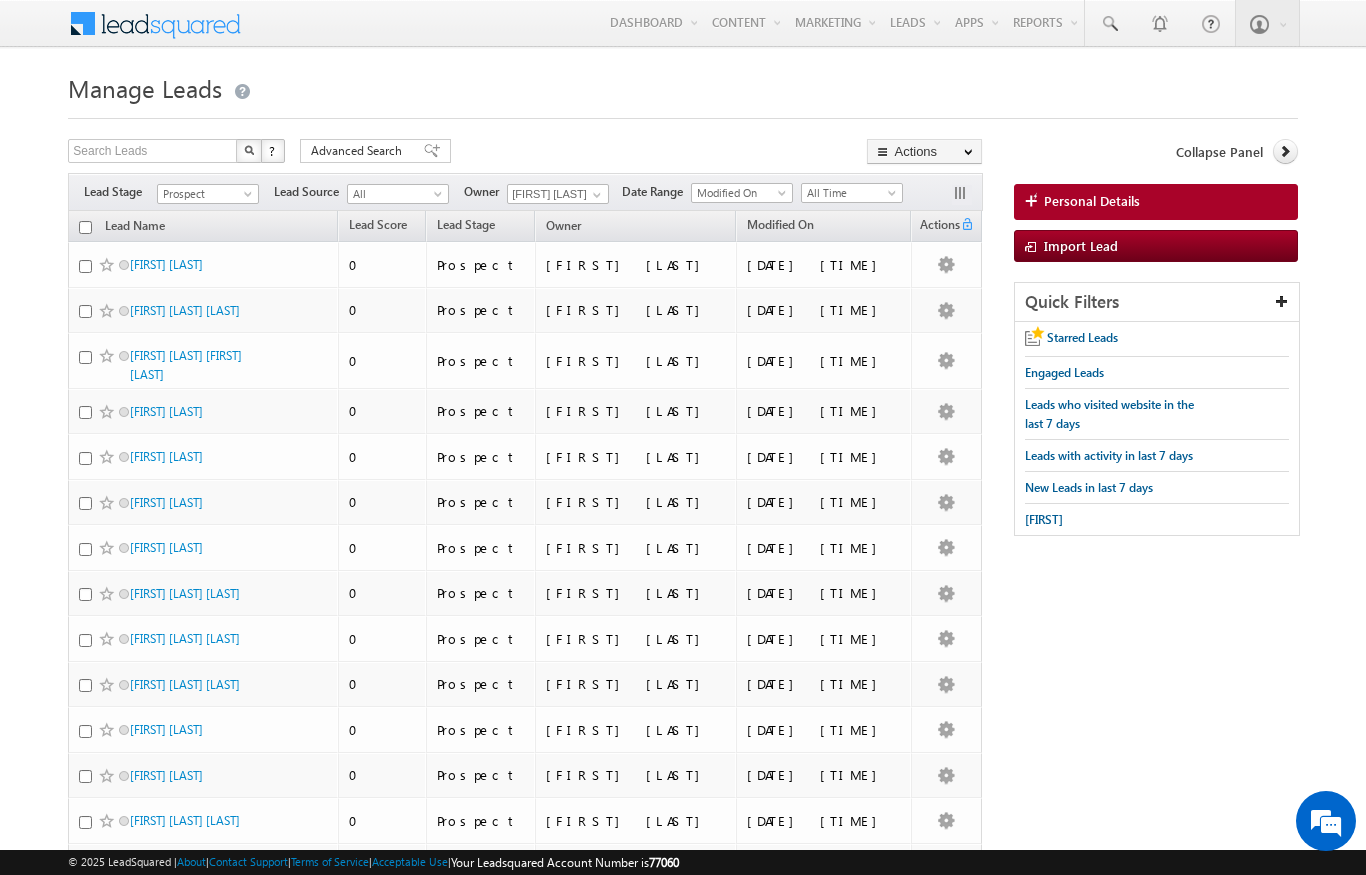 click on "All Time" at bounding box center (849, 193) 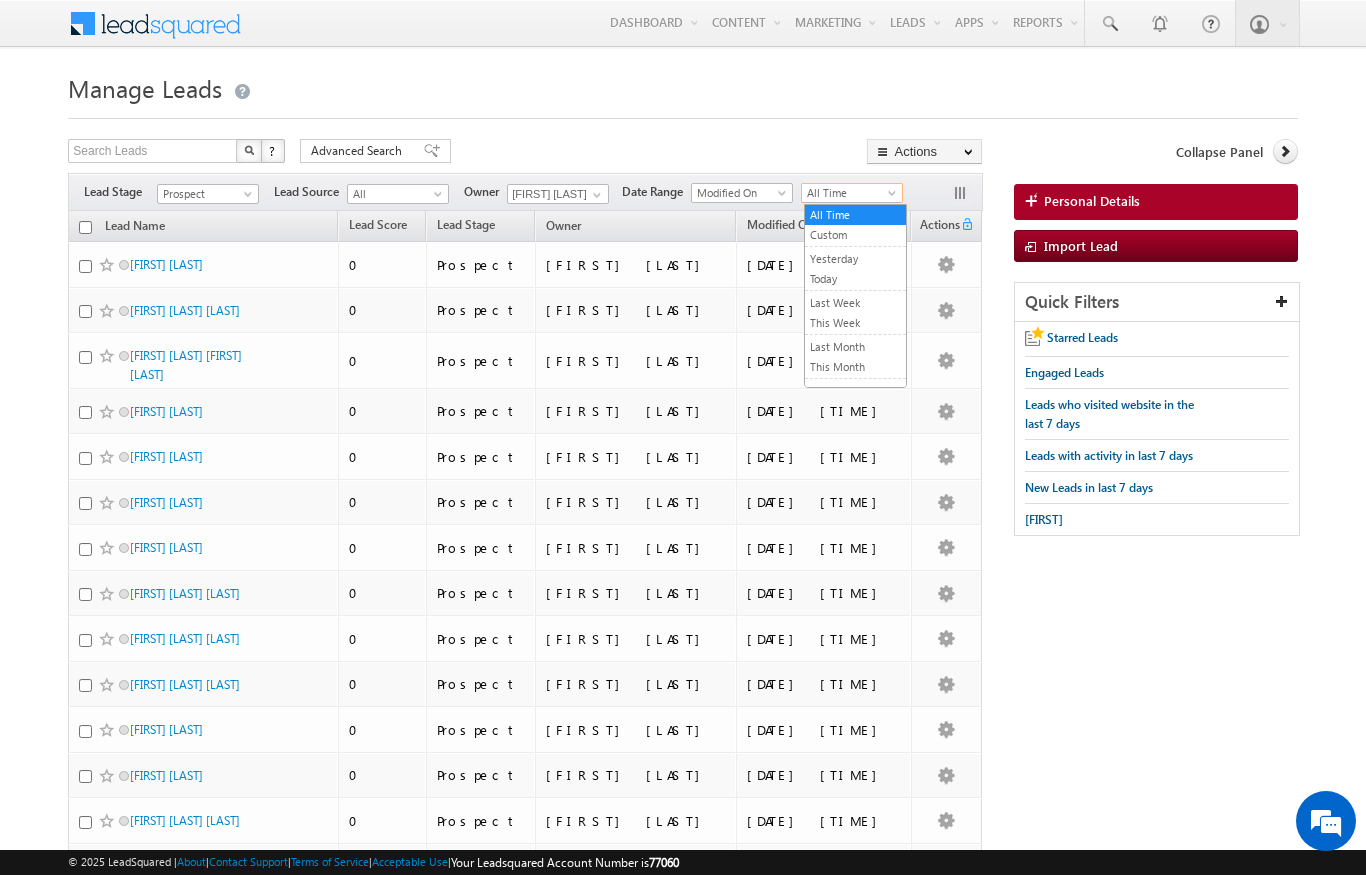 click on "Custom" at bounding box center (855, 235) 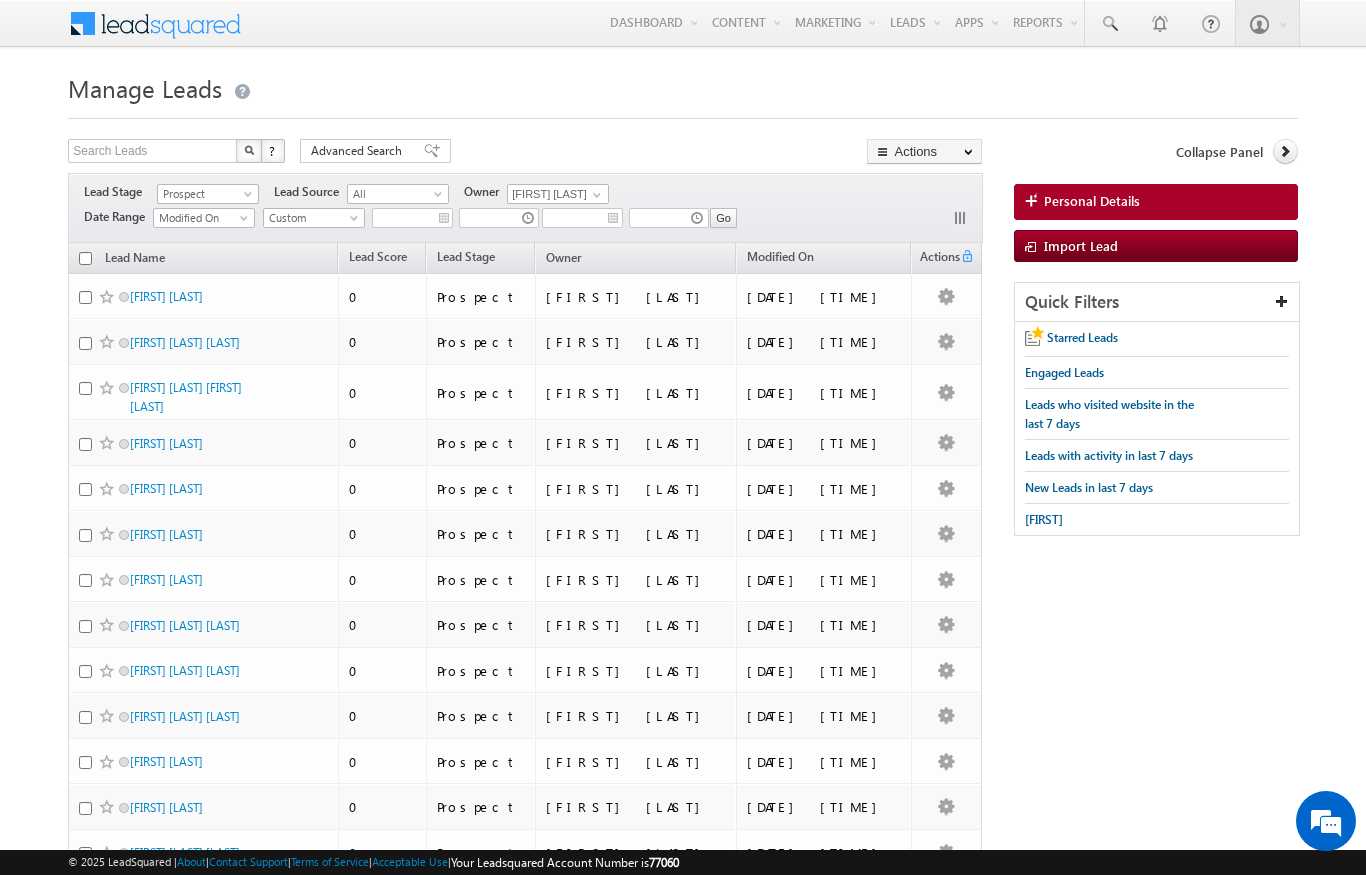 click at bounding box center (682, 112) 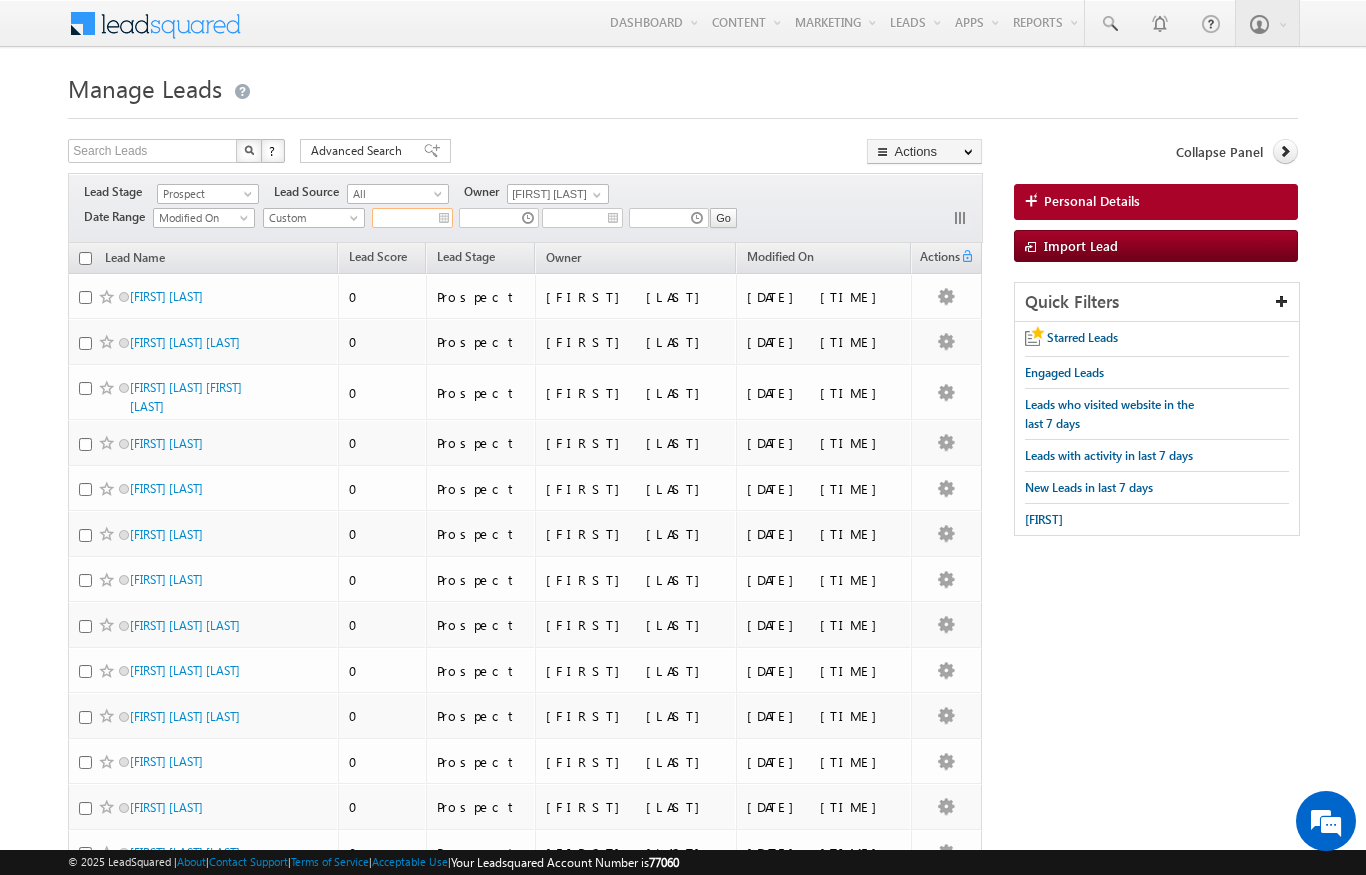 click at bounding box center [412, 218] 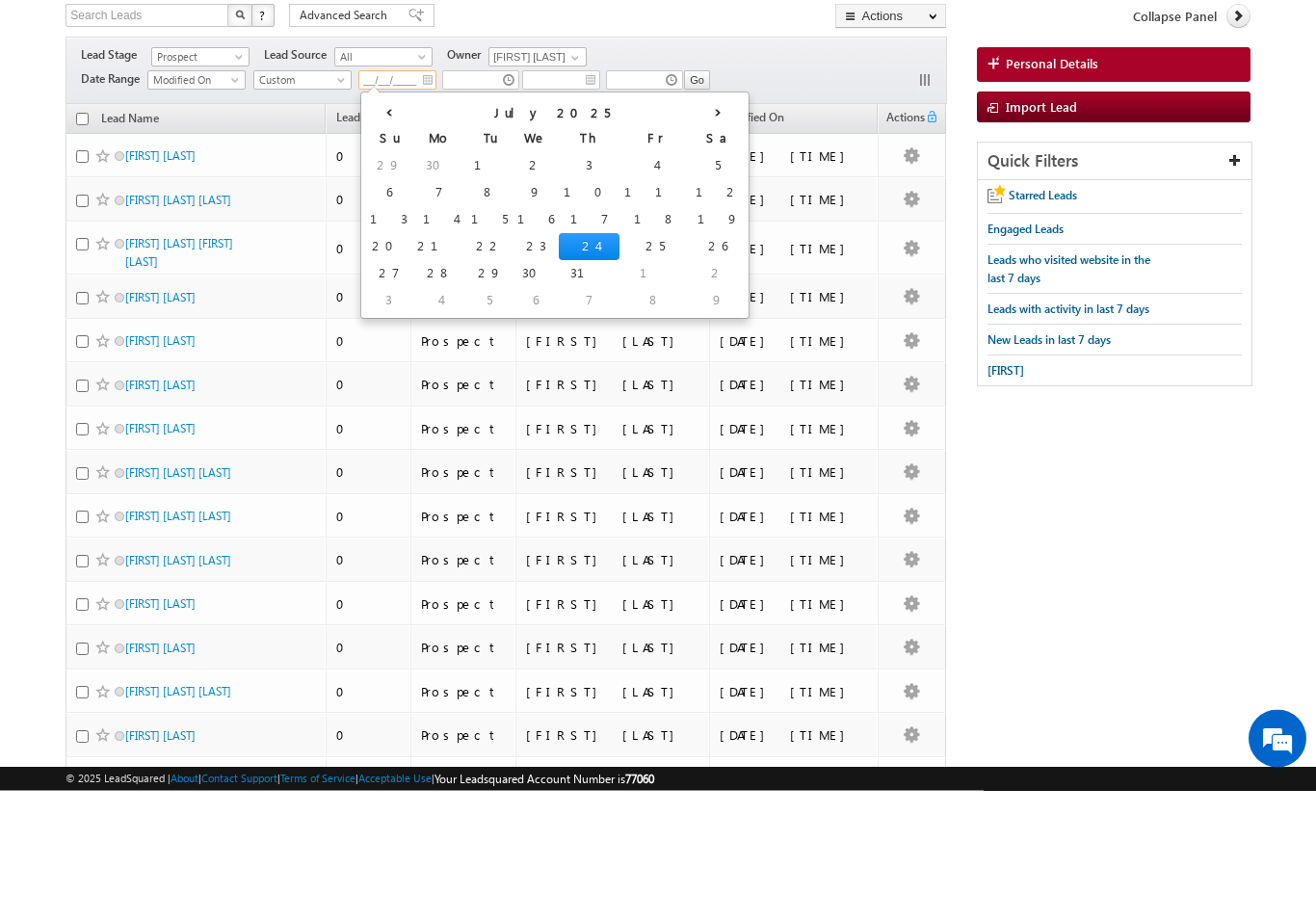 click on "12" at bounding box center [718, 323] 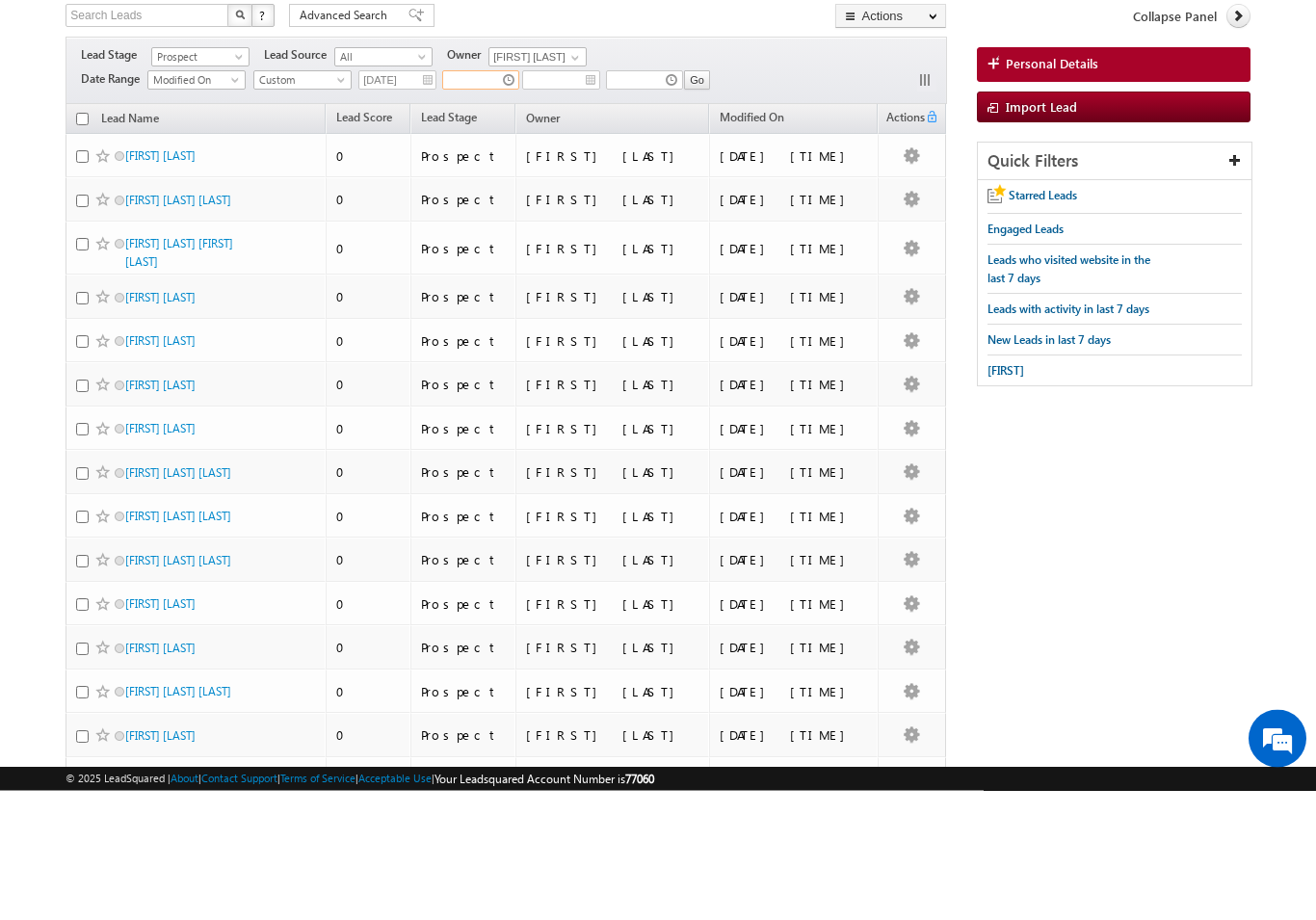 click at bounding box center [481, 210] 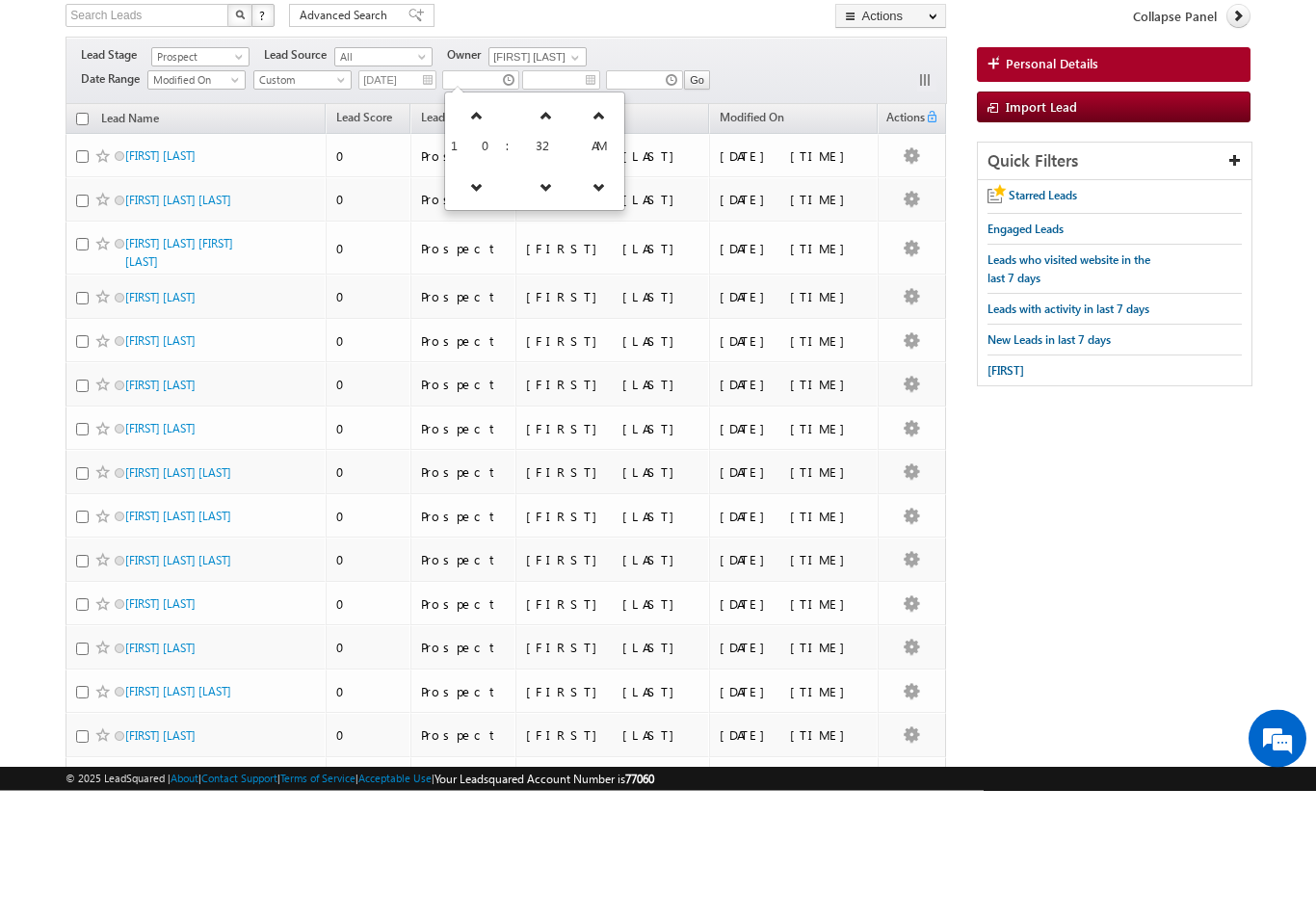 click on "Search Leads X ?   93 results found
Advanced Search
Advanced Search
Advanced search results
Actions Export Leads Reset all Filters
Actions Export Leads Bulk Update Send Email Add to List Add Activity Add Opportunity Change Owner Change Stage" at bounding box center (506, 147) 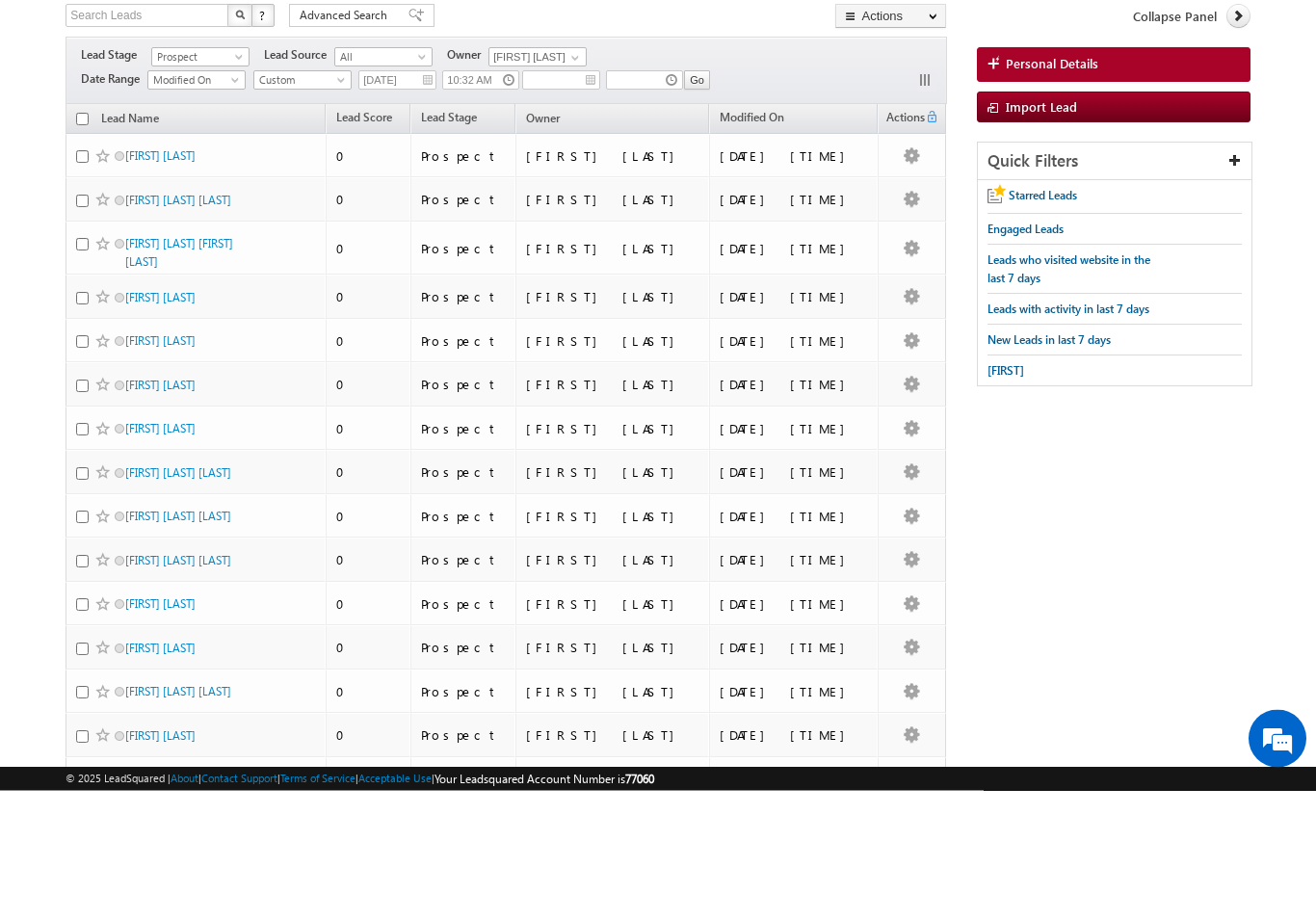 scroll, scrollTop: 130, scrollLeft: 0, axis: vertical 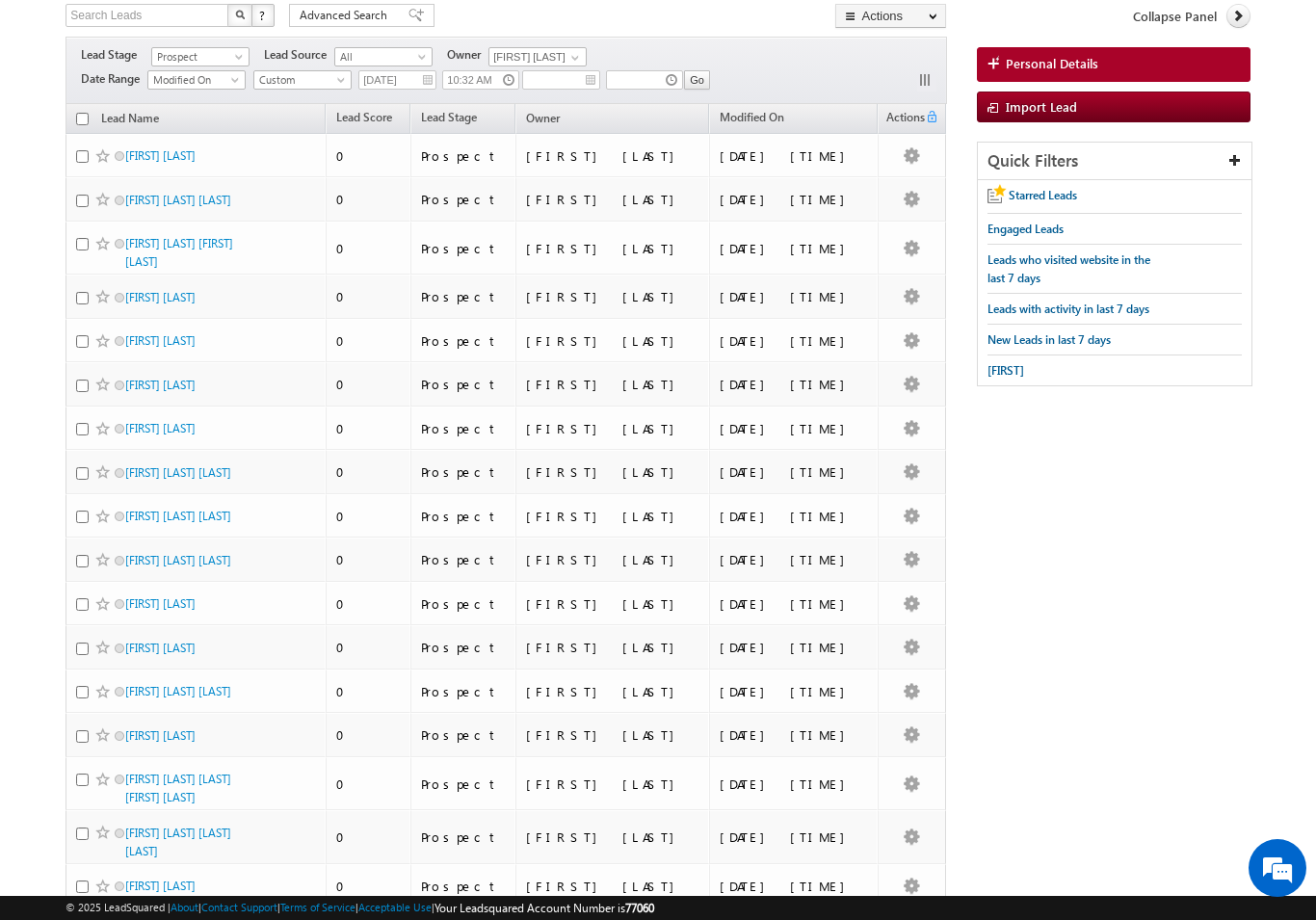 click on "Go" at bounding box center [697, 80] 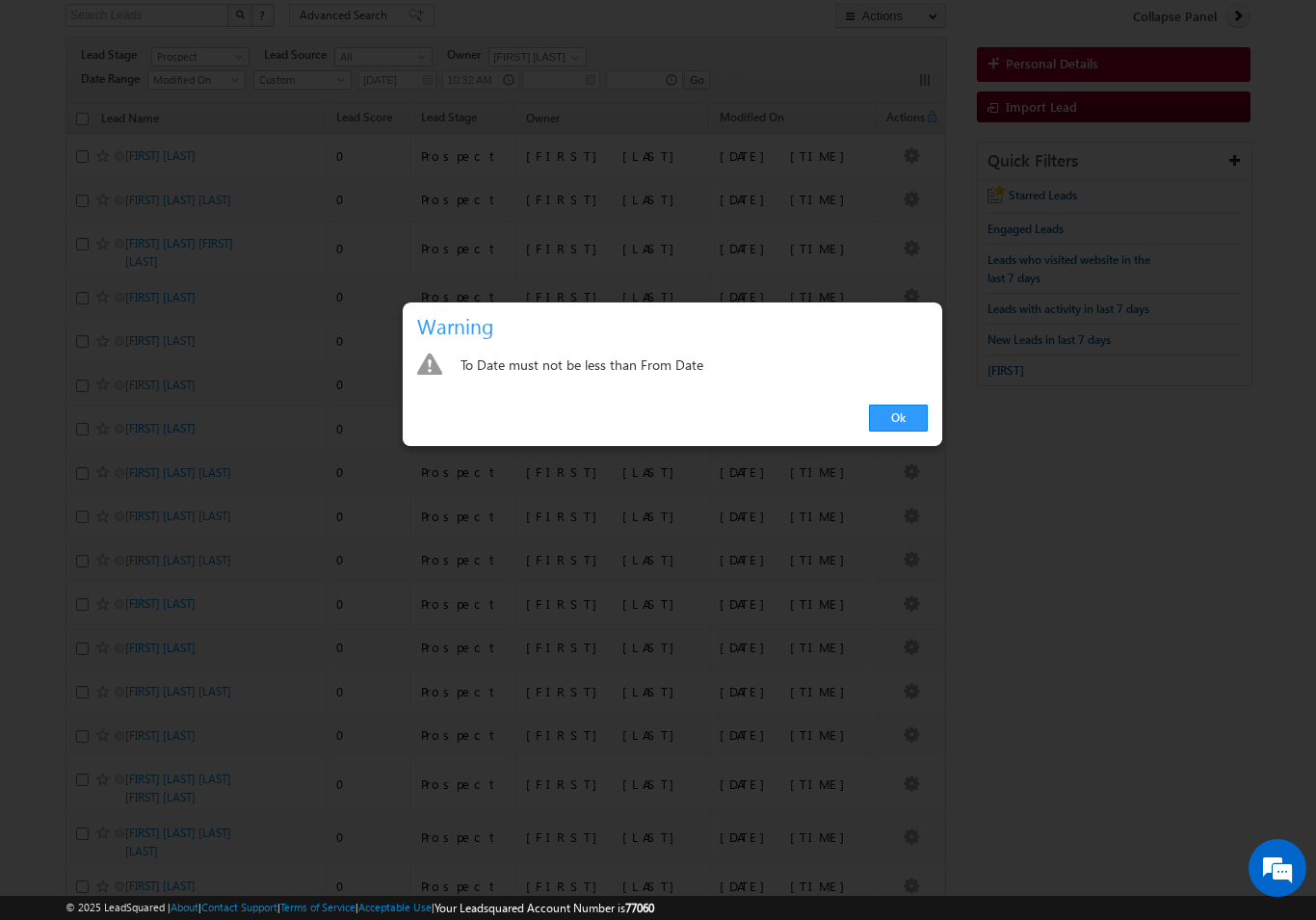 click on "Ok" at bounding box center (898, 418) 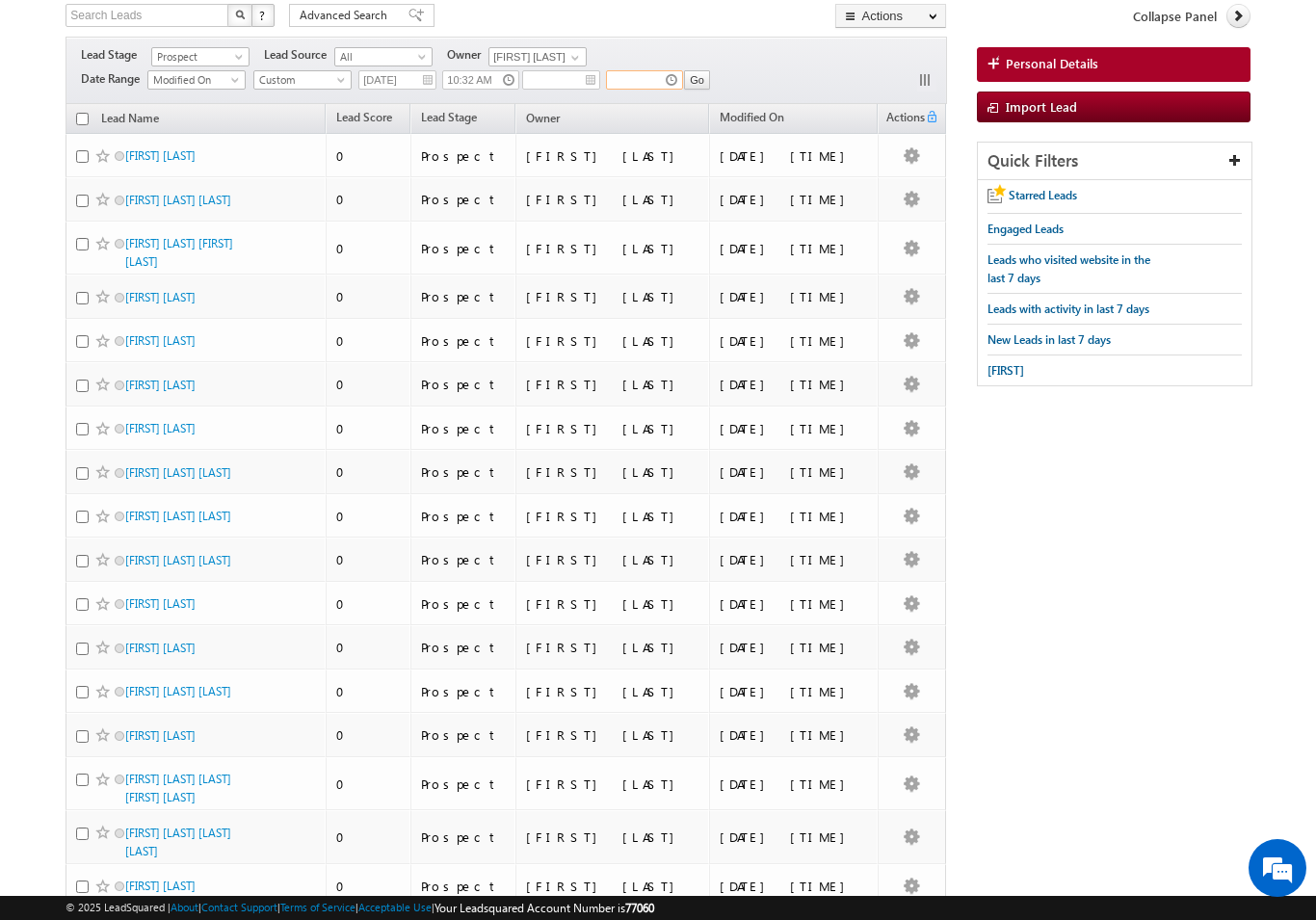 click at bounding box center (645, 80) 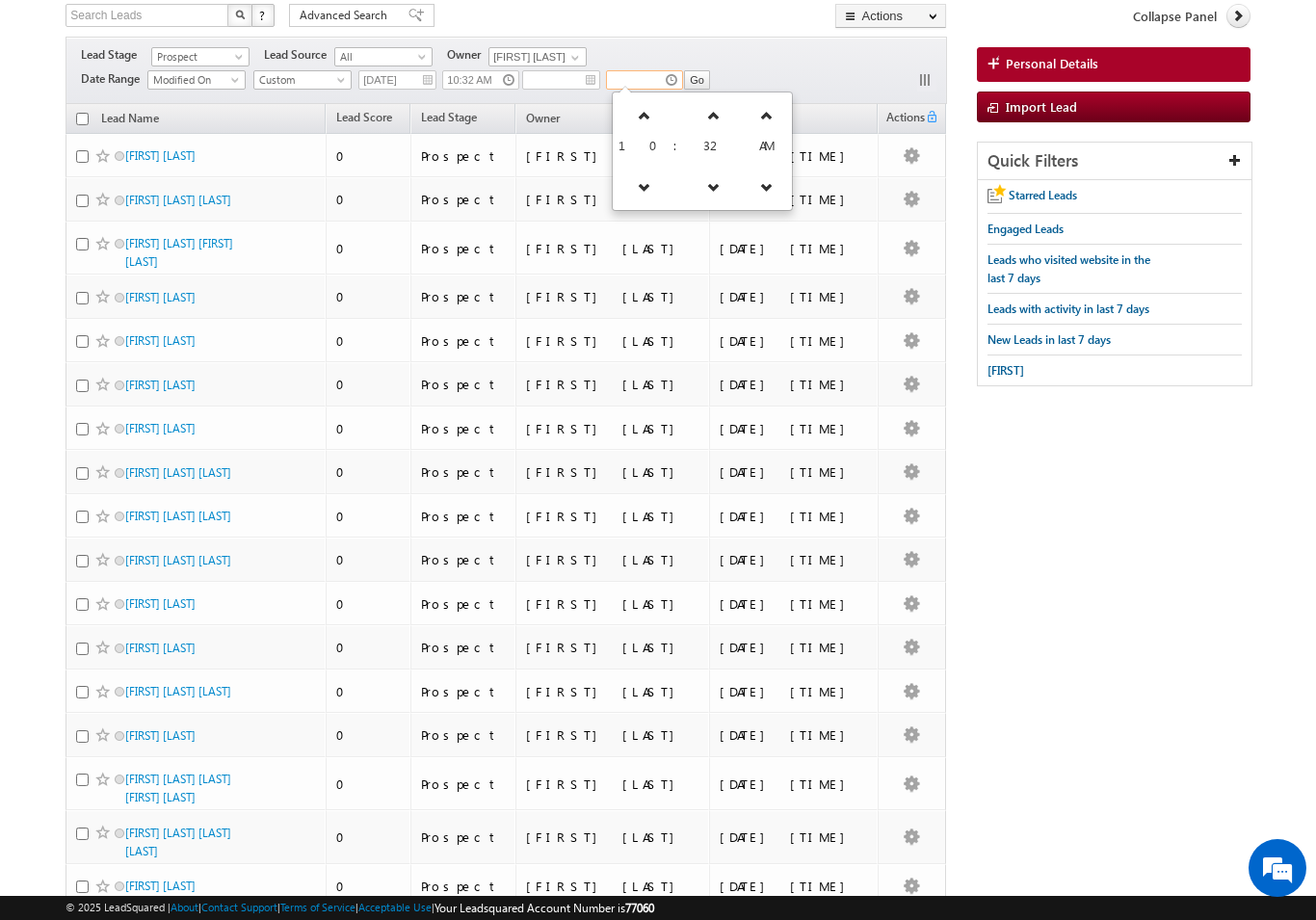 scroll, scrollTop: 129, scrollLeft: 0, axis: vertical 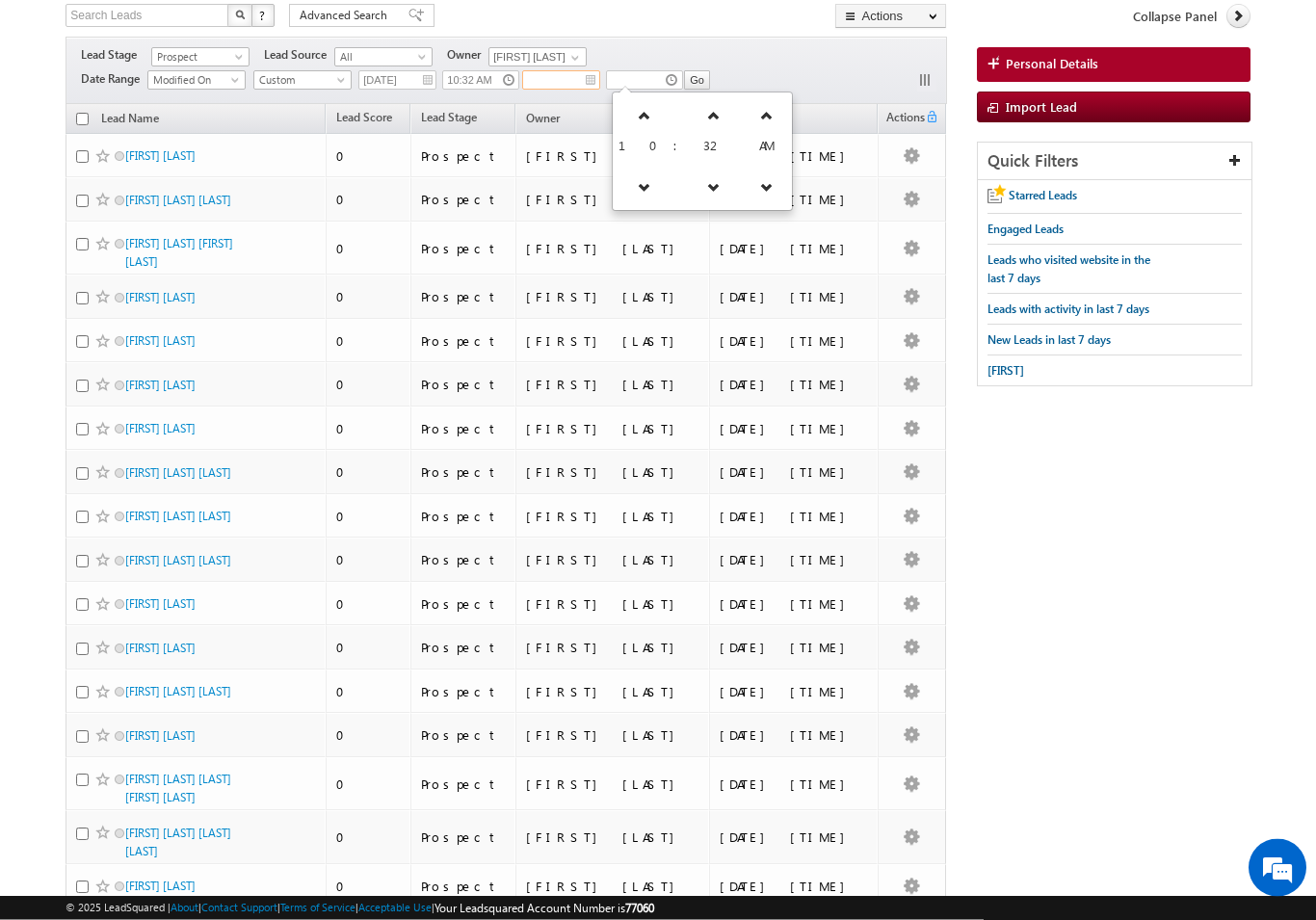 click at bounding box center [561, 81] 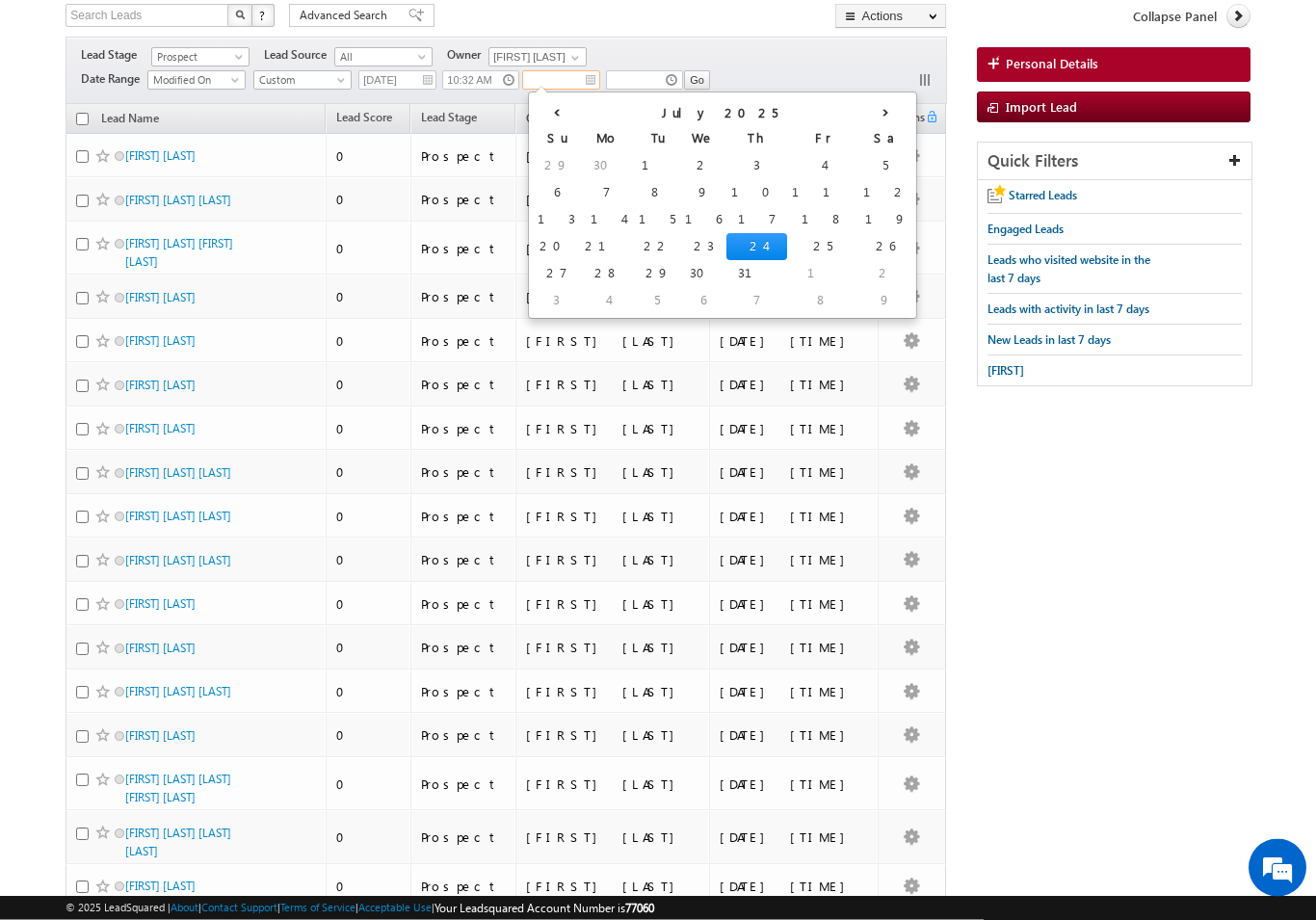 type on "10:32 AM" 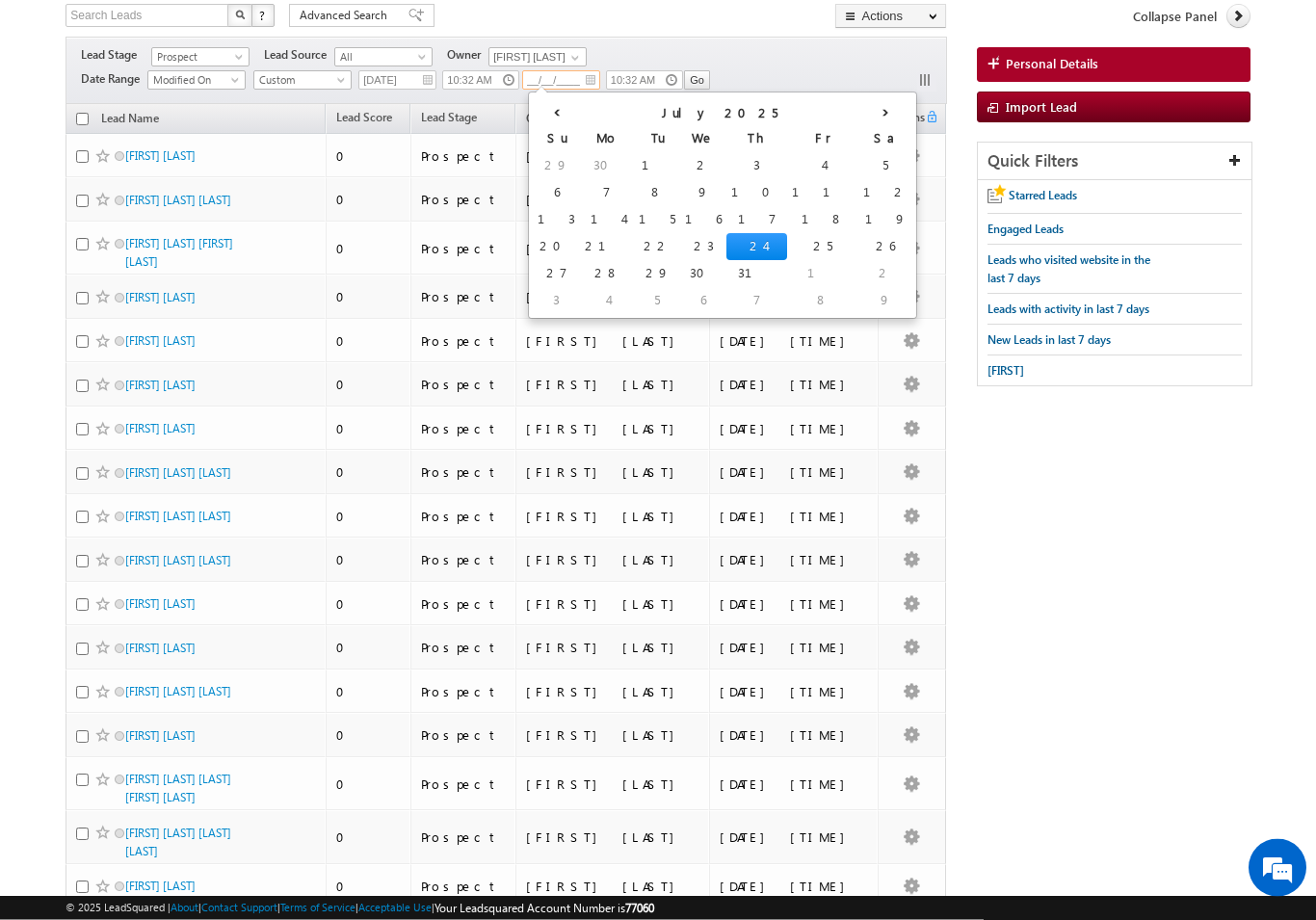 click on "12" at bounding box center [885, 194] 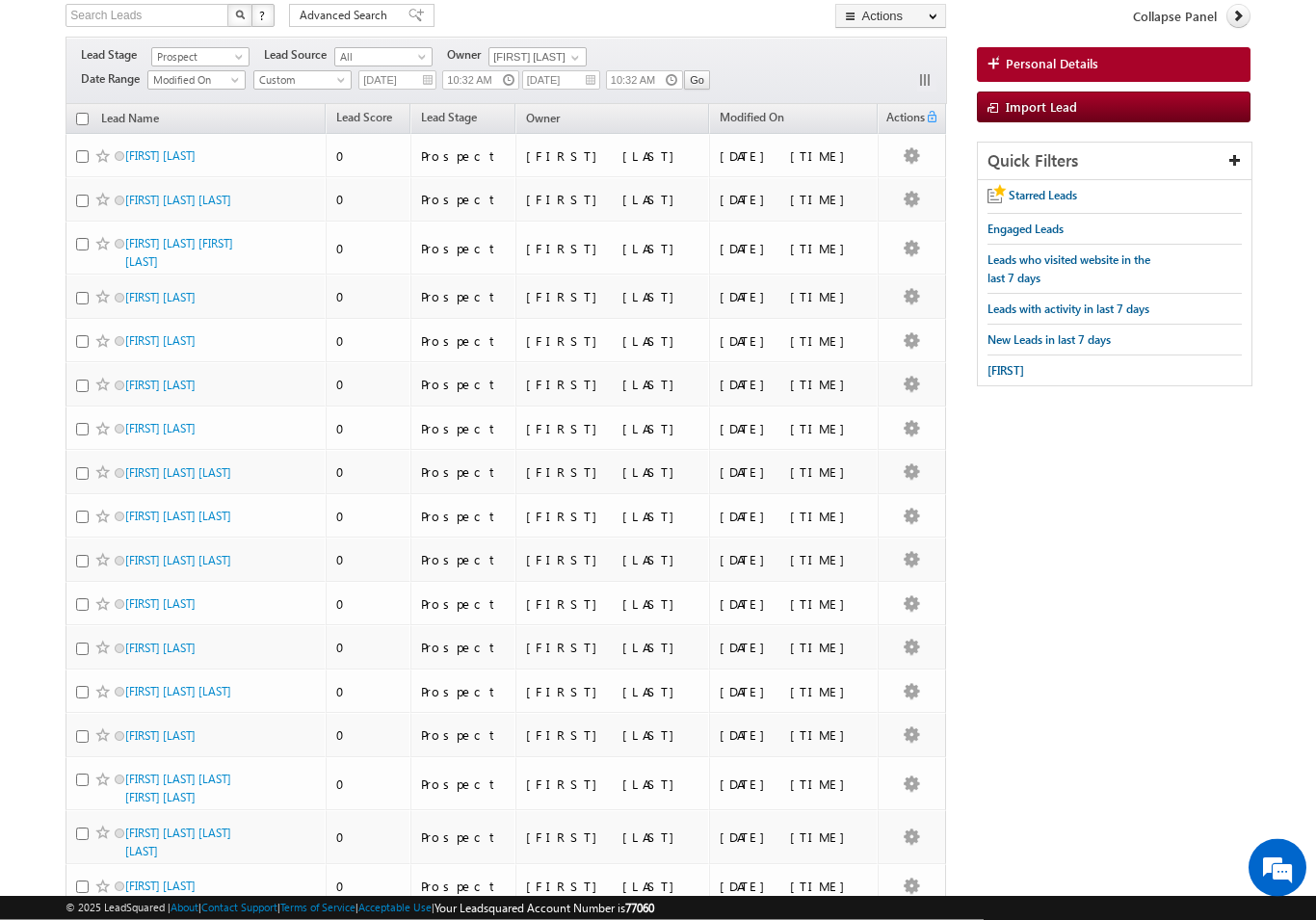 click on "Go" at bounding box center [697, 81] 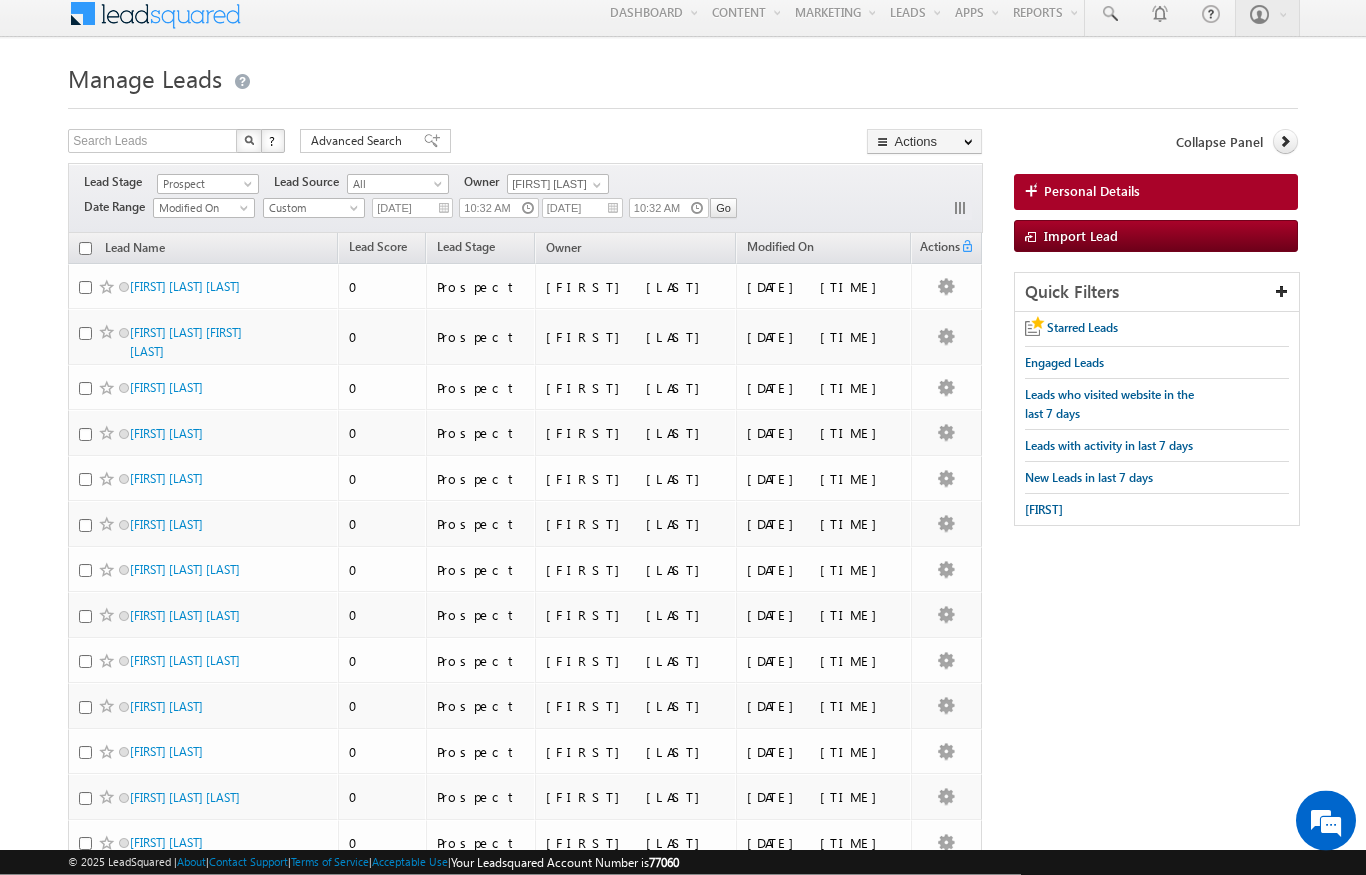 scroll, scrollTop: 0, scrollLeft: 0, axis: both 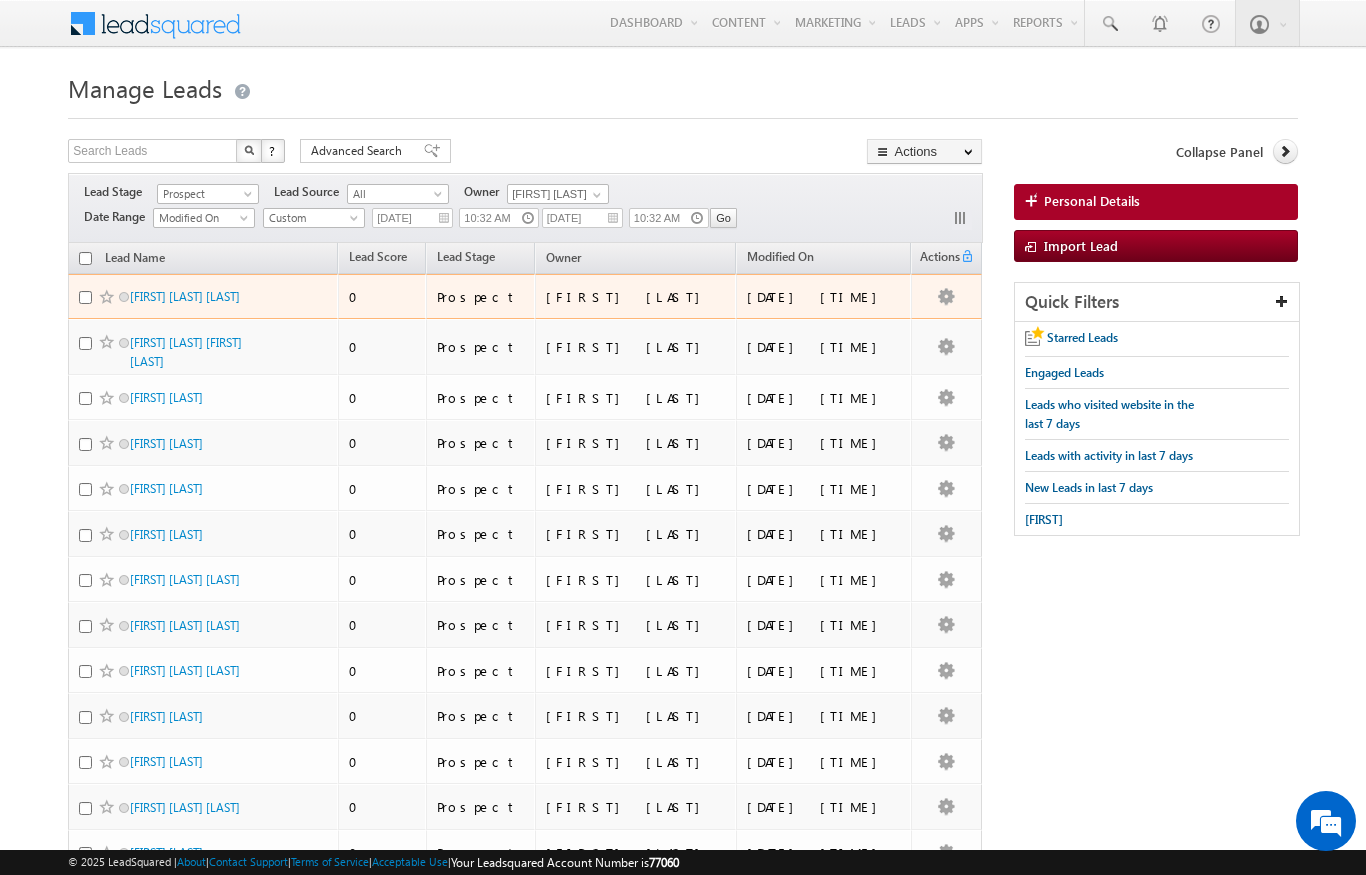 click on "[FIRST] [LAST]" at bounding box center (185, 296) 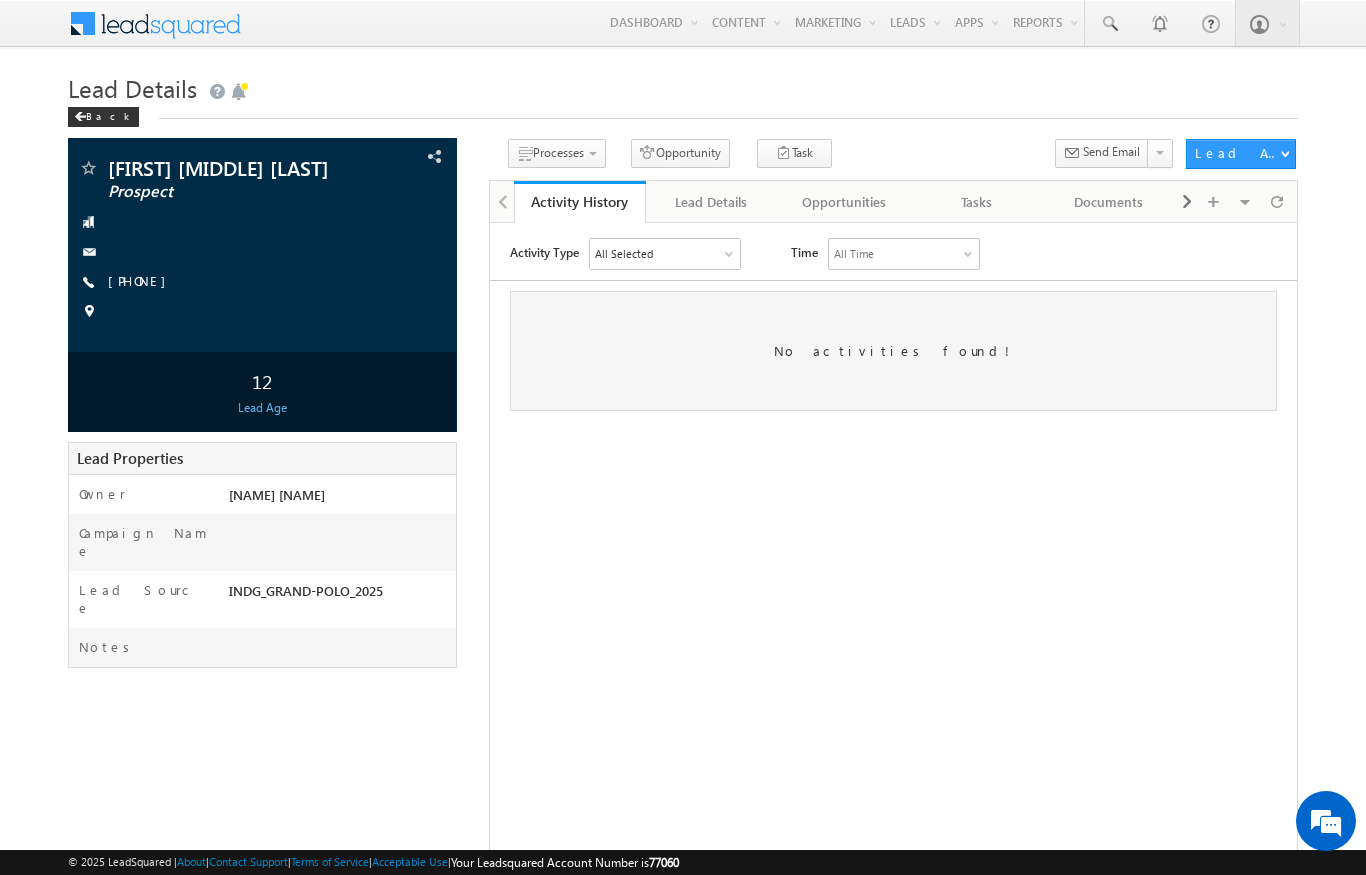 scroll, scrollTop: 0, scrollLeft: 0, axis: both 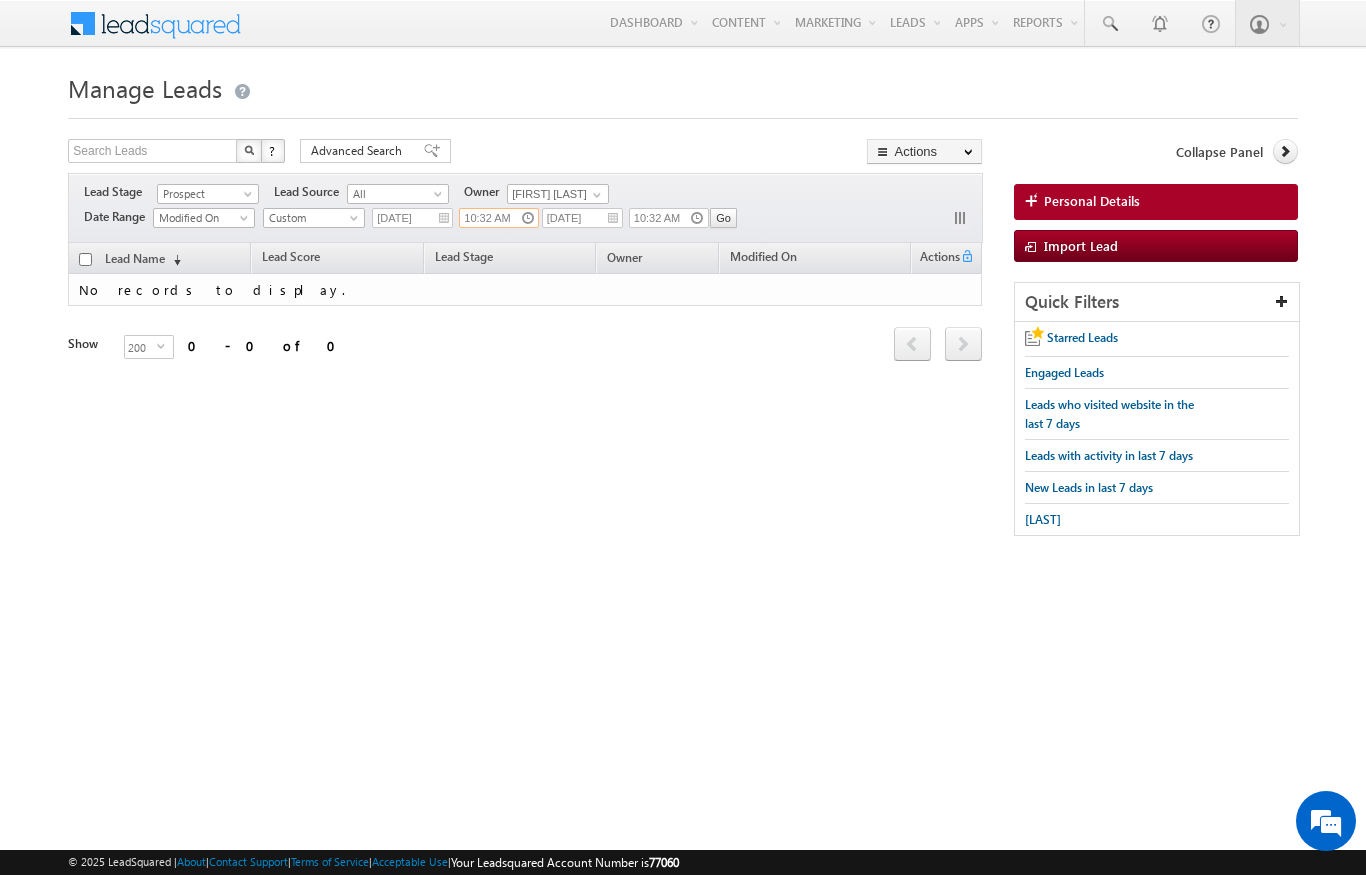 click on "10:32 AM" at bounding box center [499, 218] 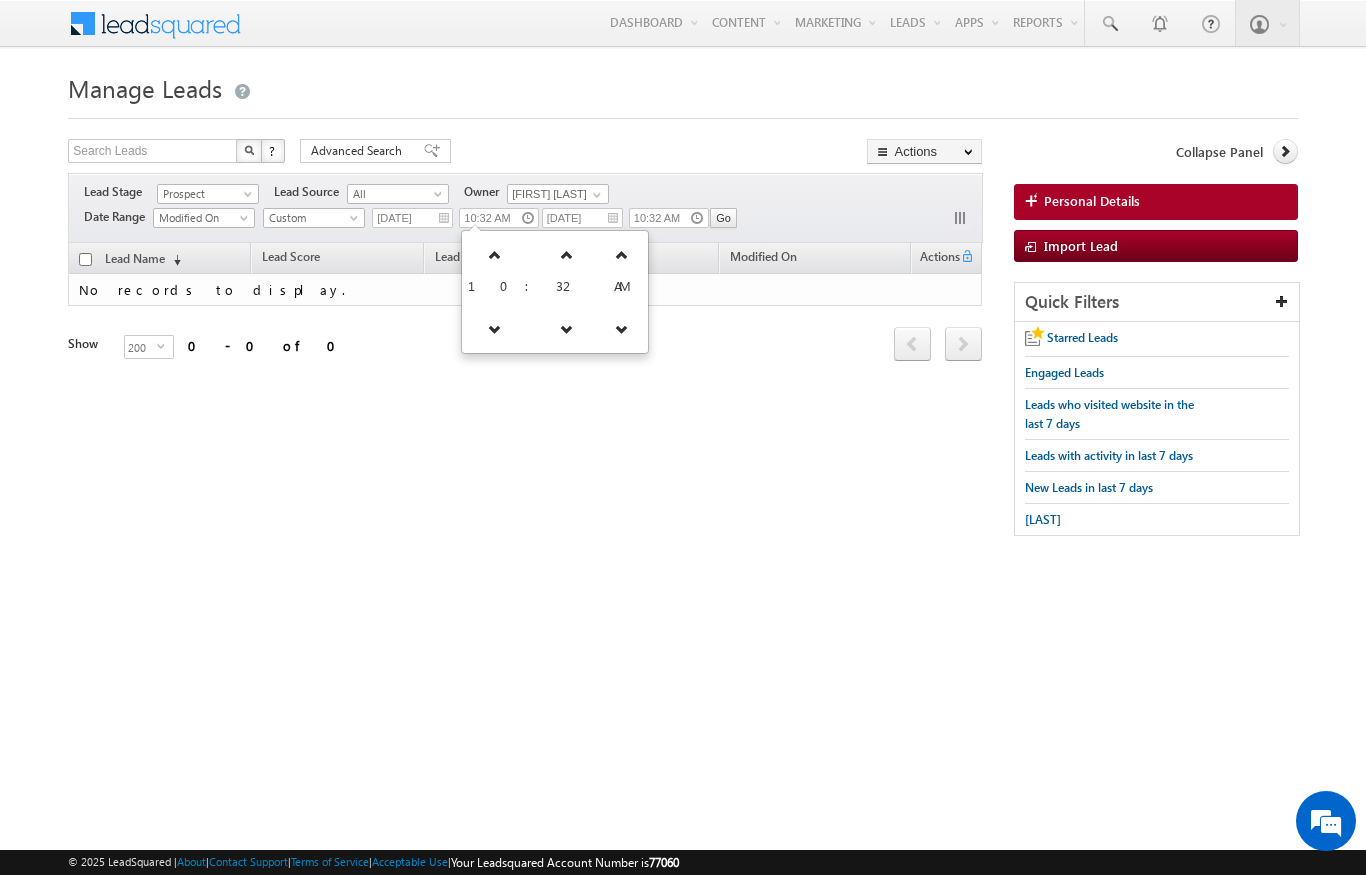 click at bounding box center [494, 255] 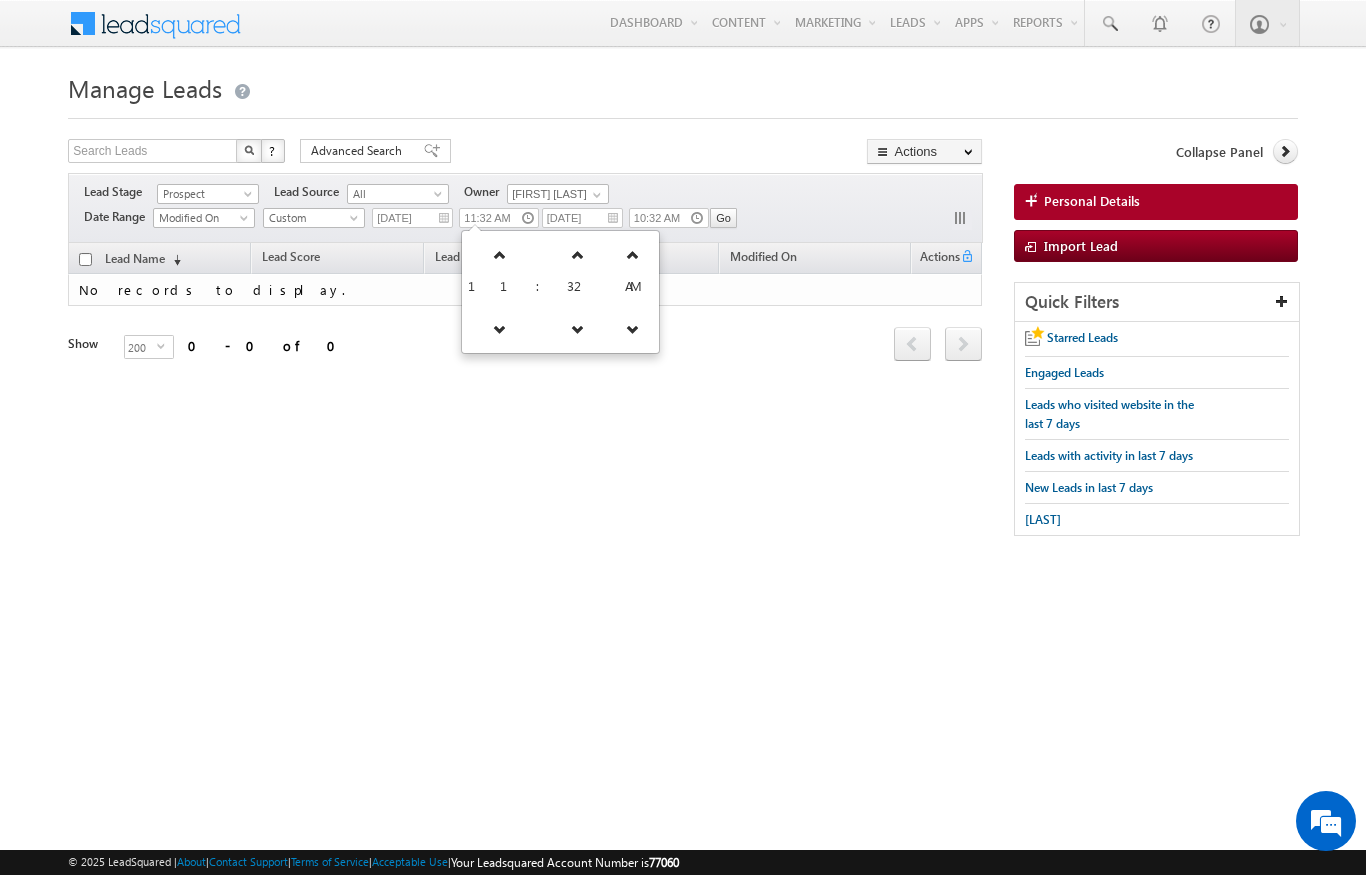 click at bounding box center (500, 329) 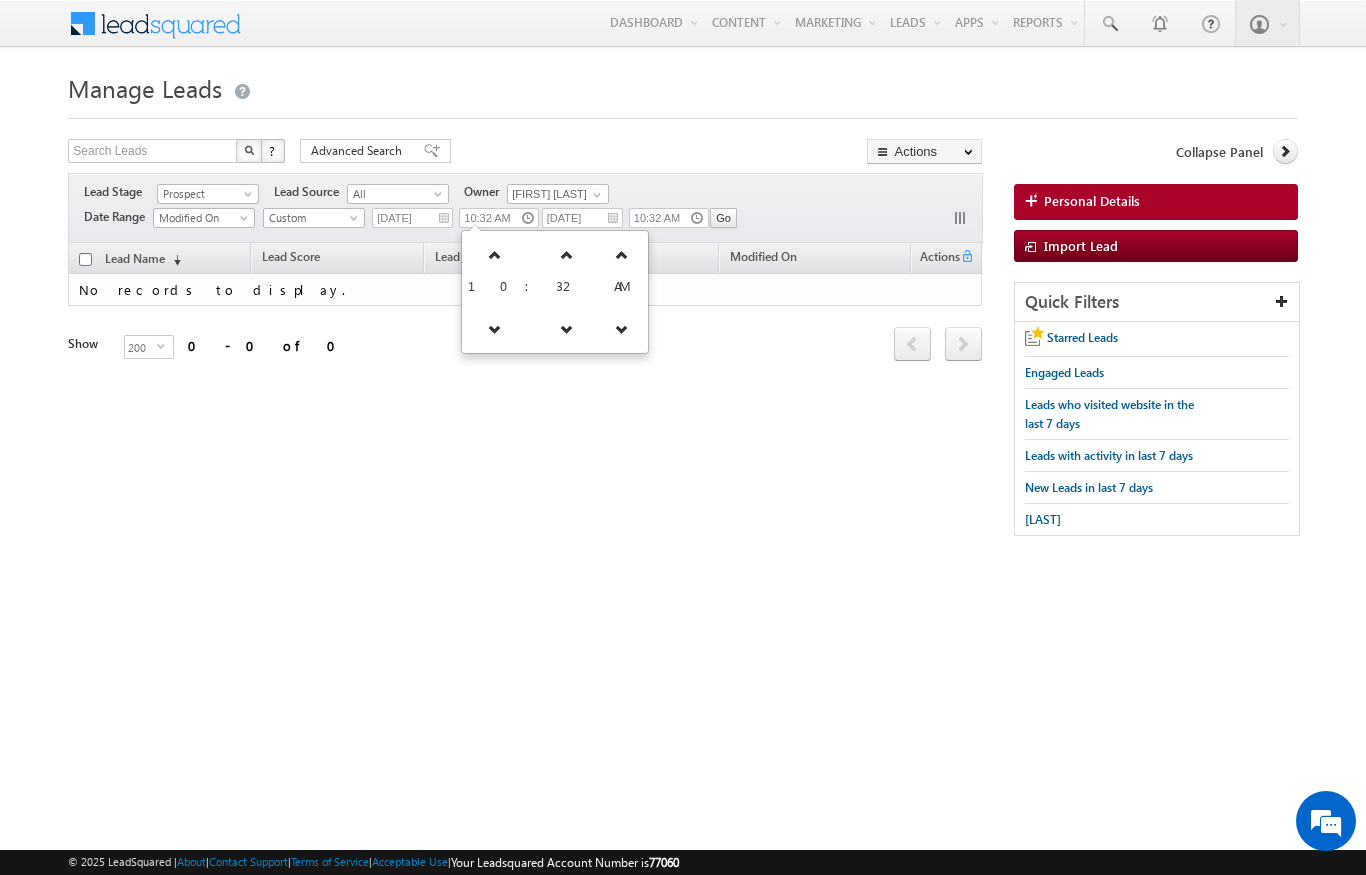 click at bounding box center (495, 329) 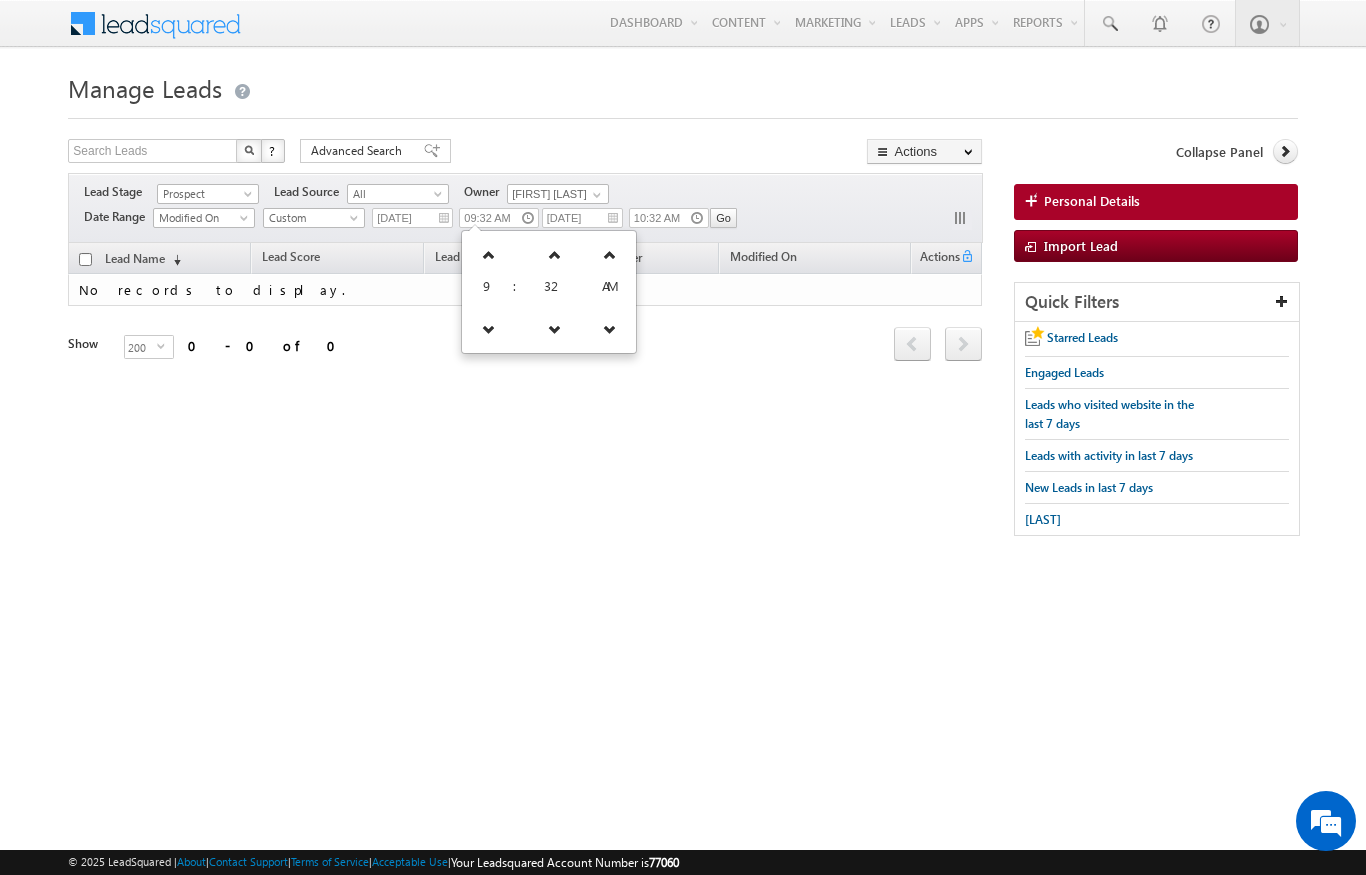 click at bounding box center (489, 329) 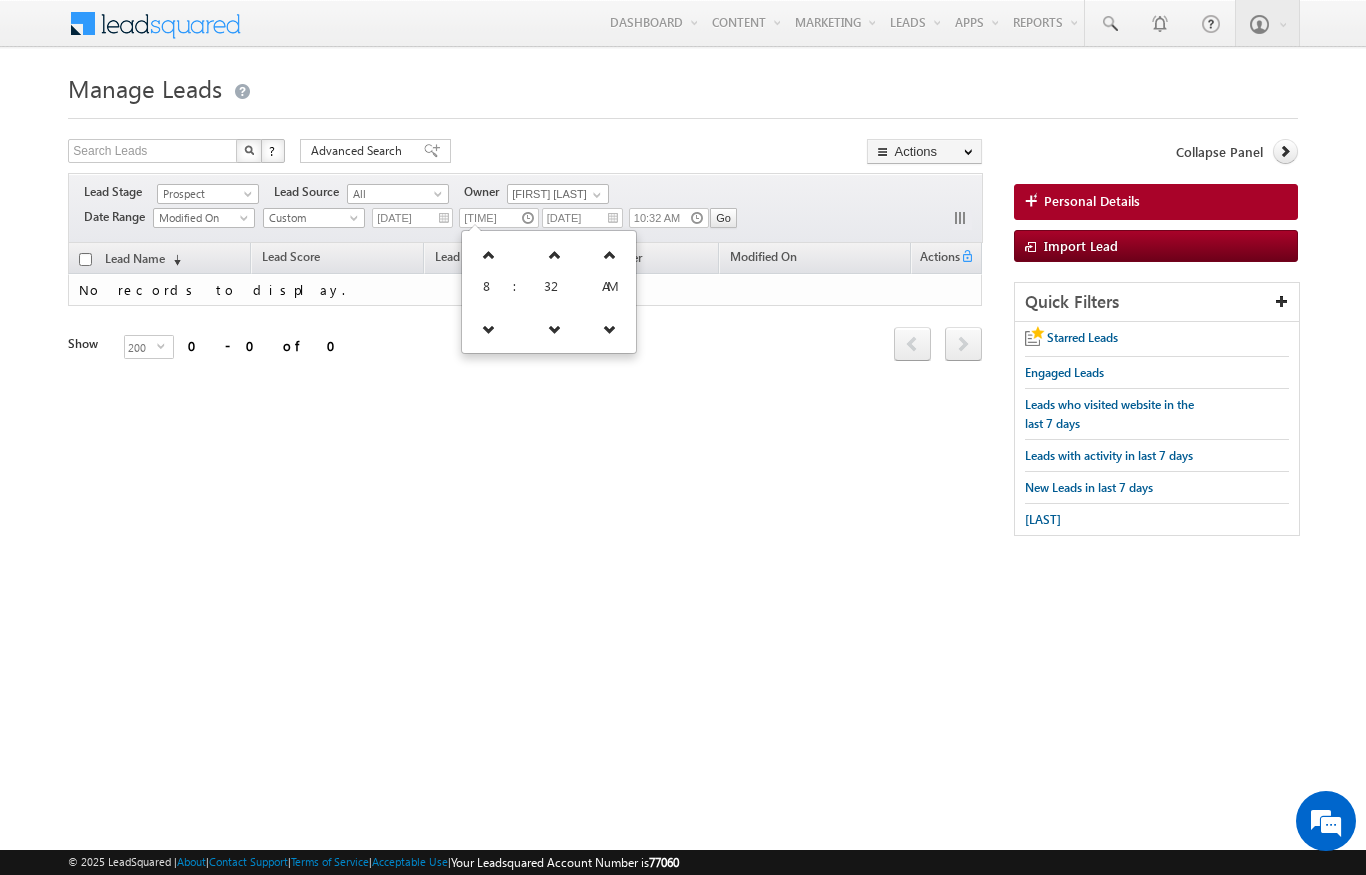 click at bounding box center (488, 255) 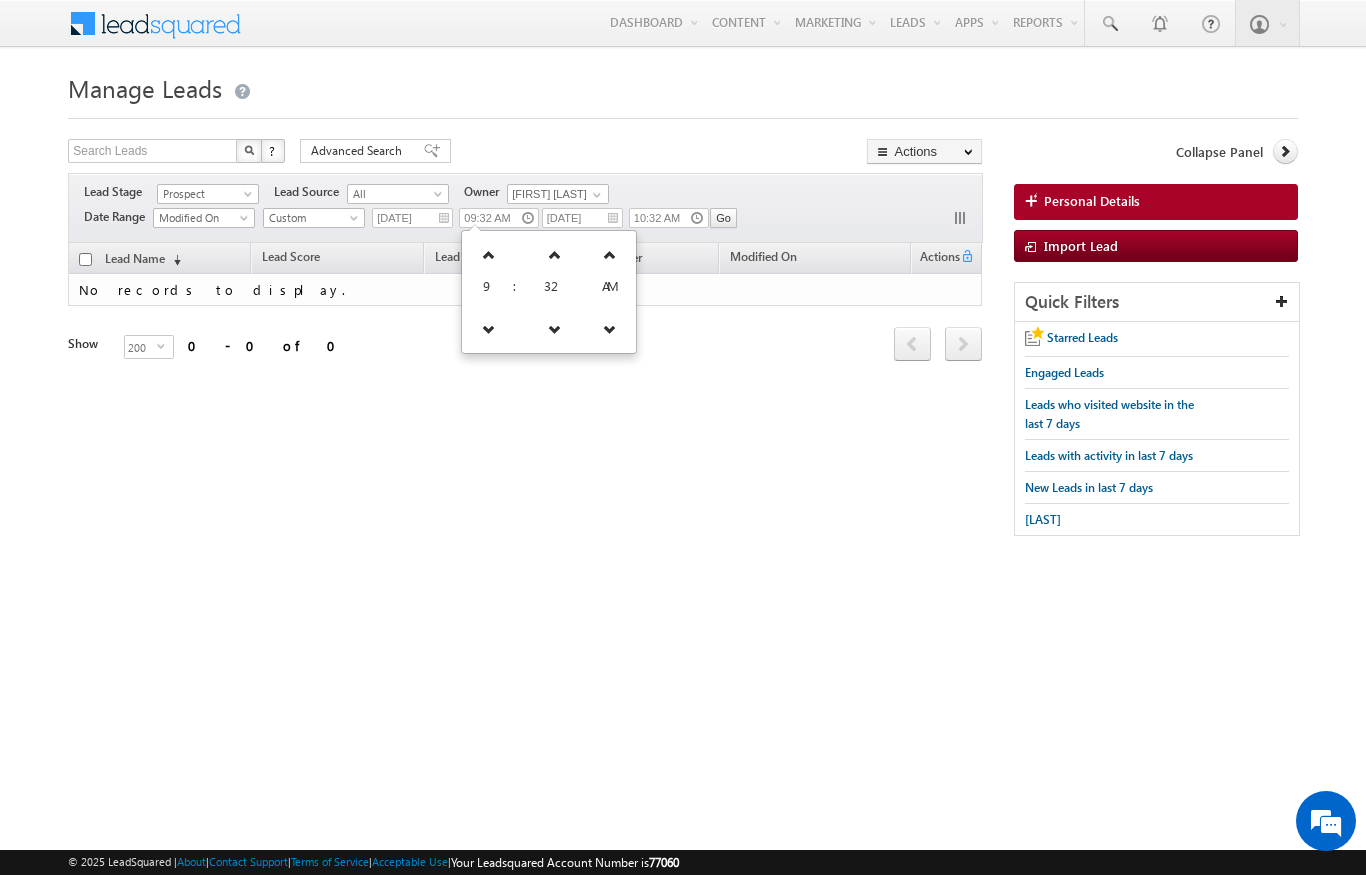 click at bounding box center (488, 255) 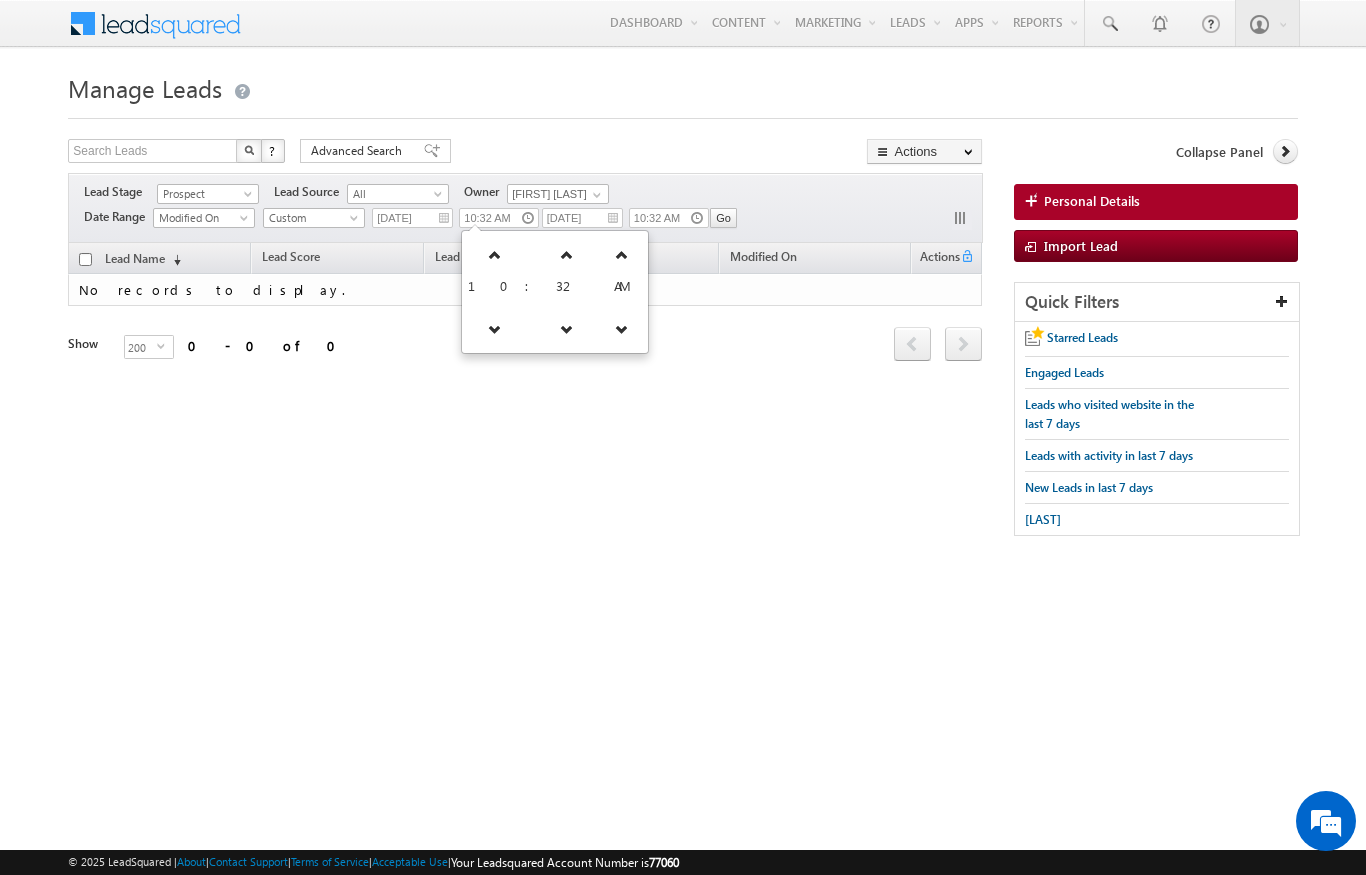 click at bounding box center (494, 255) 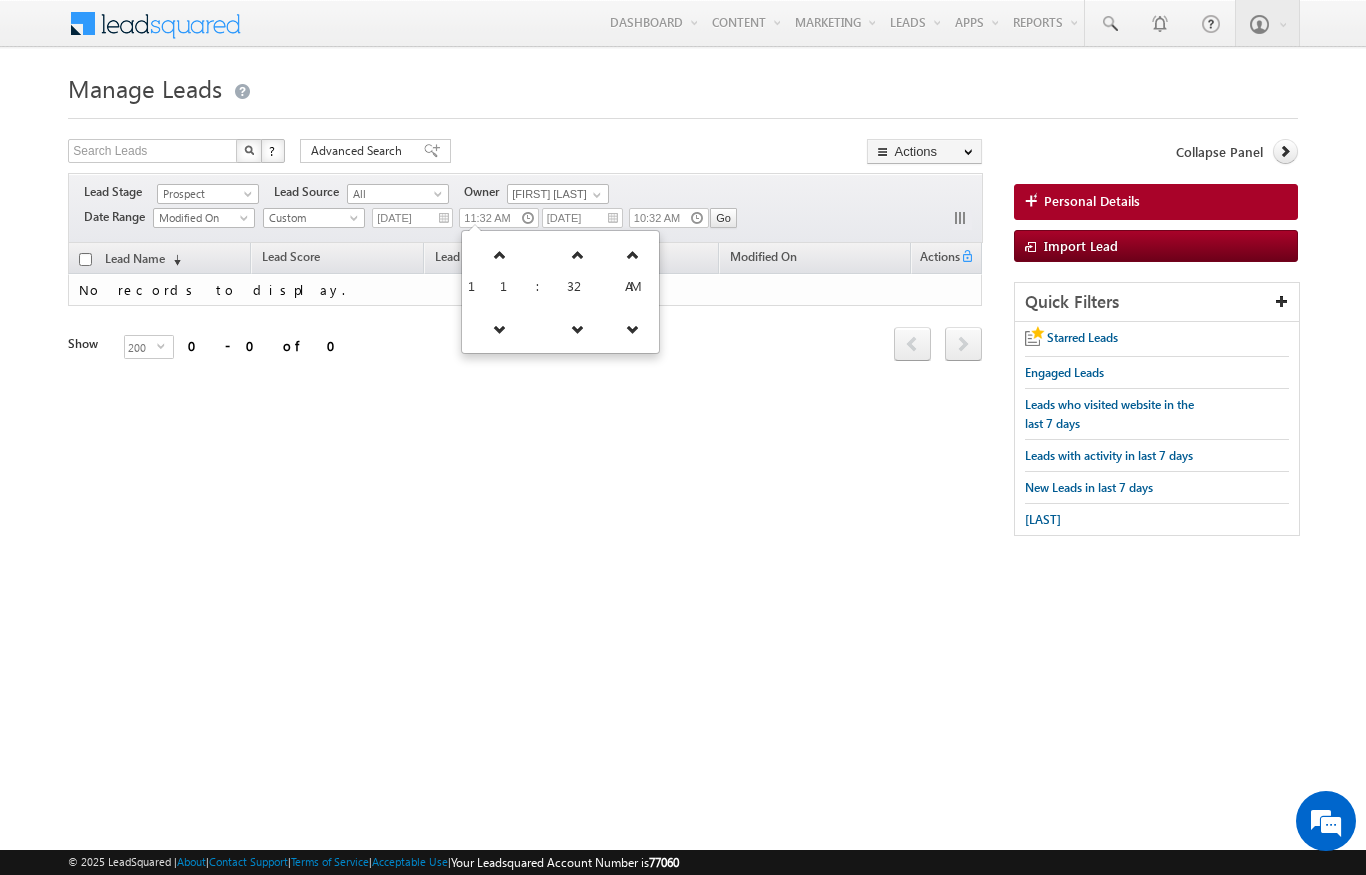 click at bounding box center [500, 255] 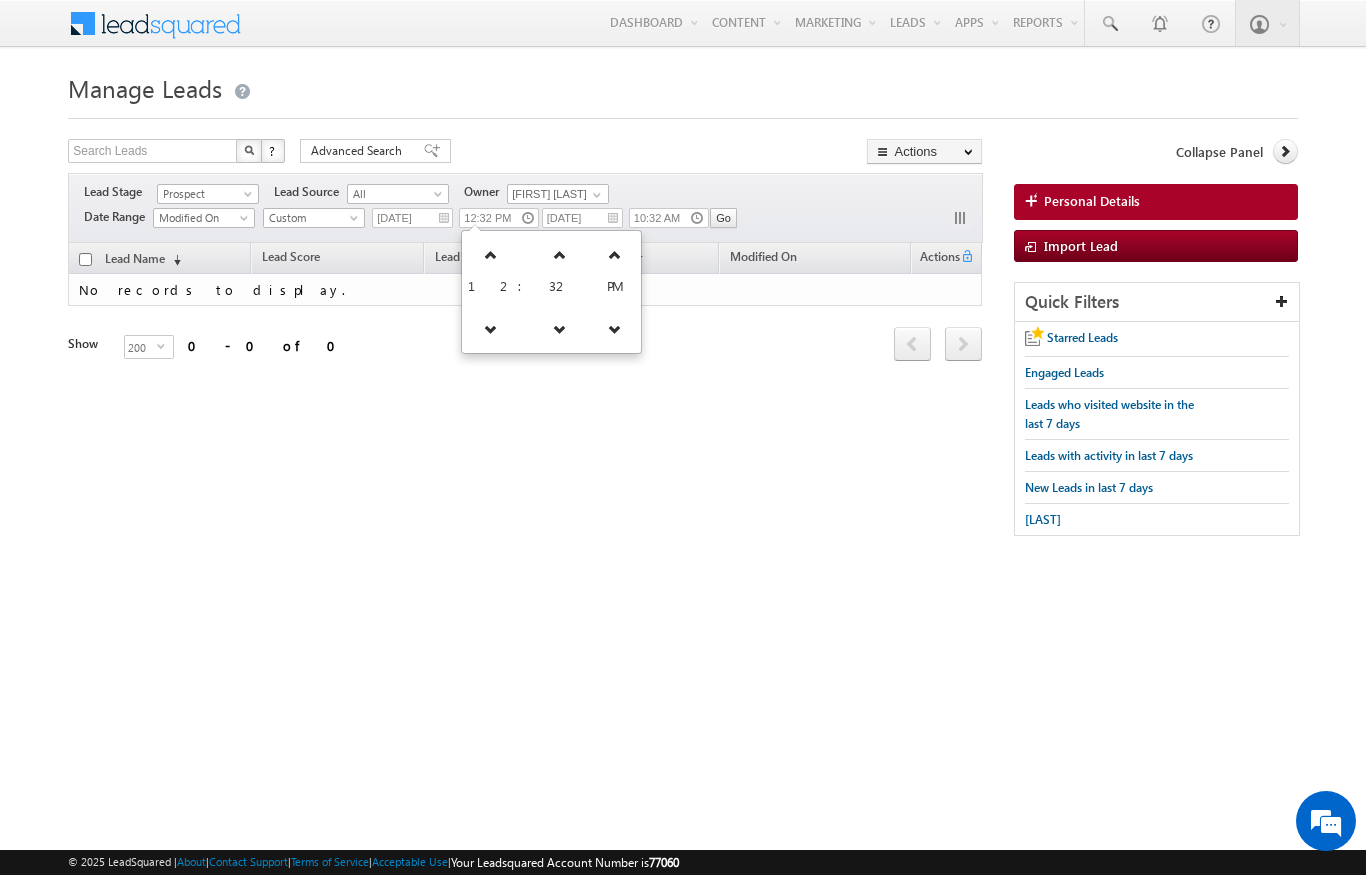 click at bounding box center [491, 255] 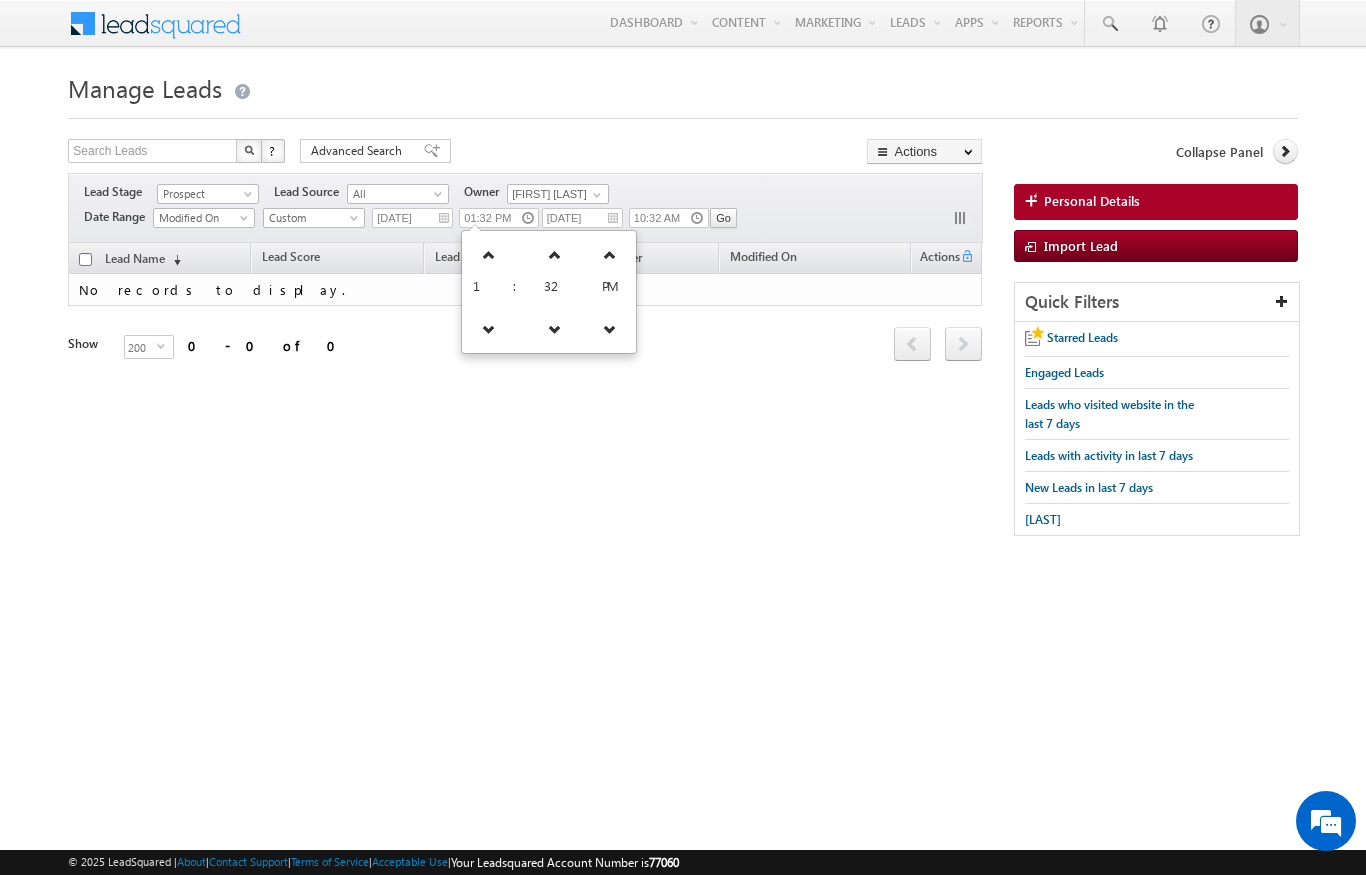 click on "Go" at bounding box center (723, 218) 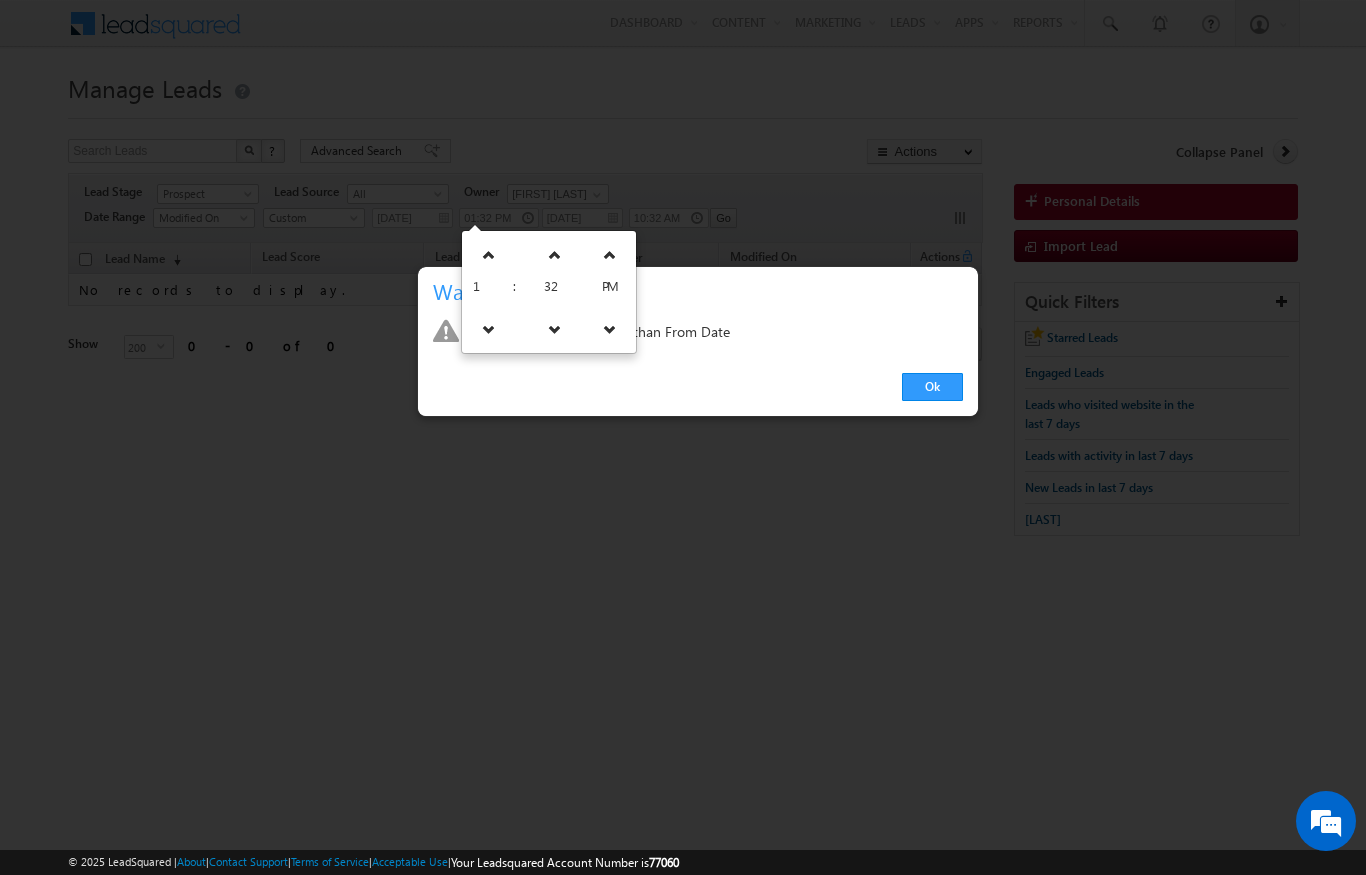 click at bounding box center [683, 437] 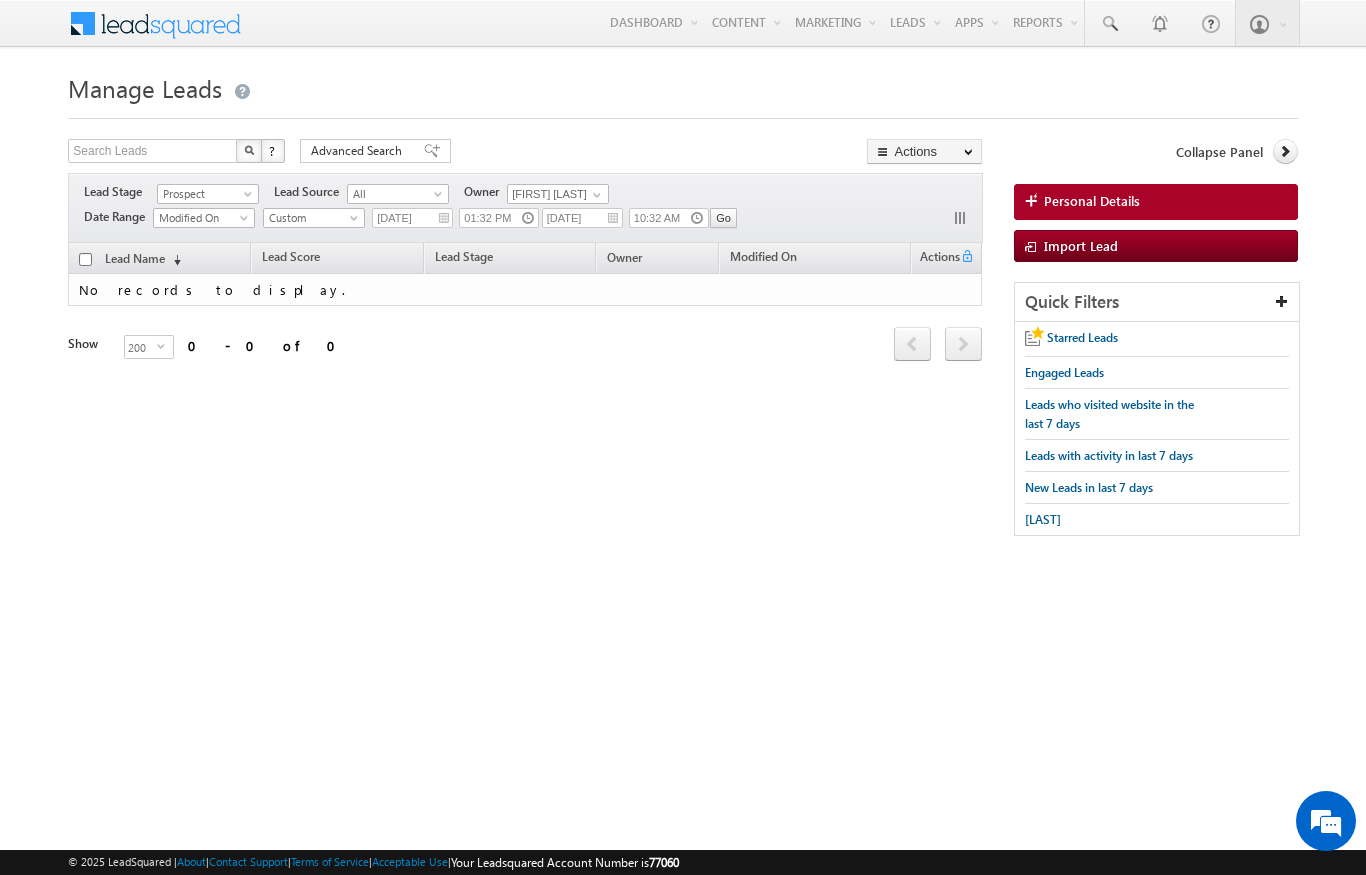 click on "Go" at bounding box center (723, 218) 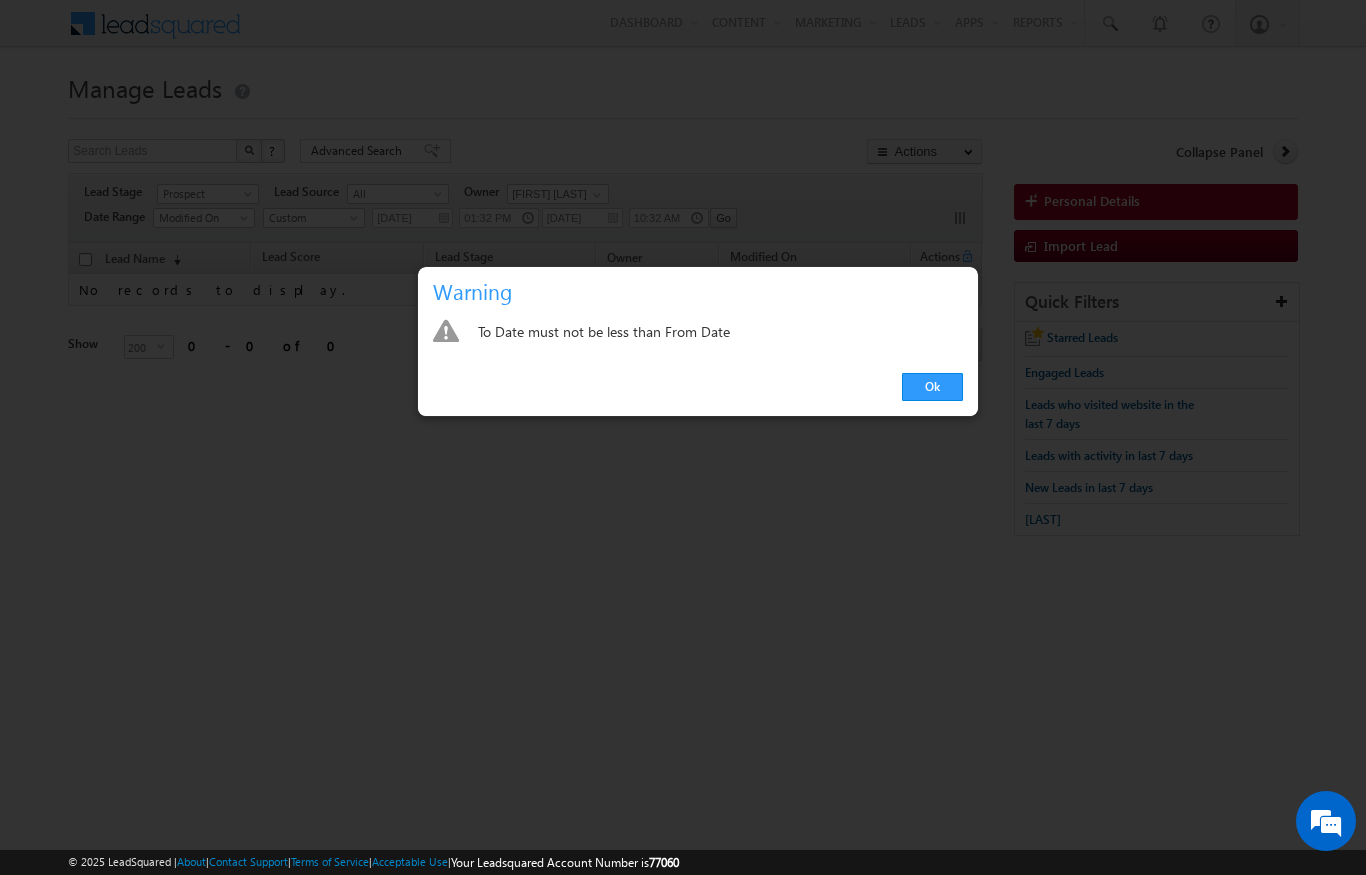 click at bounding box center (683, 437) 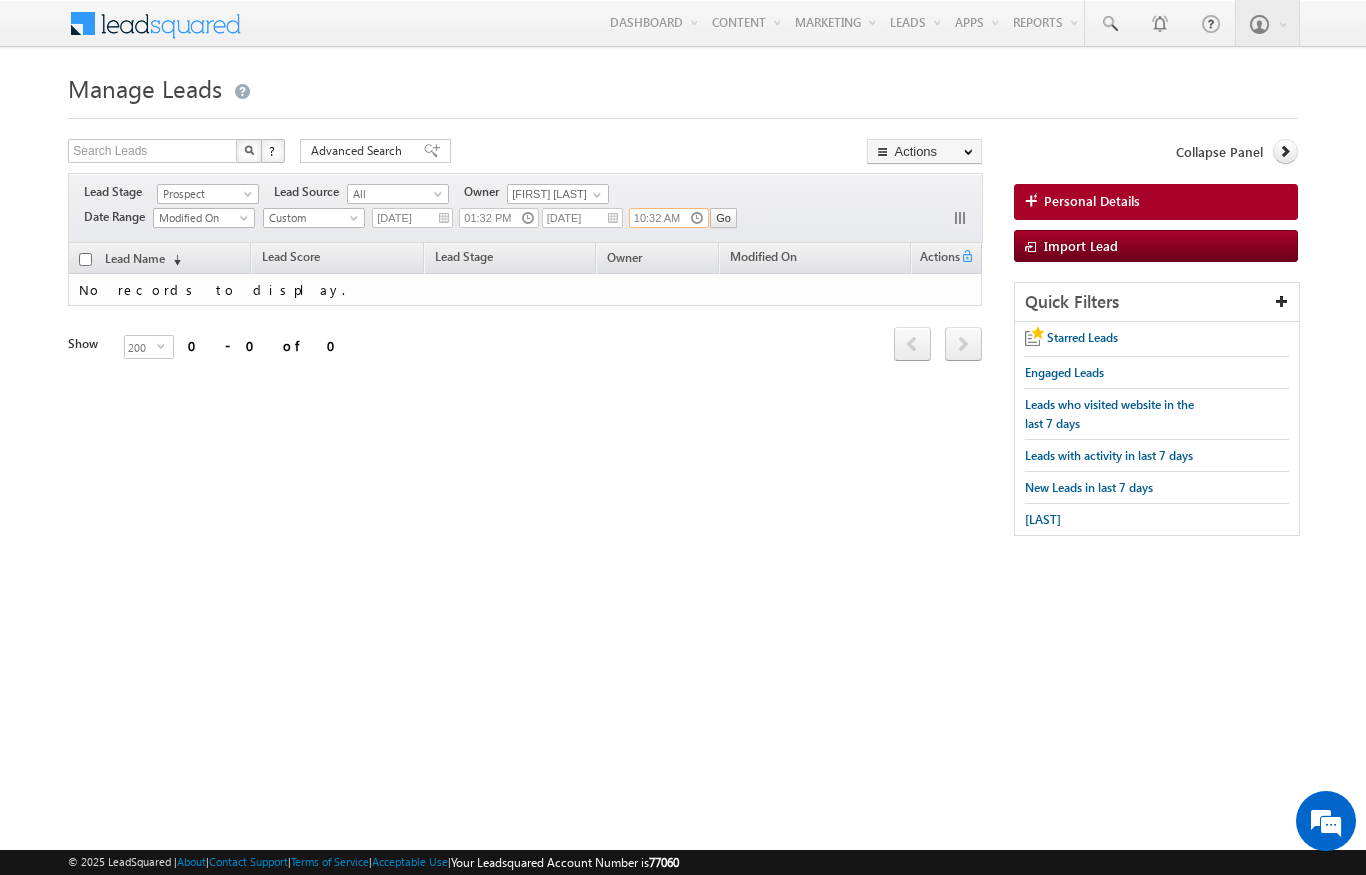 click on "10:32 AM" at bounding box center (669, 218) 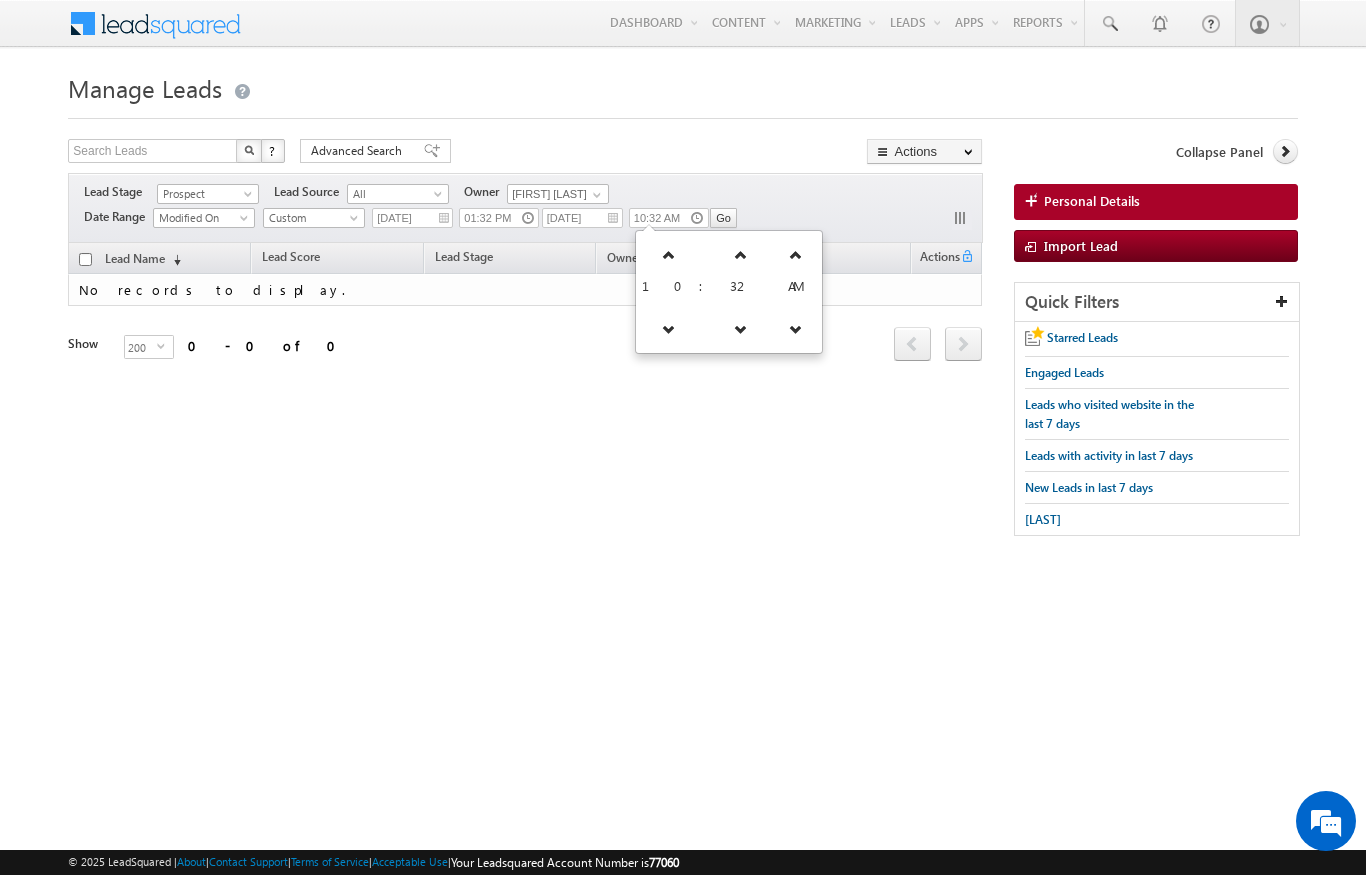 click on "Filters
Lead Stage
Prospect Prospect
Lead Source
All All
Owner
Niraj Upadhyay Niraj Upadhyay
Date Range Go 10:32 AM 01:32 PM" at bounding box center [525, 208] 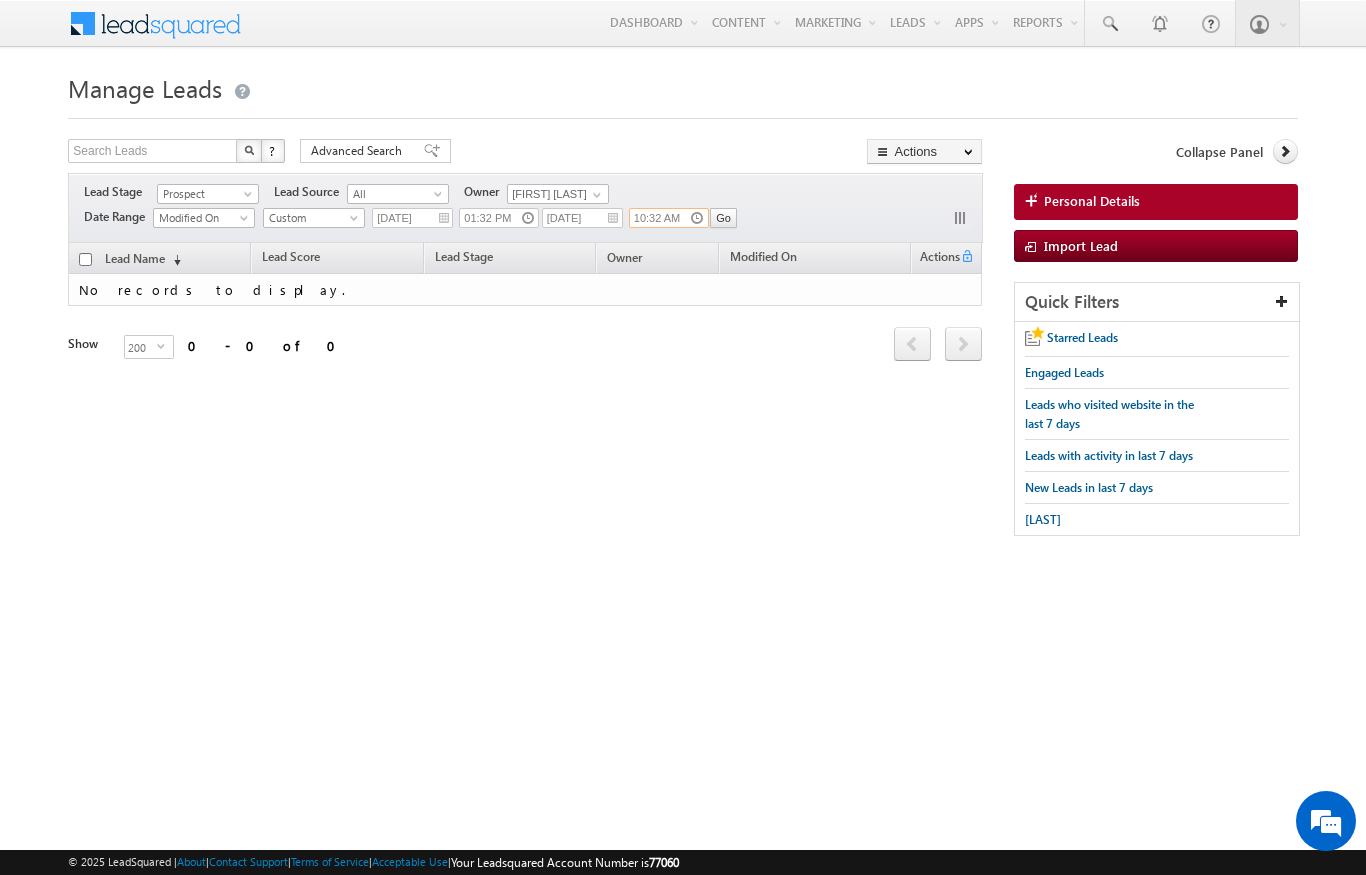click on "10:32 AM" at bounding box center (669, 218) 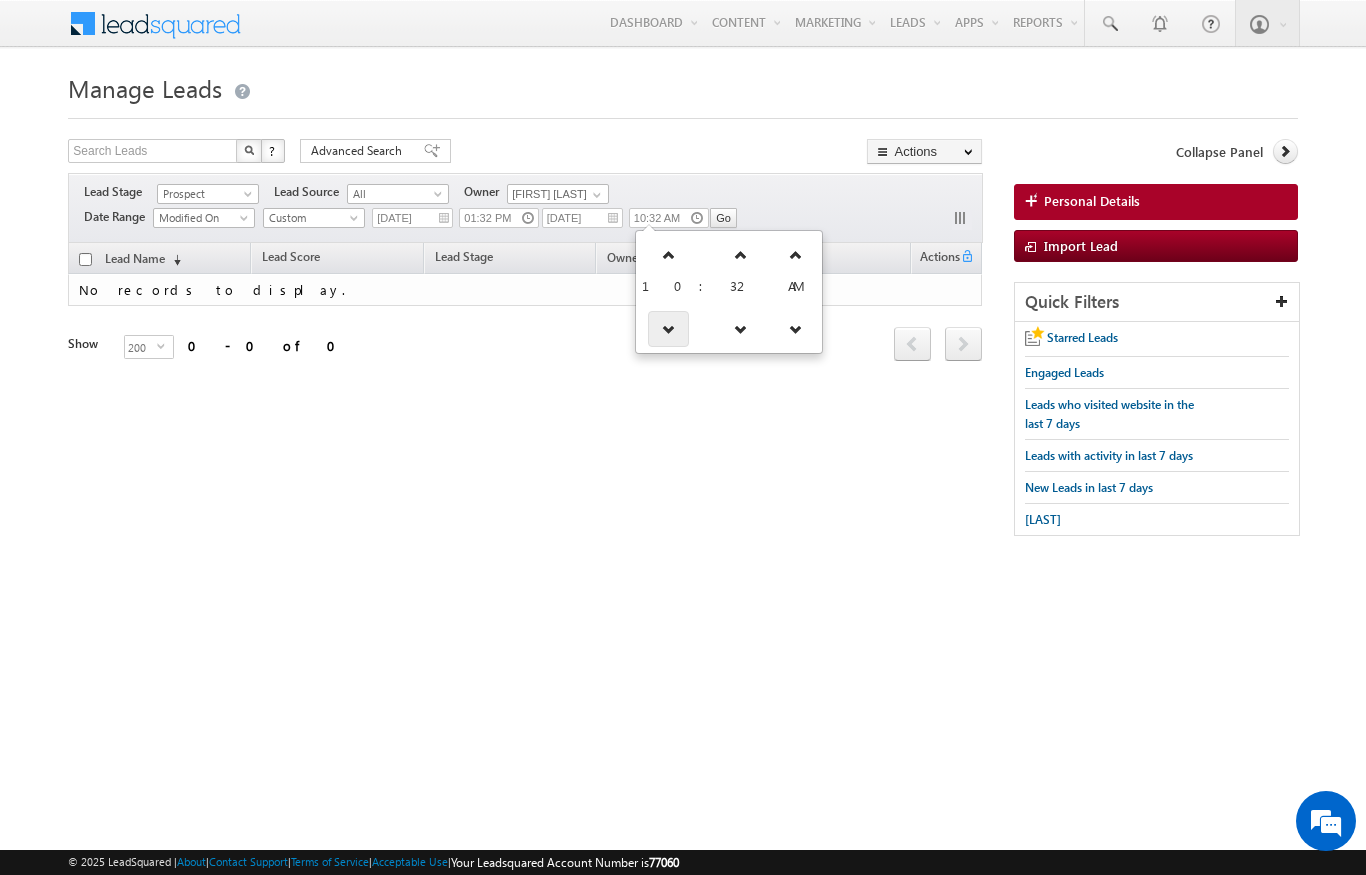 click at bounding box center (668, 329) 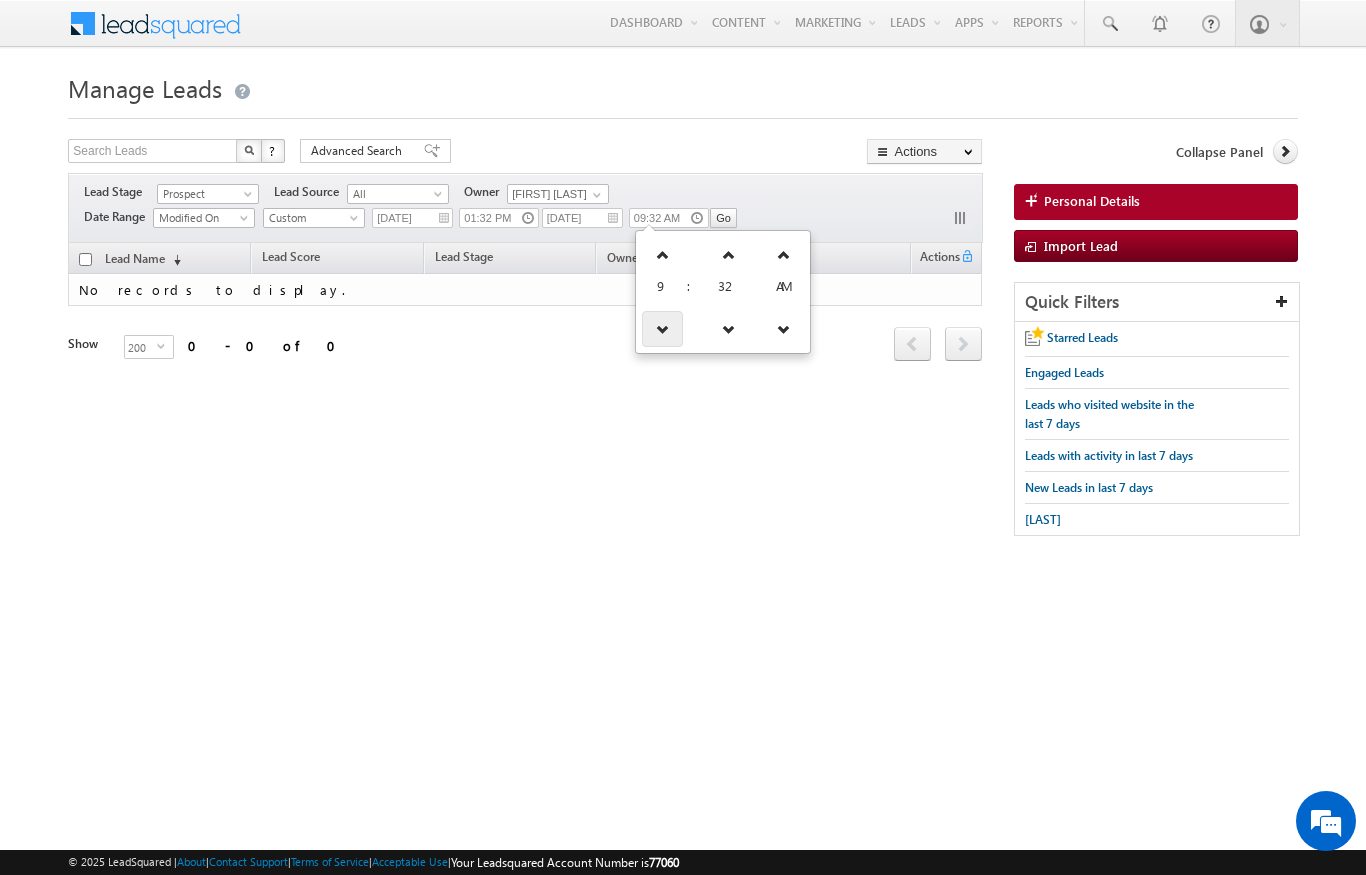 scroll, scrollTop: 0, scrollLeft: 0, axis: both 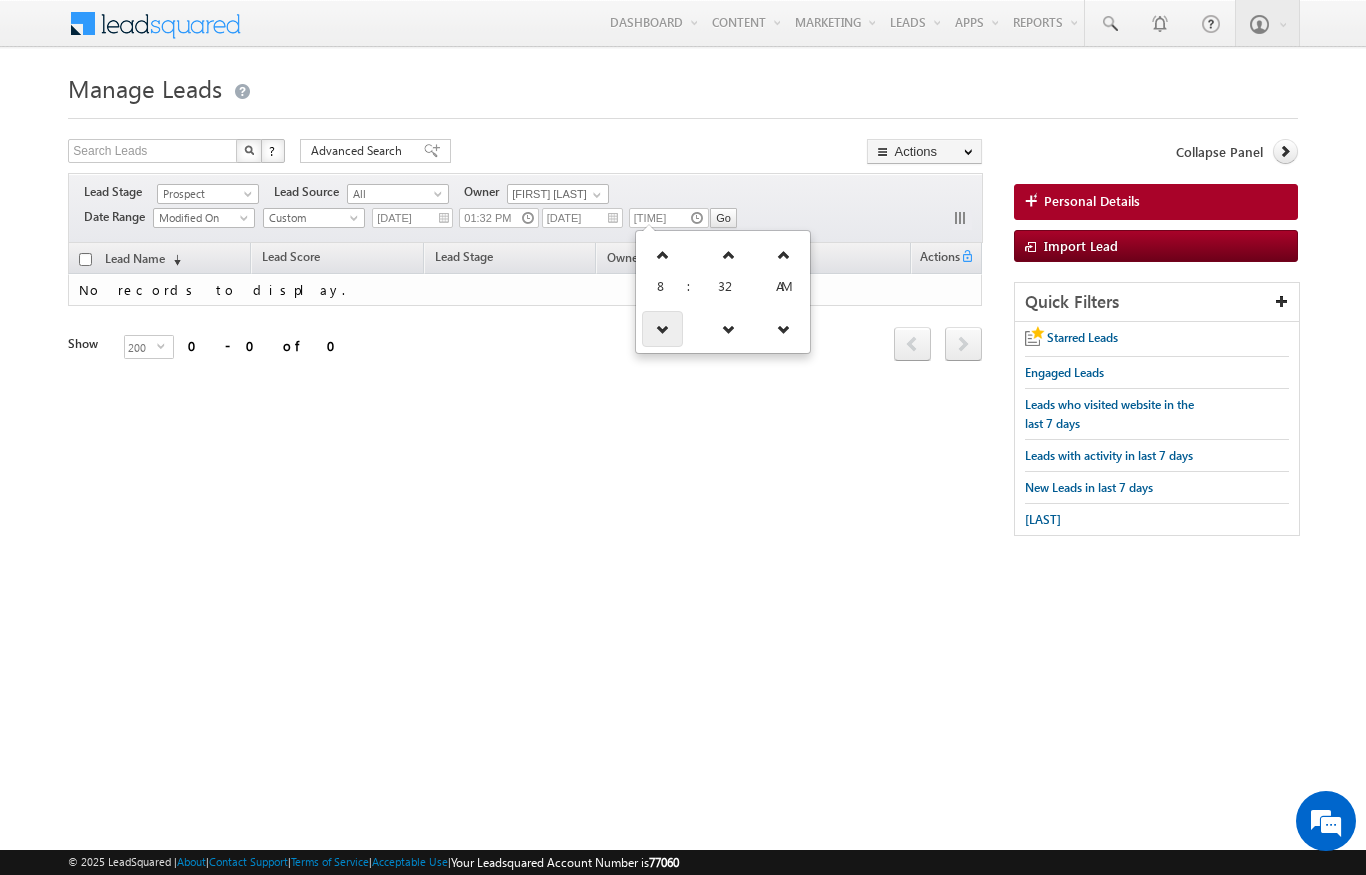 click at bounding box center (662, 329) 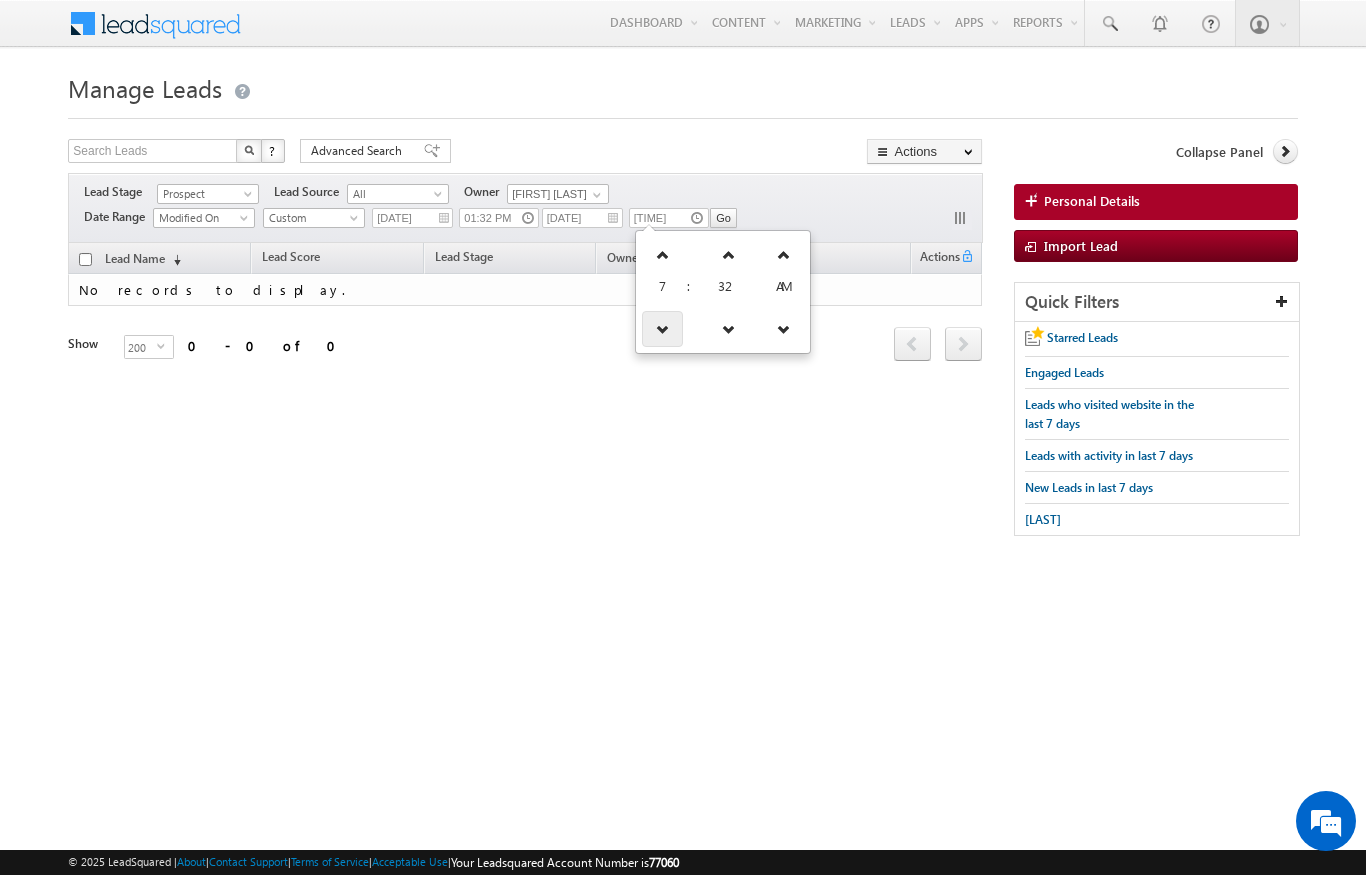 click at bounding box center (662, 329) 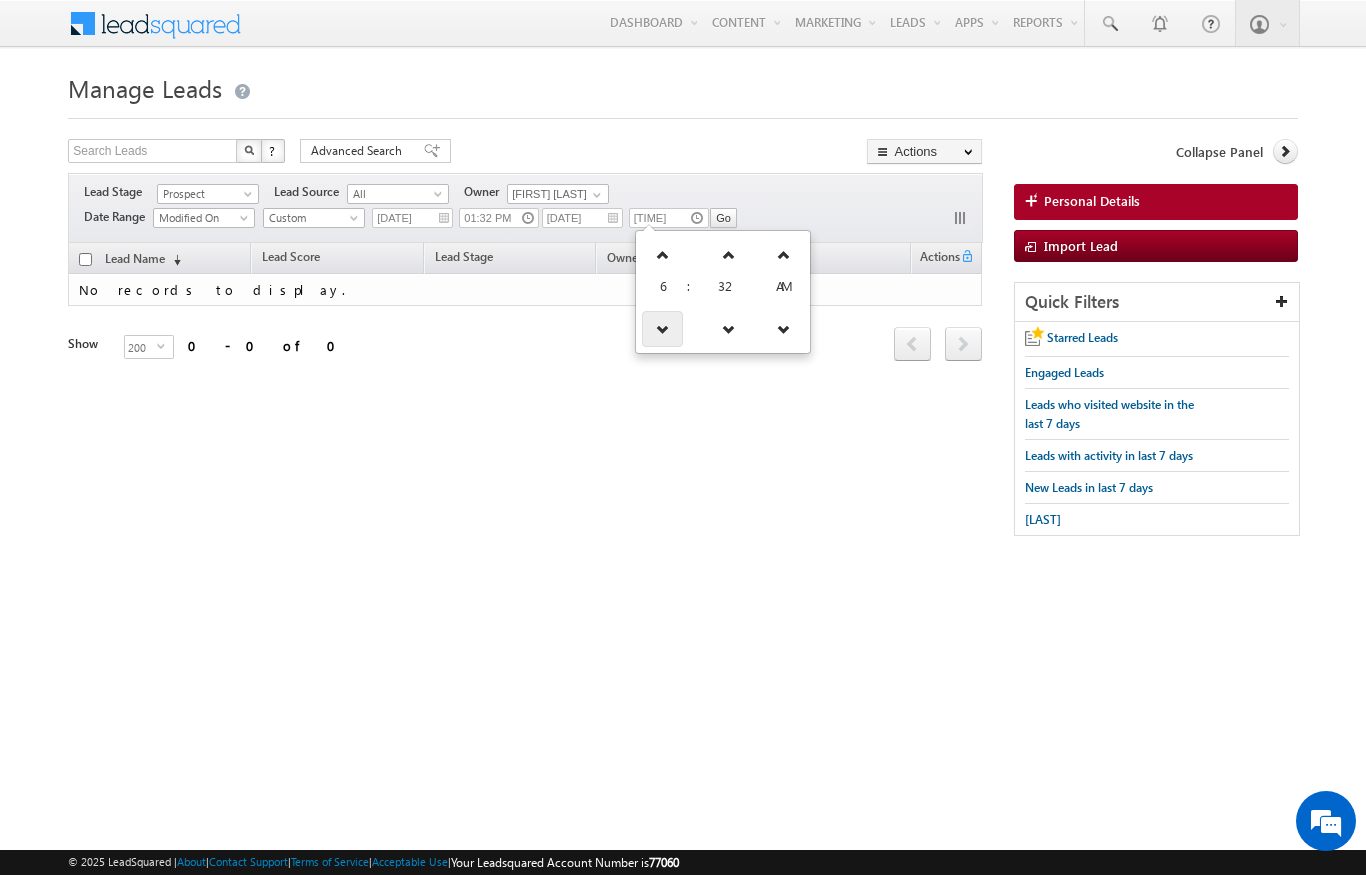 click at bounding box center (662, 329) 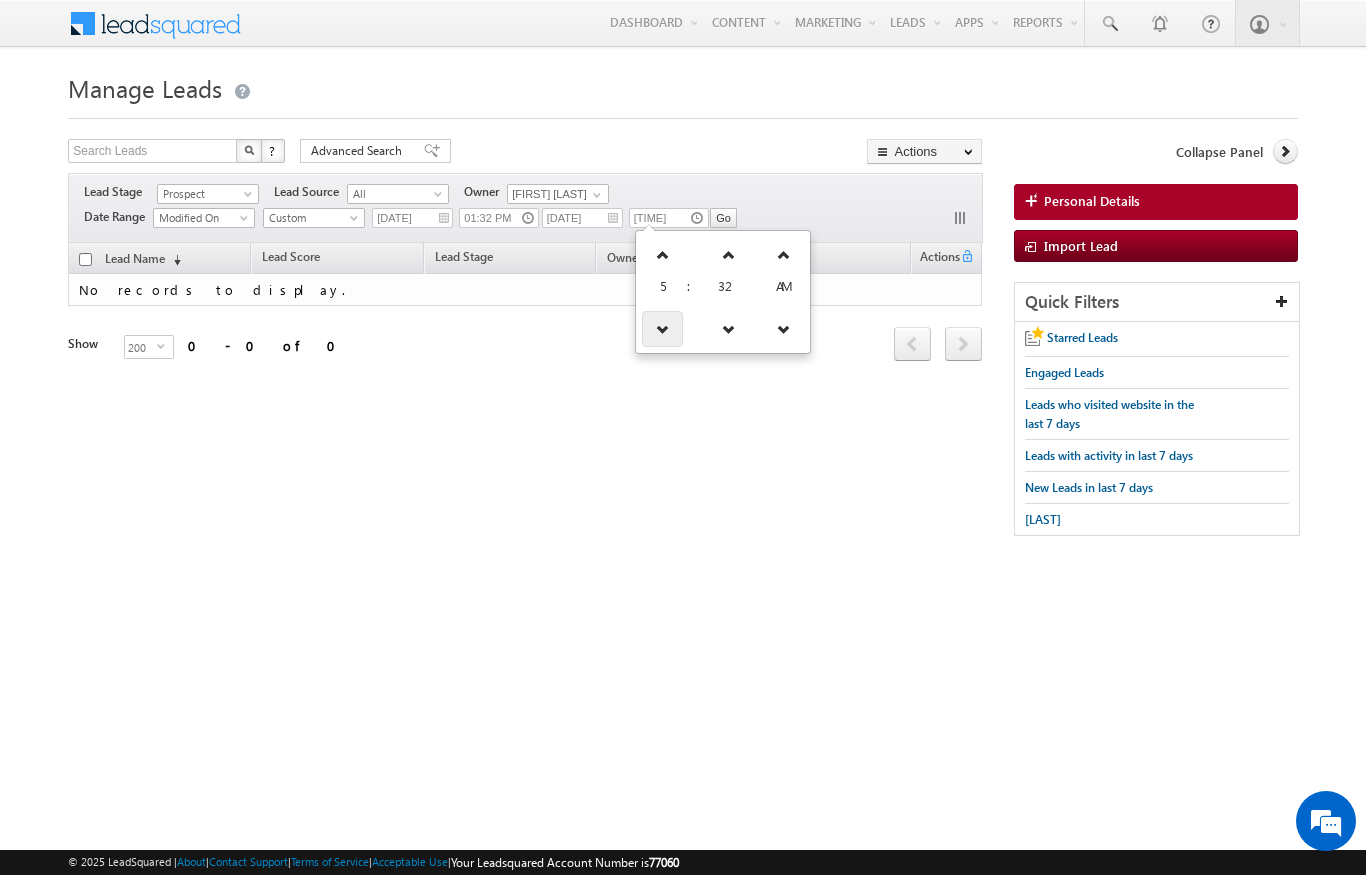 click at bounding box center (663, 329) 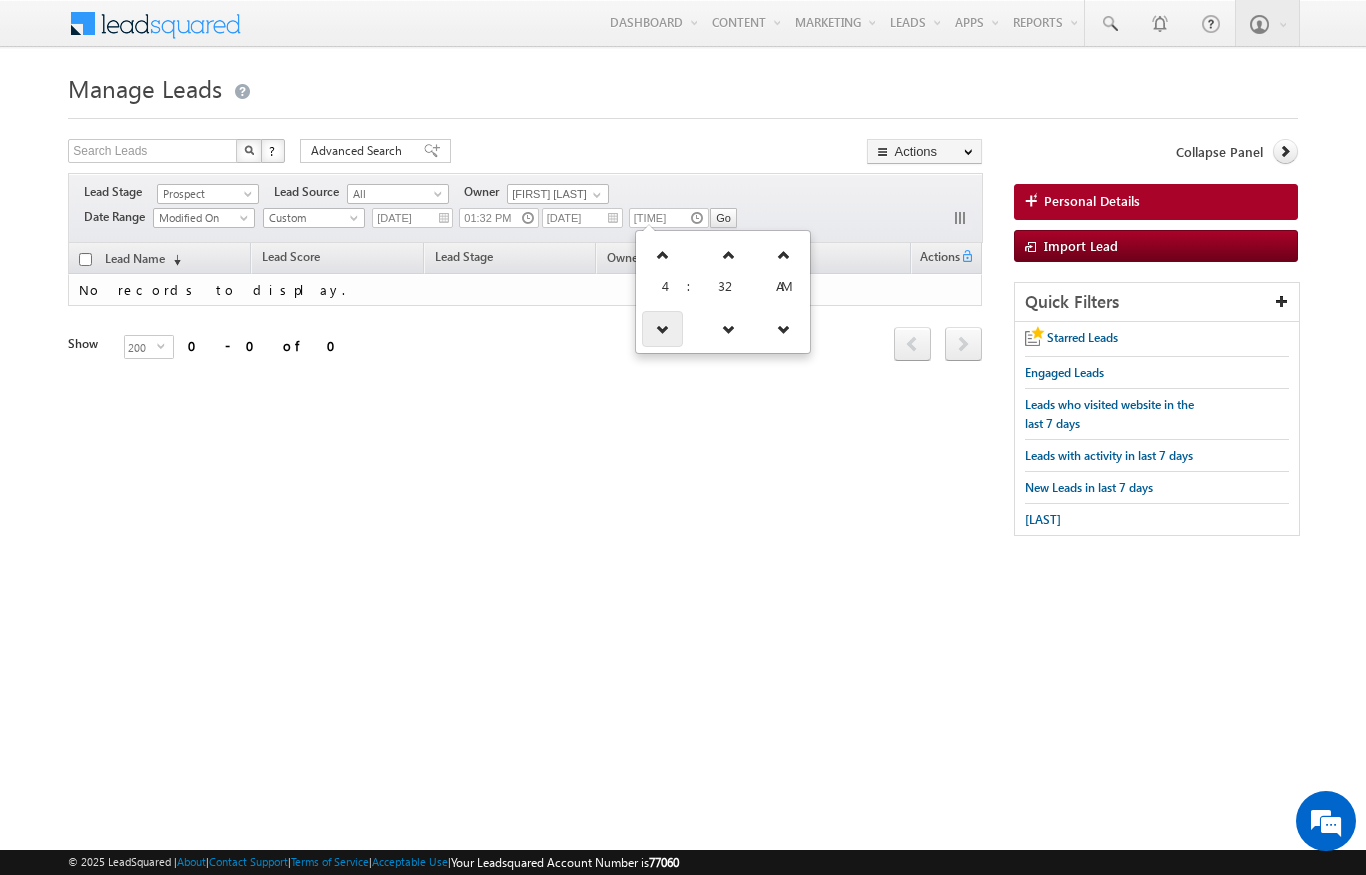 click at bounding box center (663, 329) 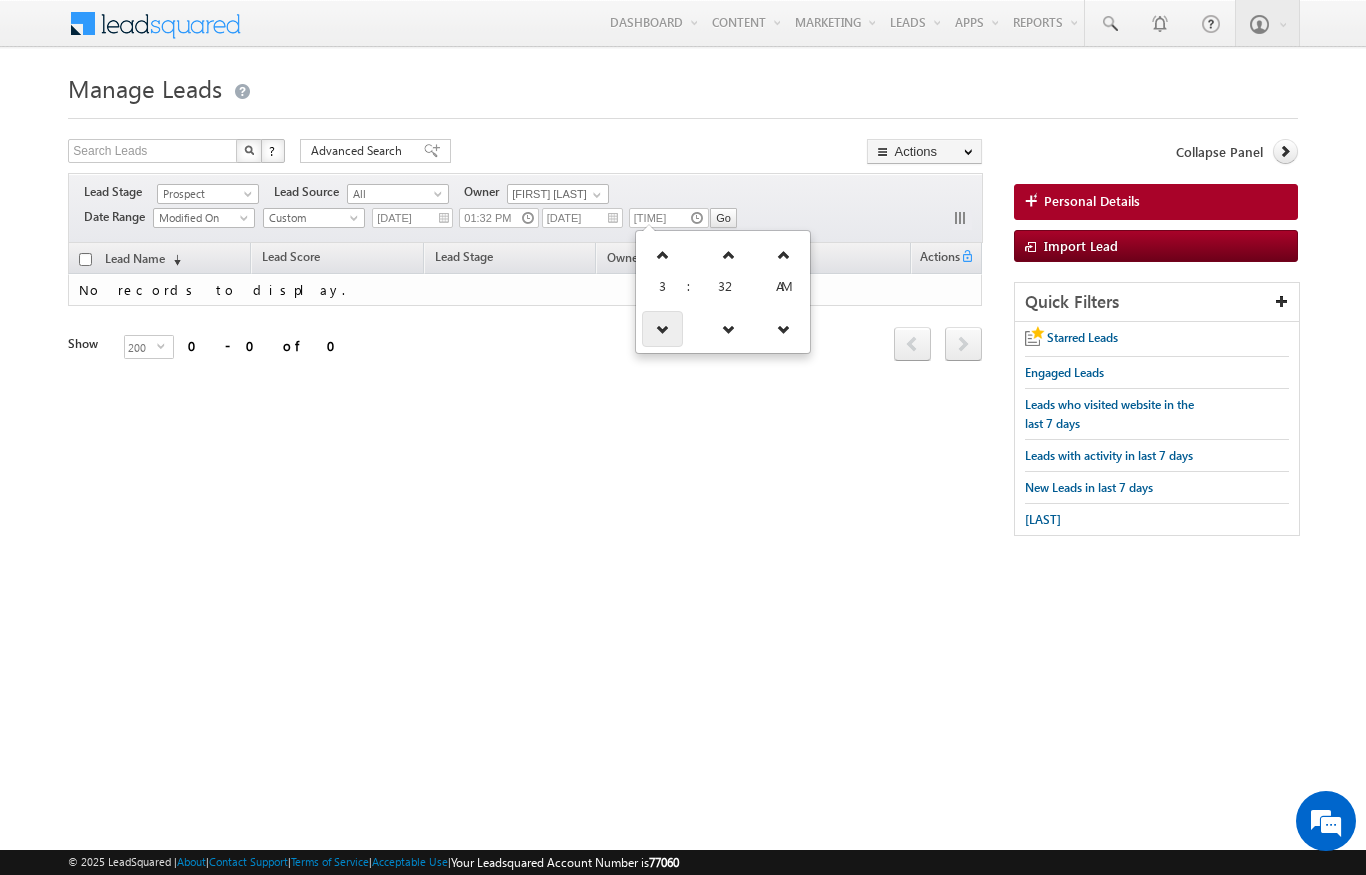 click at bounding box center (662, 329) 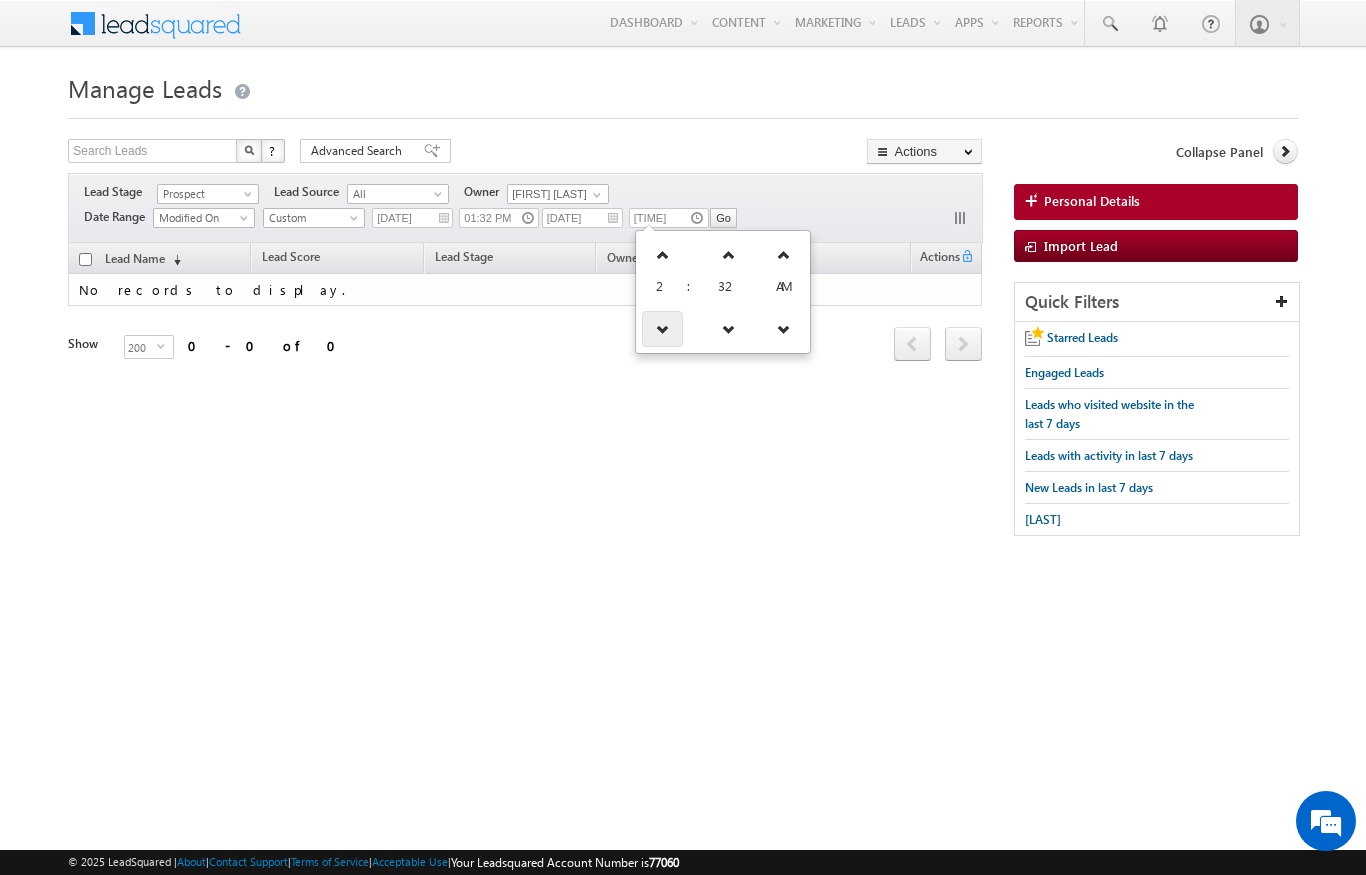 click at bounding box center (662, 329) 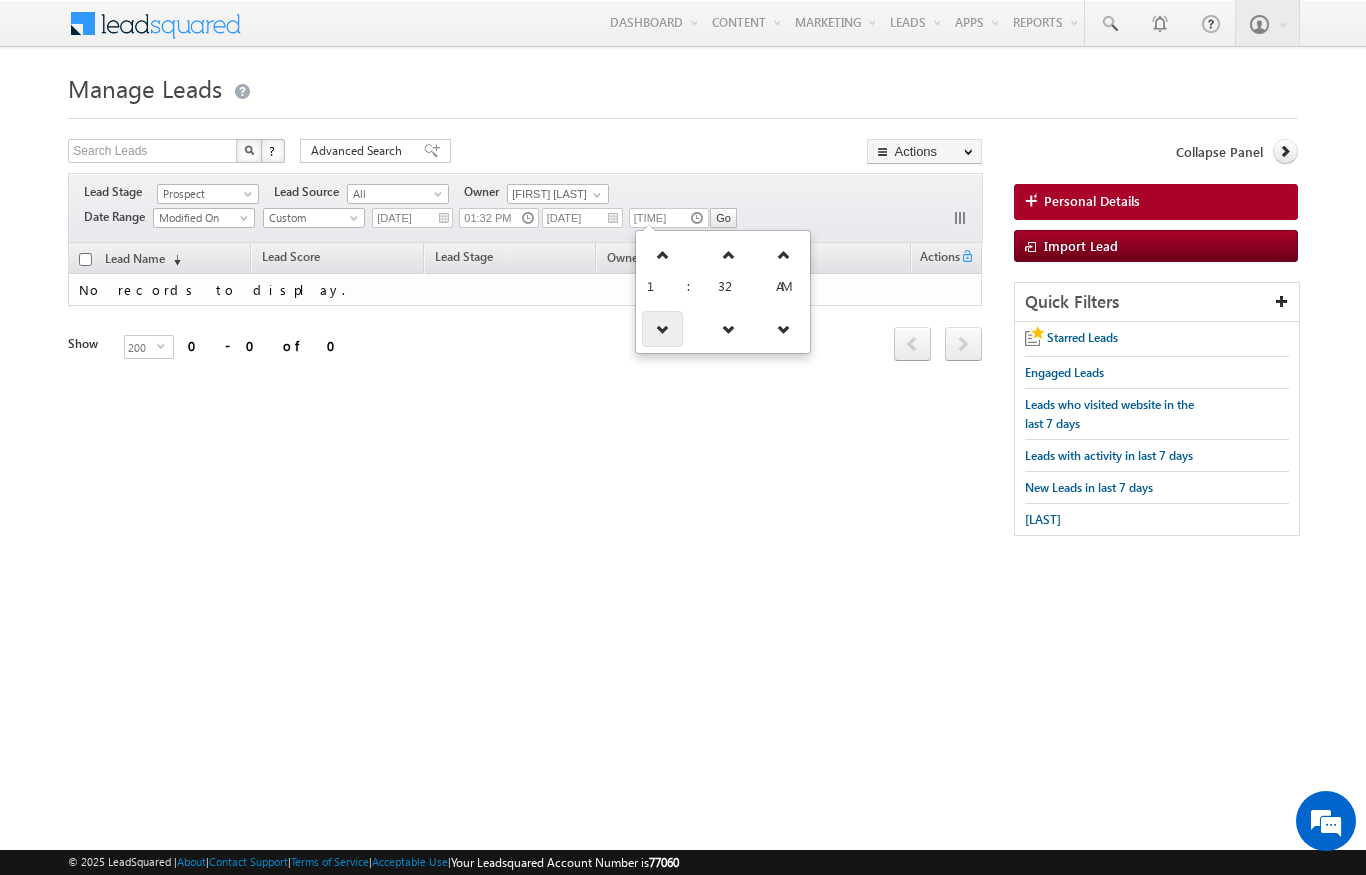 click at bounding box center [662, 329] 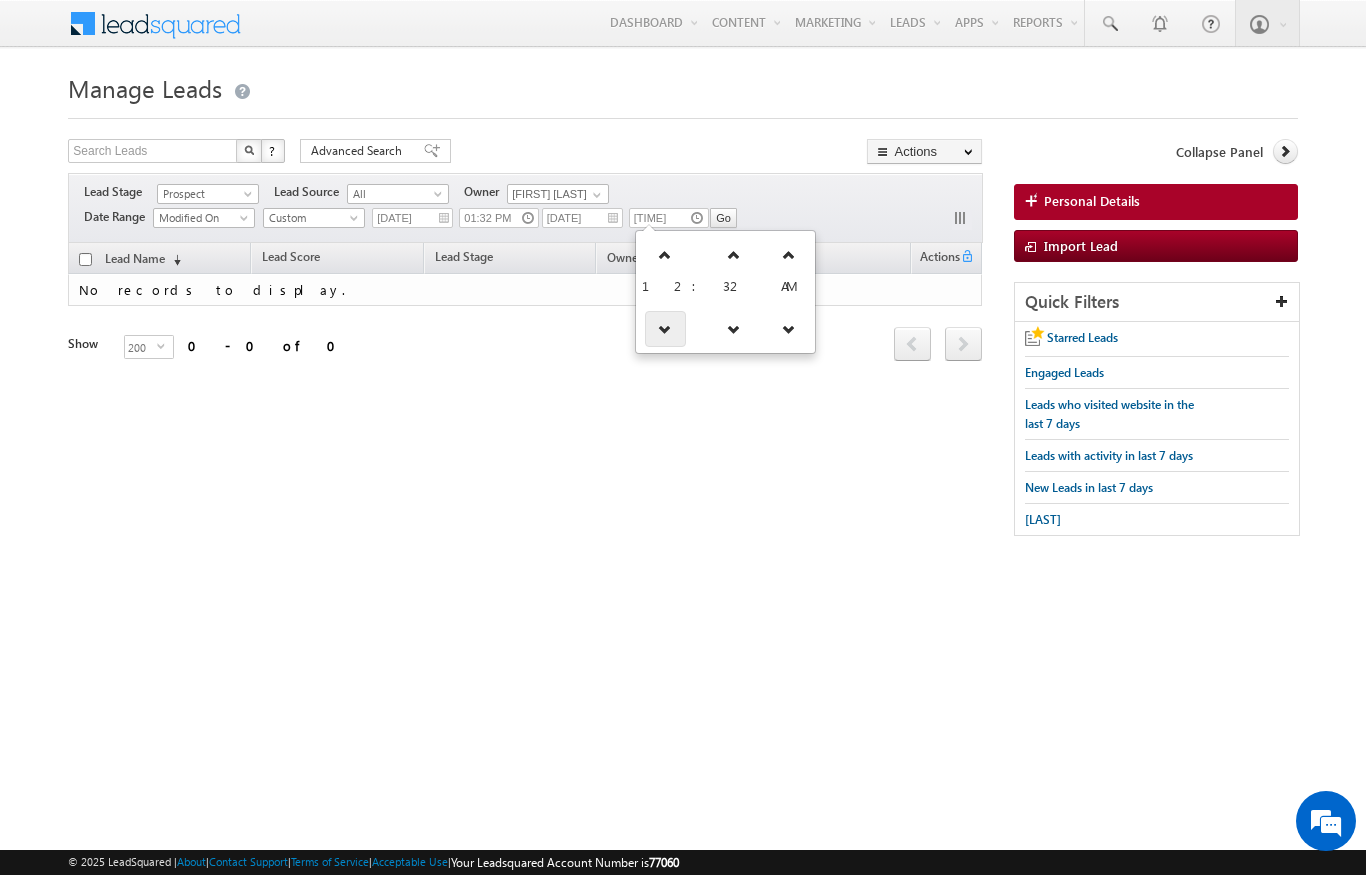 click at bounding box center [665, 329] 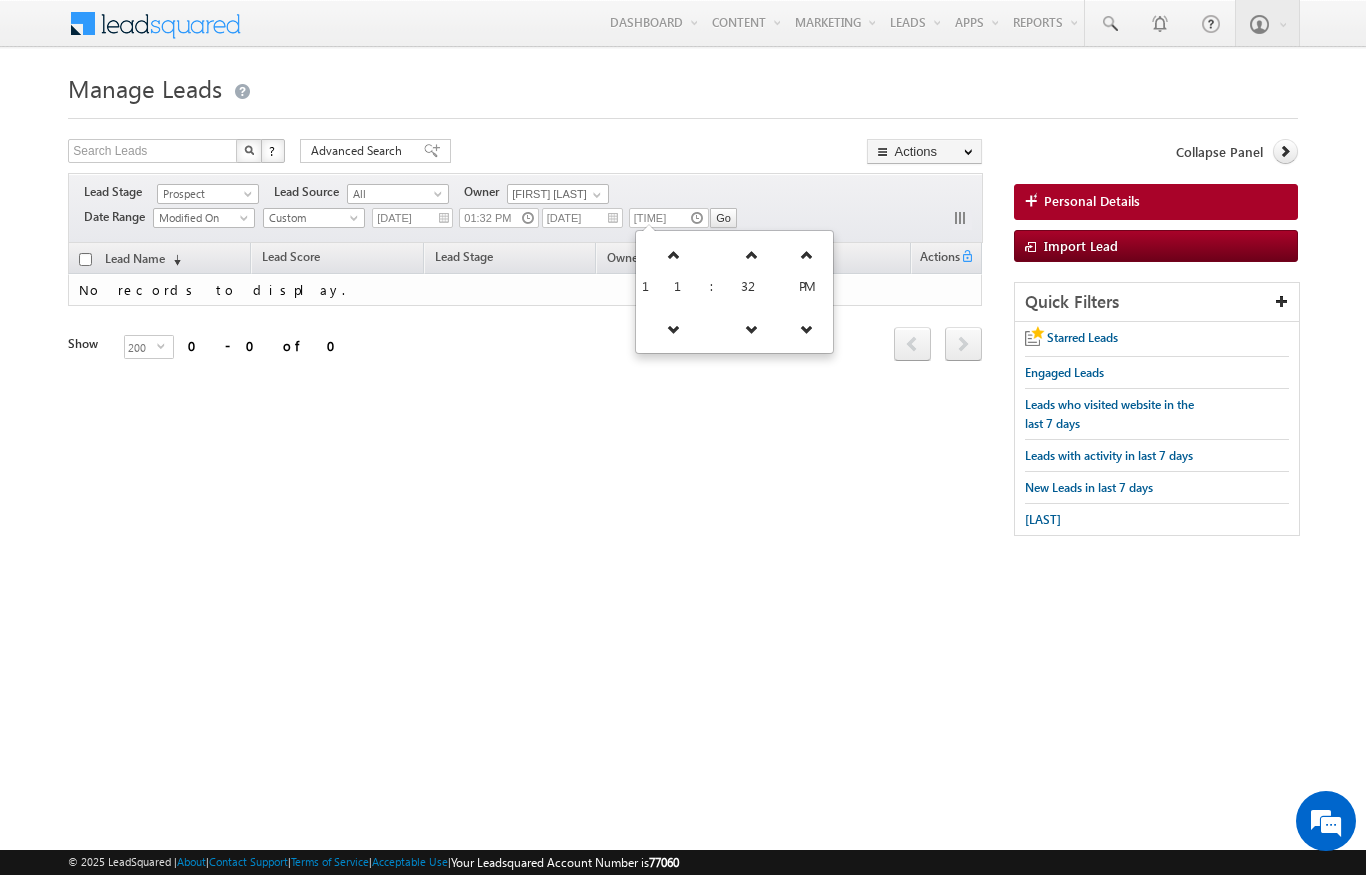 click on "Filters
Lead Stage
Prospect Prospect
Lead Source
All All
Owner
Niraj Upadhyay Niraj Upadhyay
Date Range Go 11:32 PM 01:32 PM" at bounding box center [525, 208] 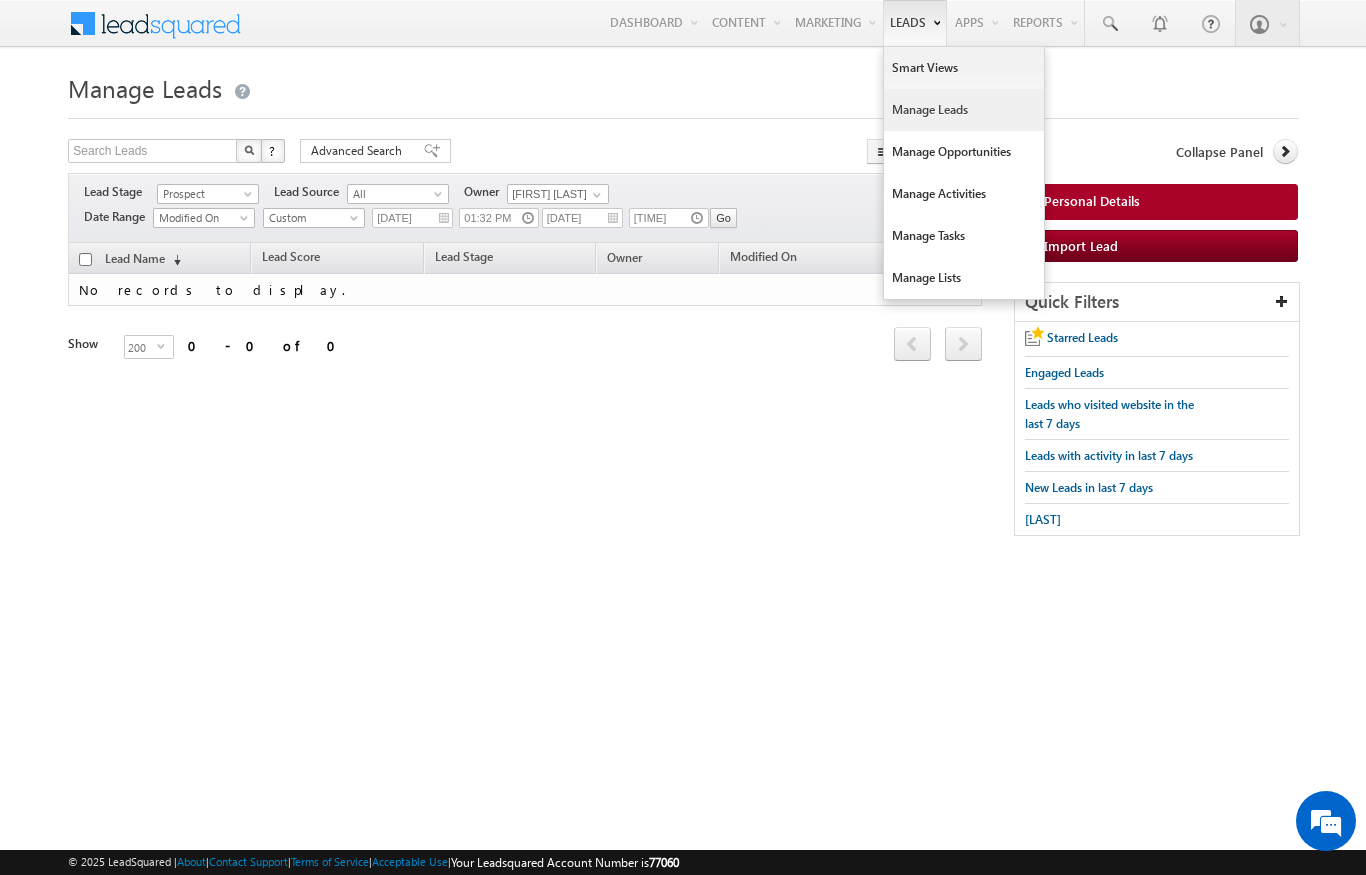 click on "Leads" at bounding box center (915, 23) 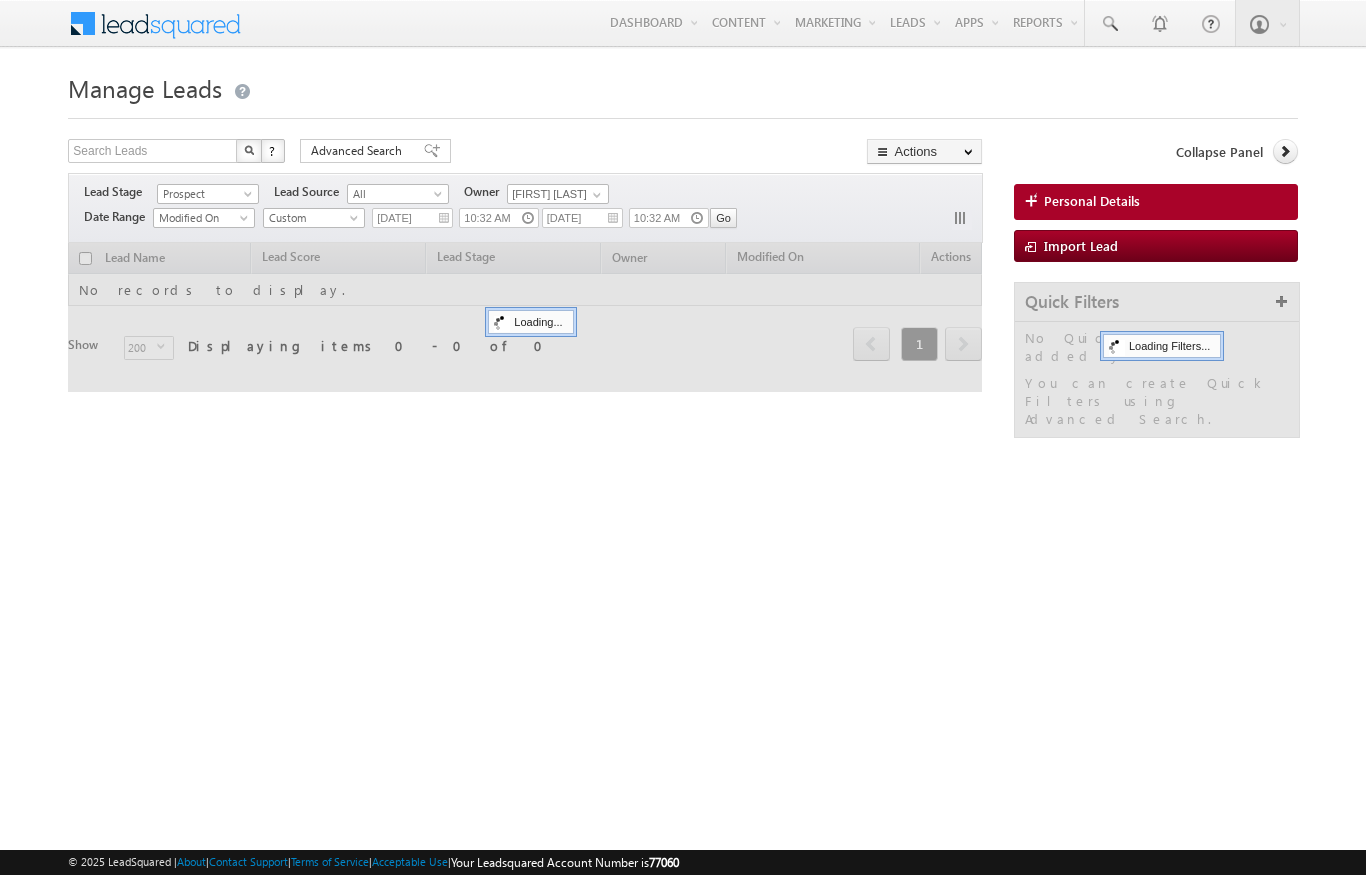 scroll, scrollTop: 0, scrollLeft: 0, axis: both 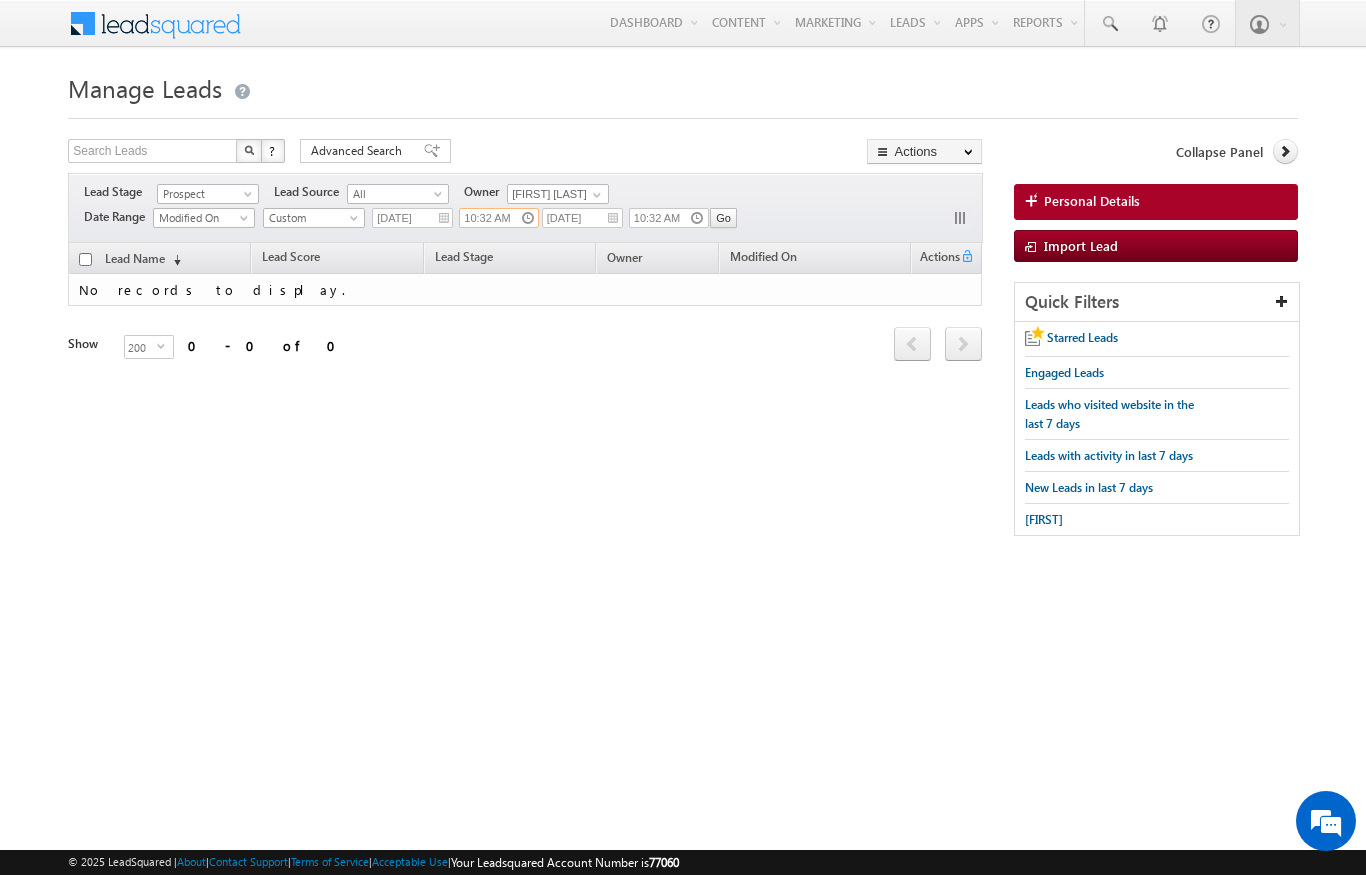 click on "10:32 AM" at bounding box center (499, 218) 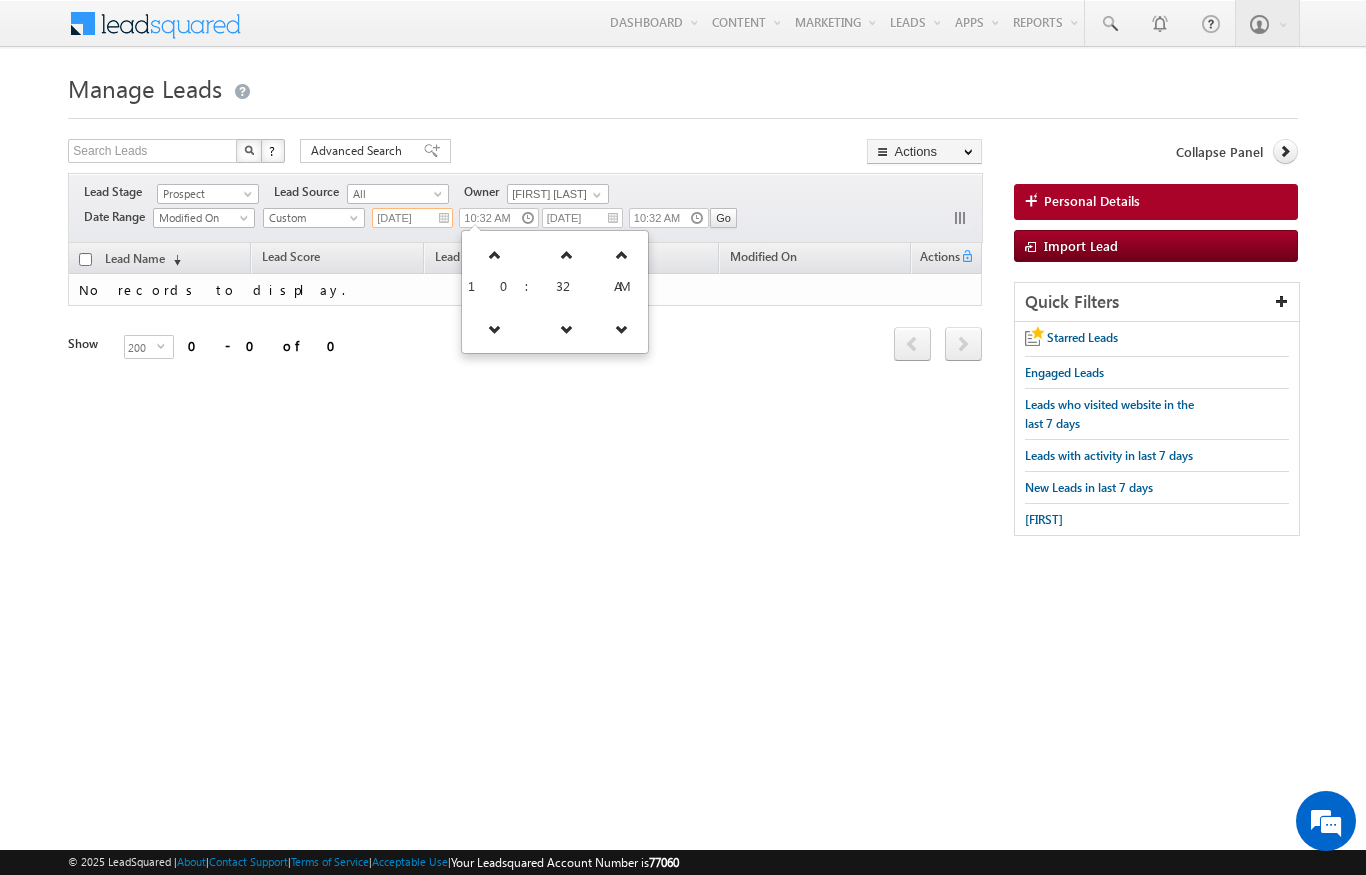click on "12/07/2025" at bounding box center (412, 218) 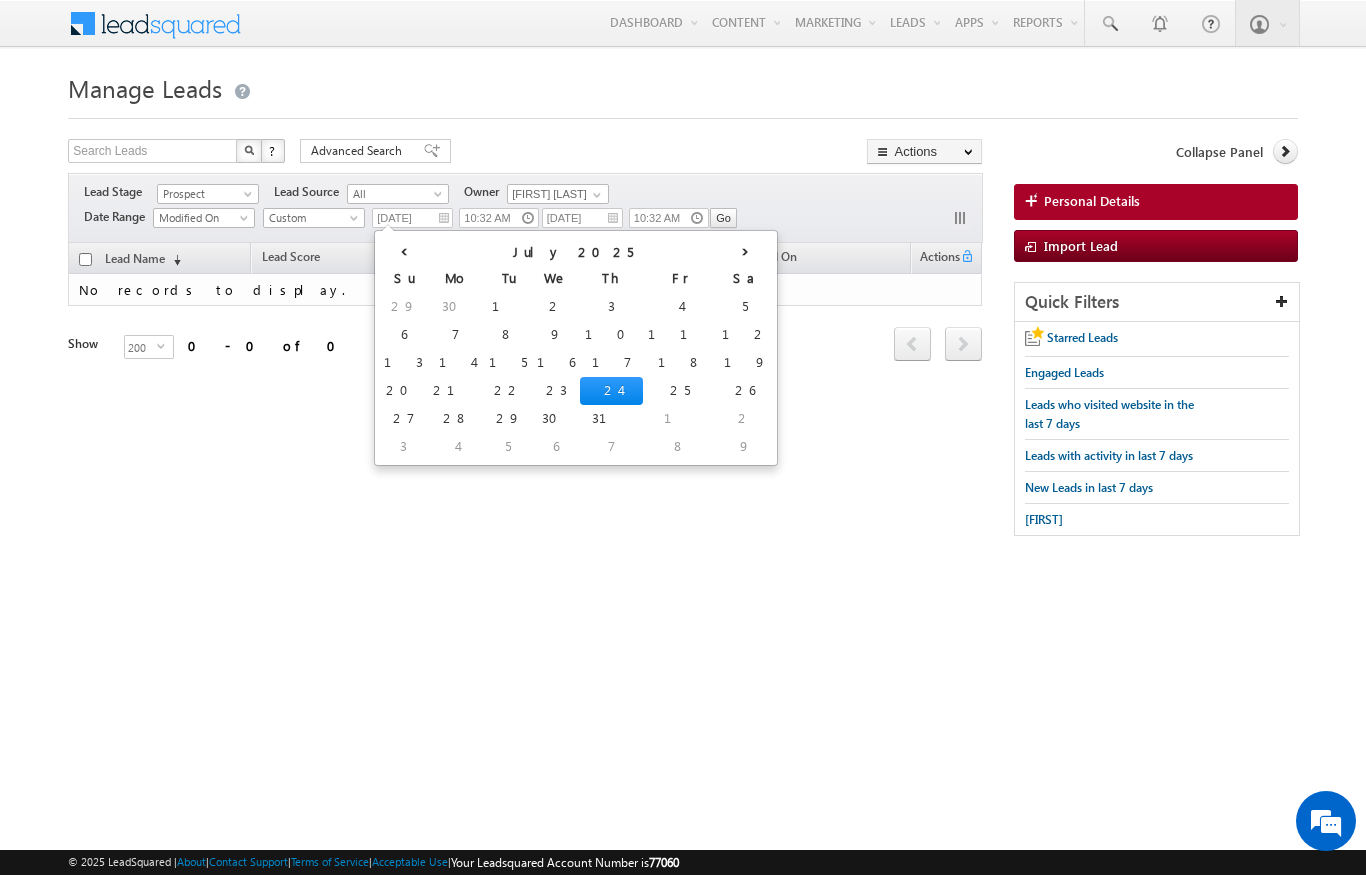 click on "Lead Name
(sorted descending)
Lead Score
Lead Stage
Owner
Modified On No records to display. prev" at bounding box center (525, 317) 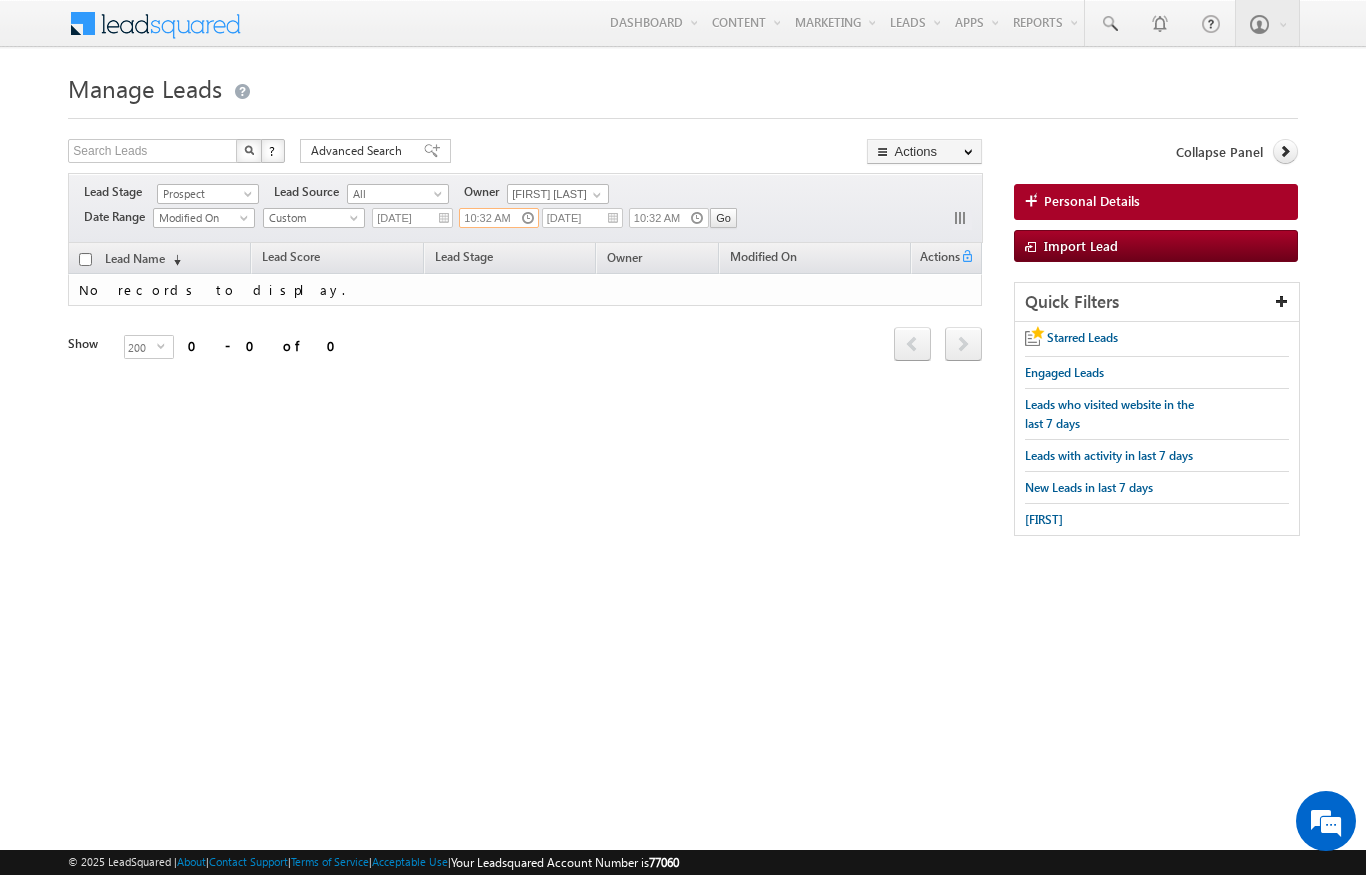 click on "10:32 AM" at bounding box center [499, 218] 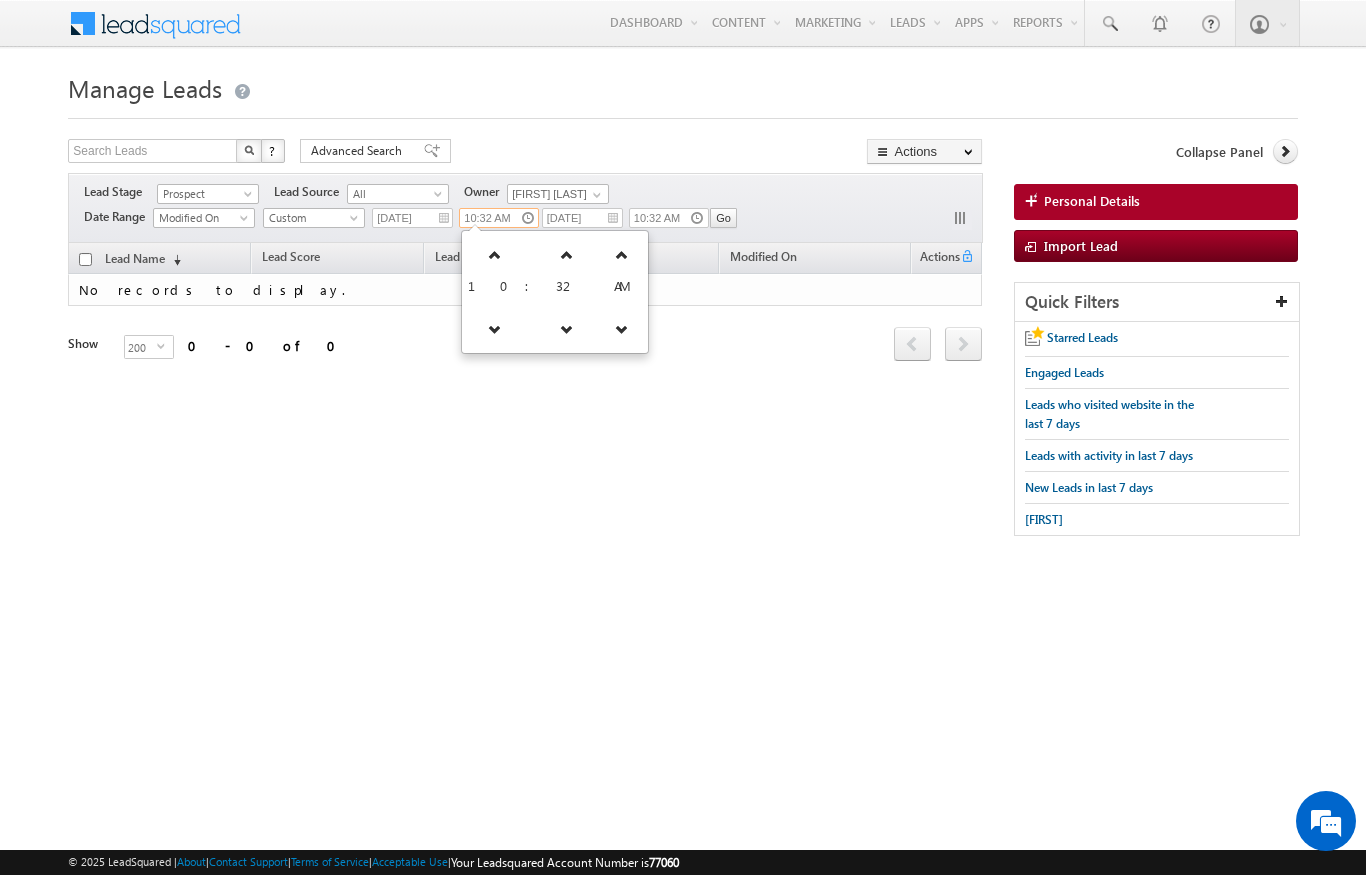 scroll, scrollTop: 0, scrollLeft: 0, axis: both 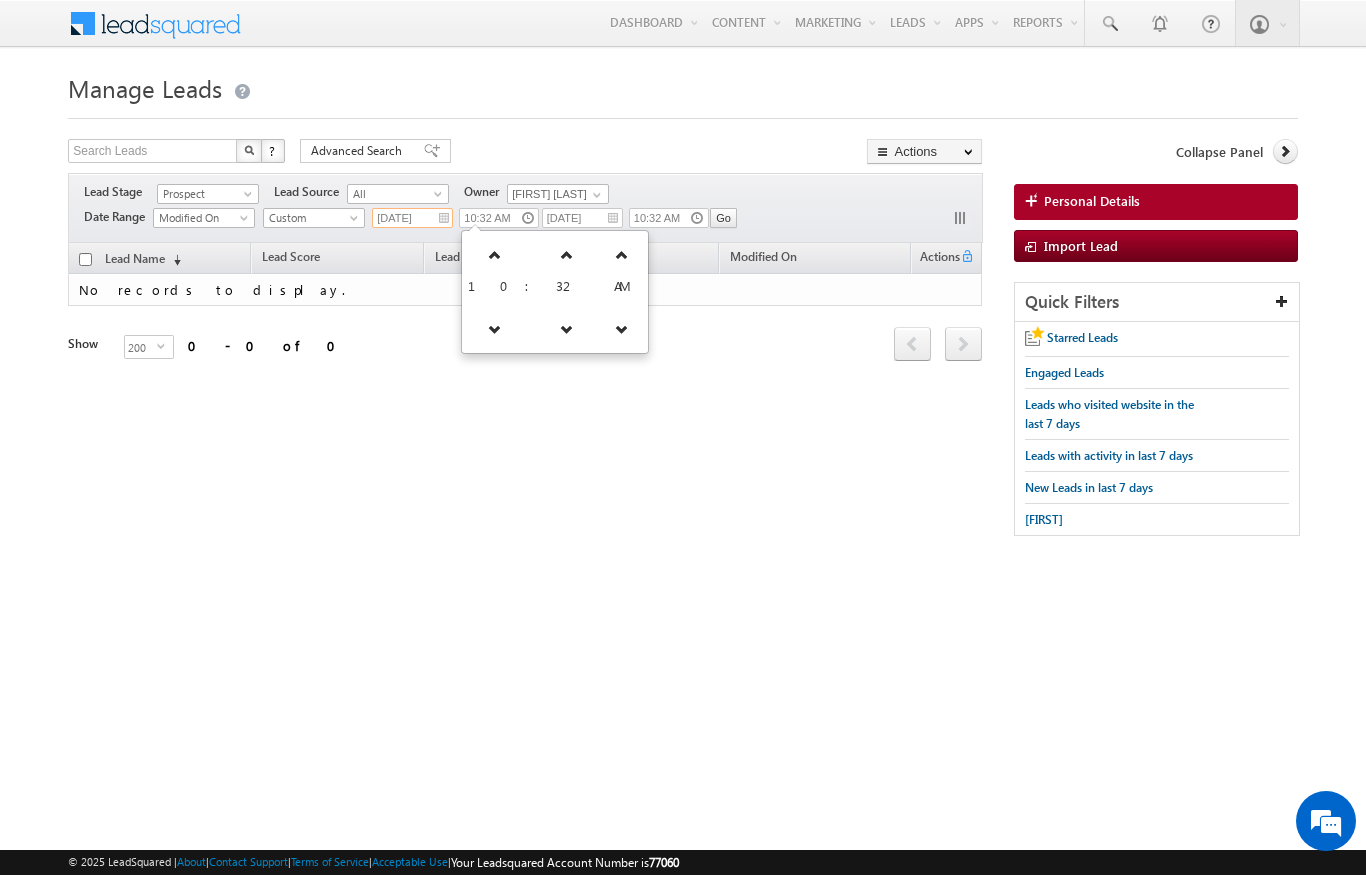 click on "12/07/2025" at bounding box center [412, 218] 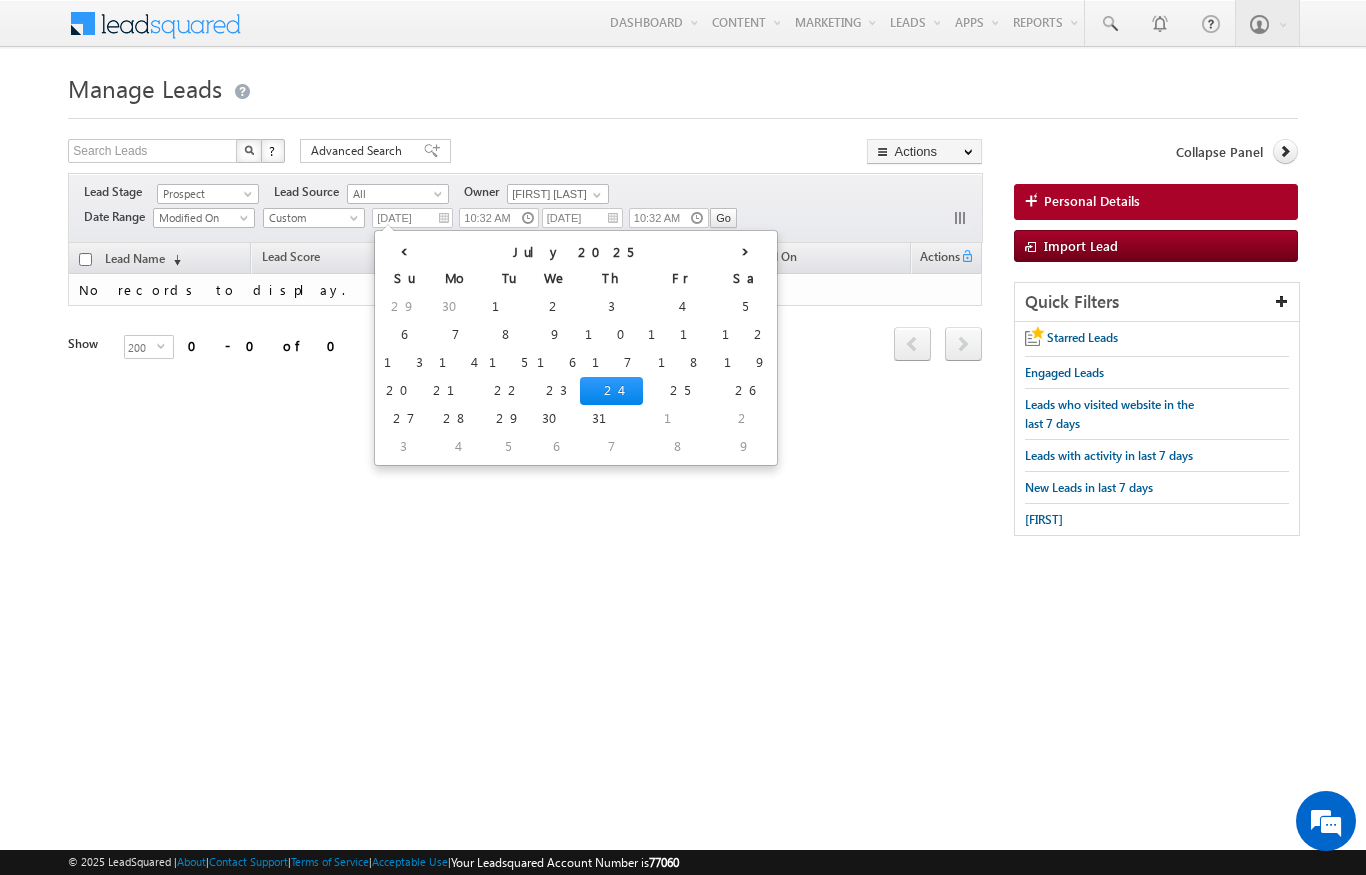 click on "Search Leads X ?   0 results found
Advanced Search
Advanced Search
Advanced search results
Actions" at bounding box center [682, 347] 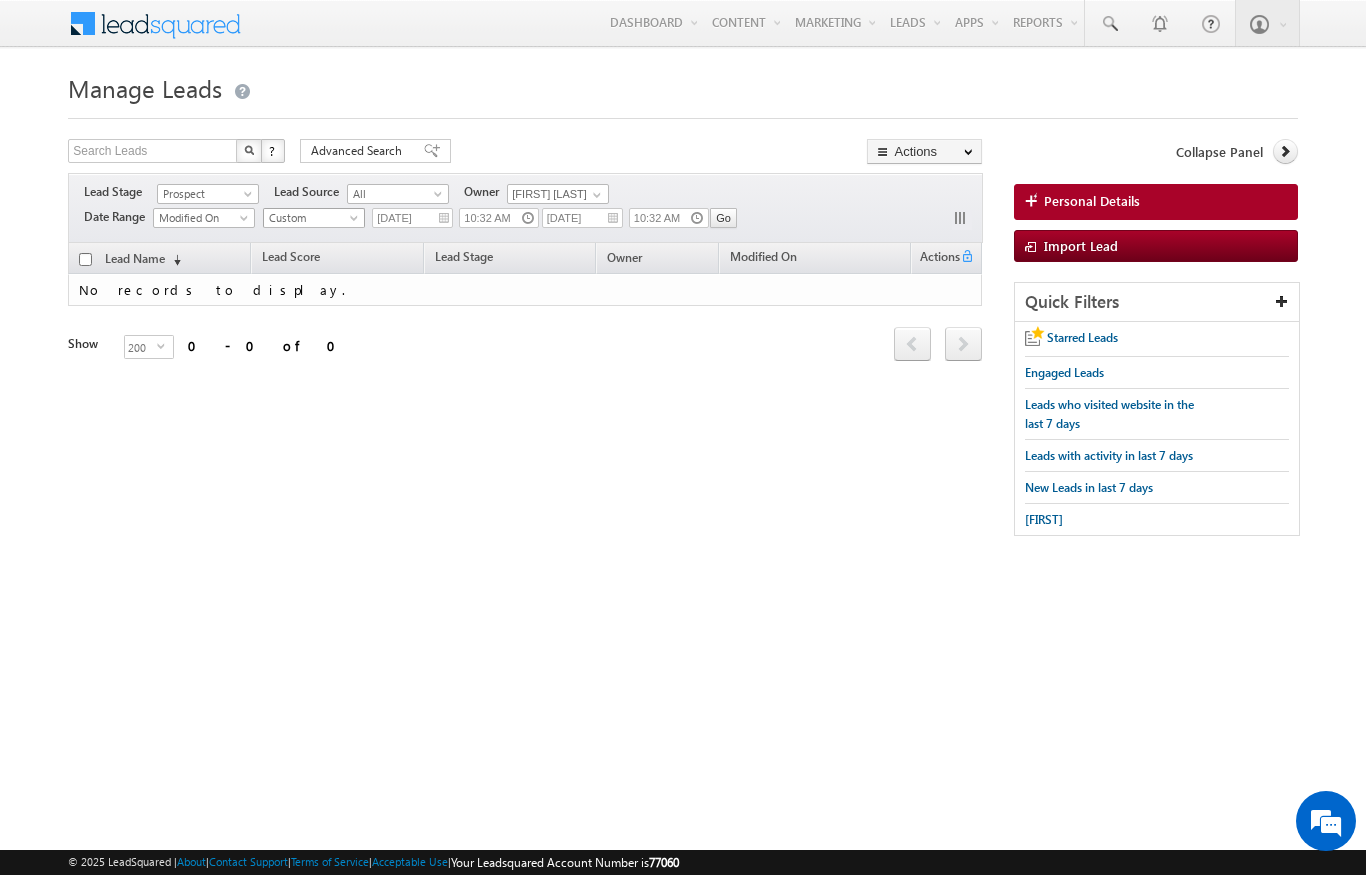 click on "Custom" at bounding box center (311, 218) 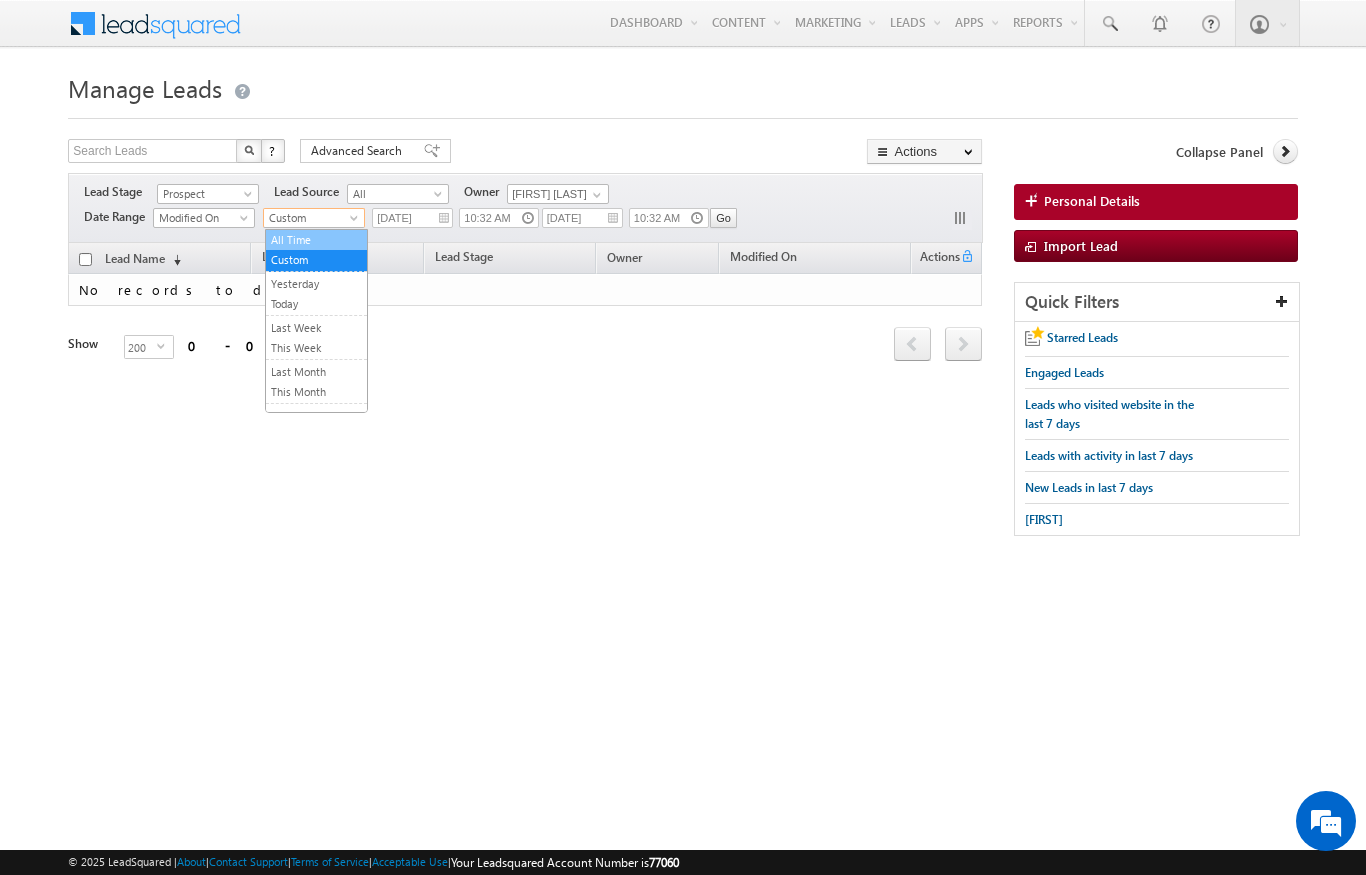 click on "All Time" at bounding box center [316, 240] 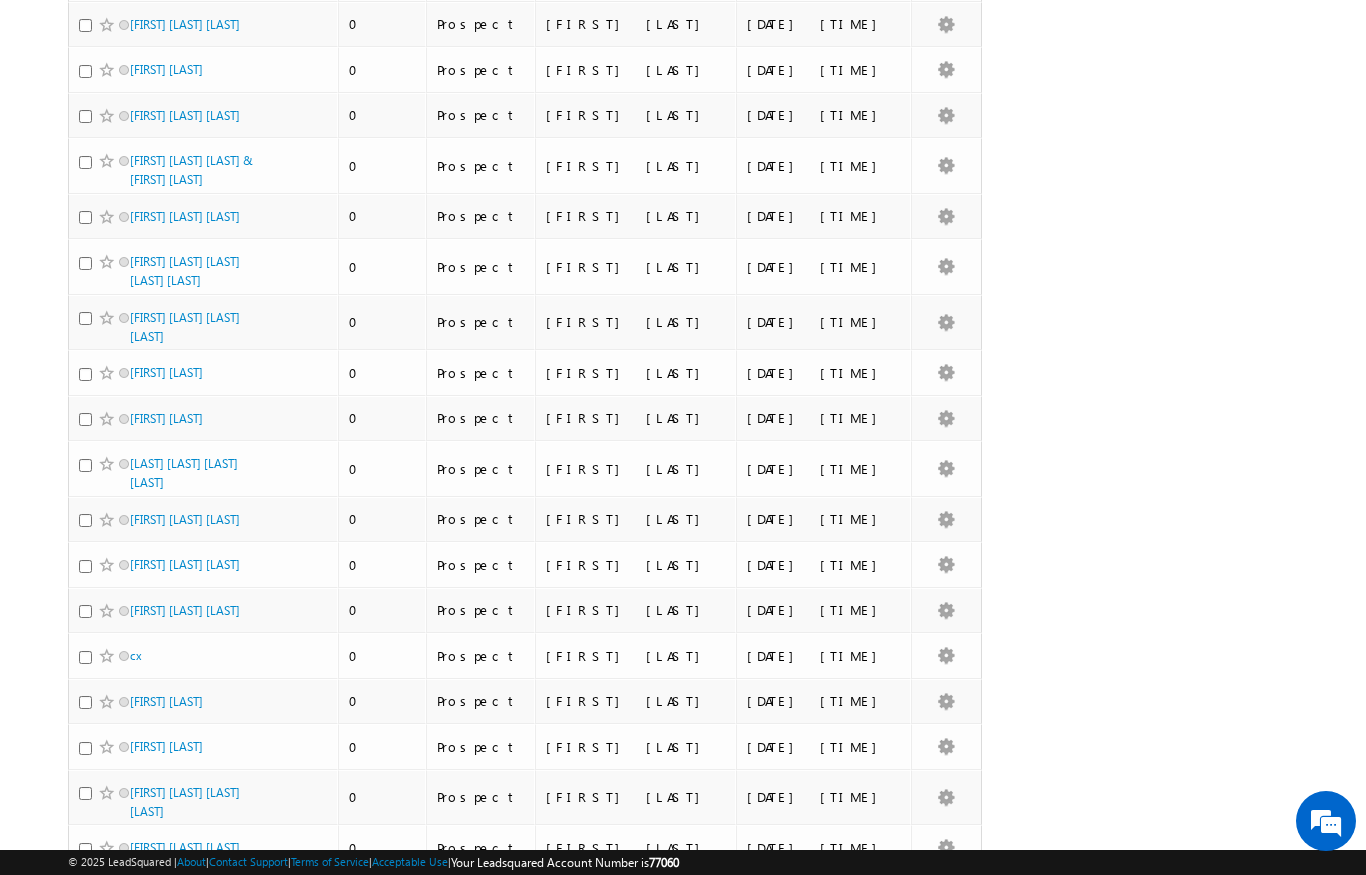 scroll, scrollTop: 0, scrollLeft: 0, axis: both 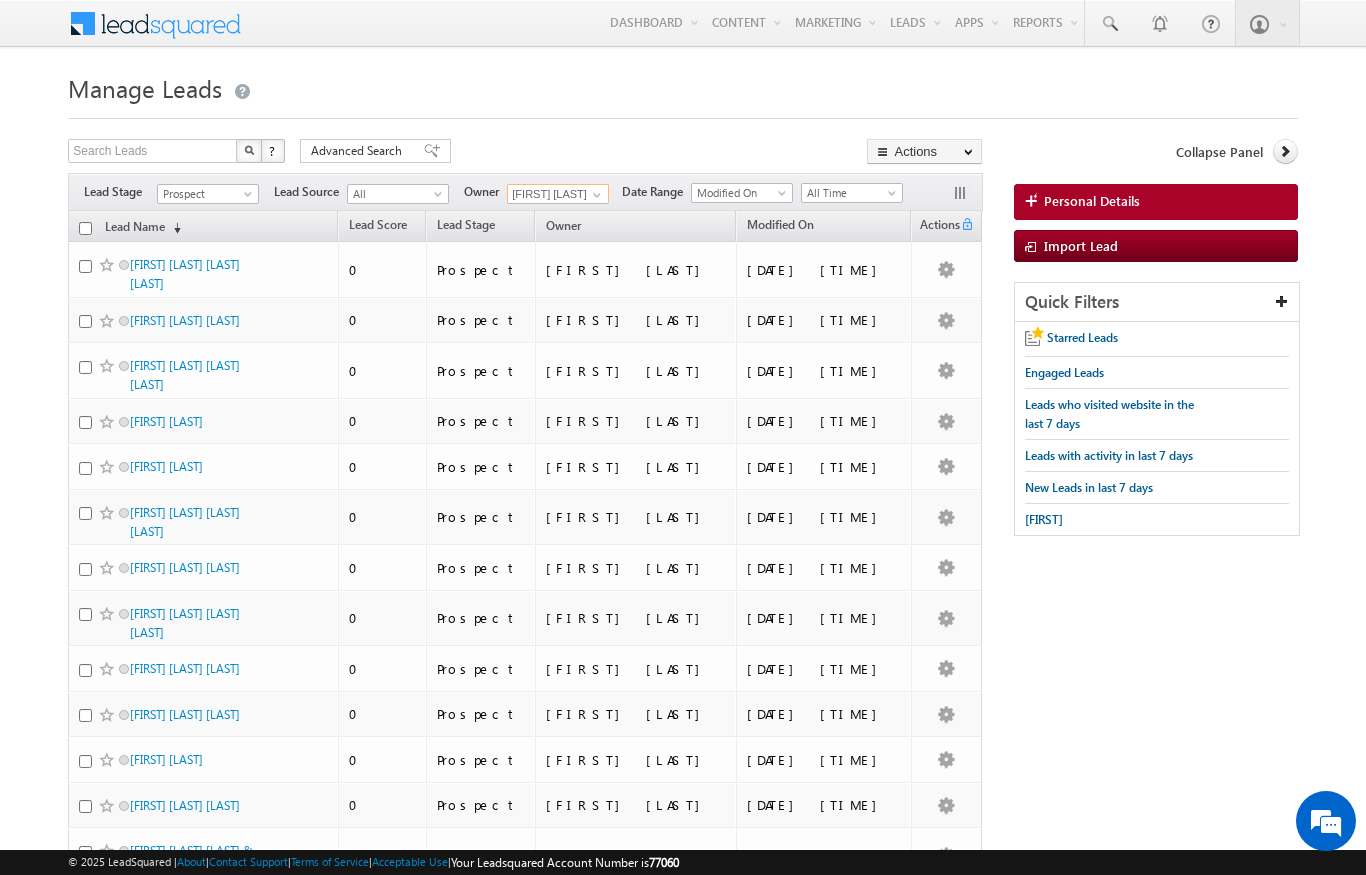 click on "[FIRST] [LAST]" at bounding box center (558, 194) 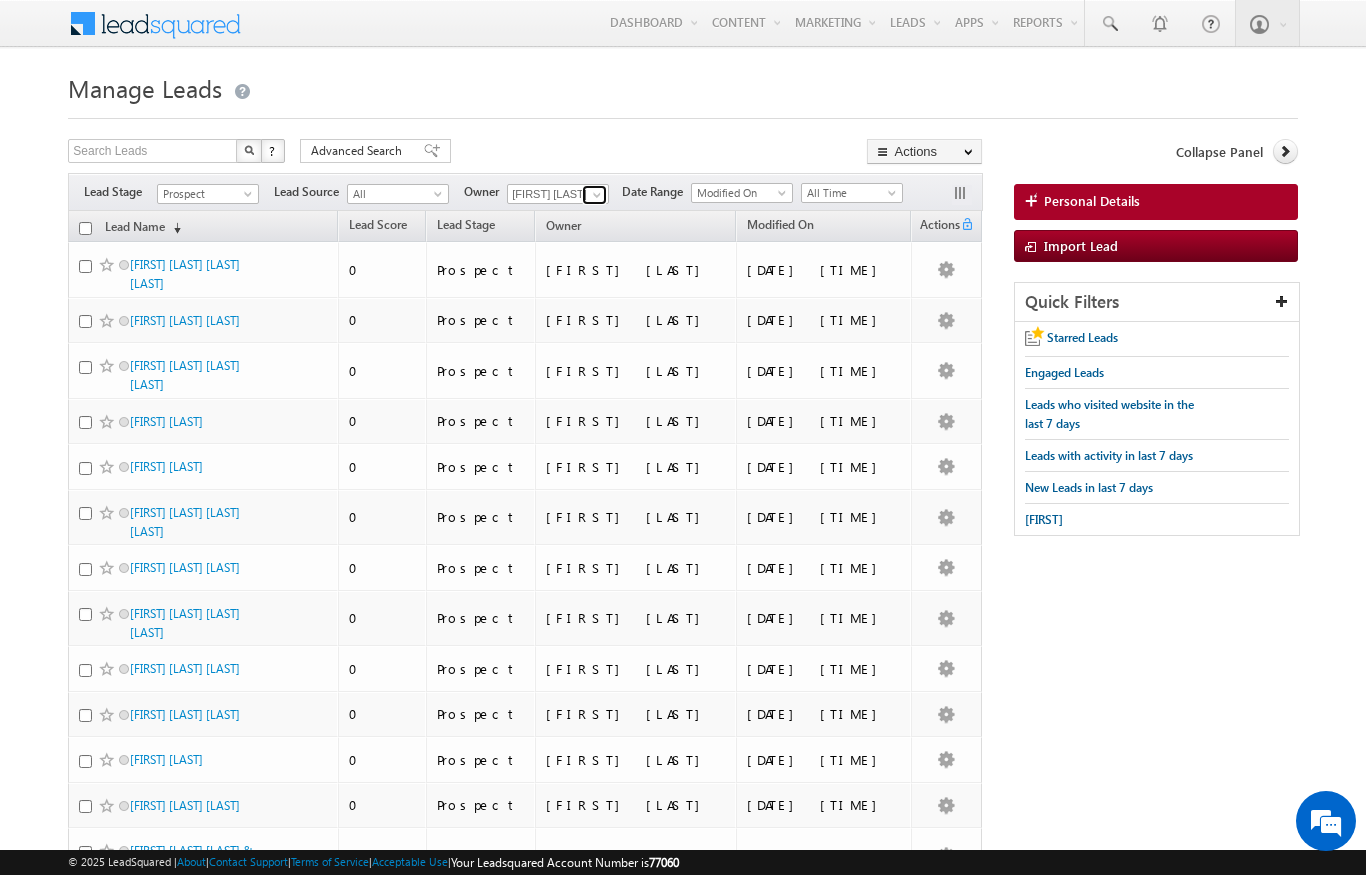 click at bounding box center (597, 195) 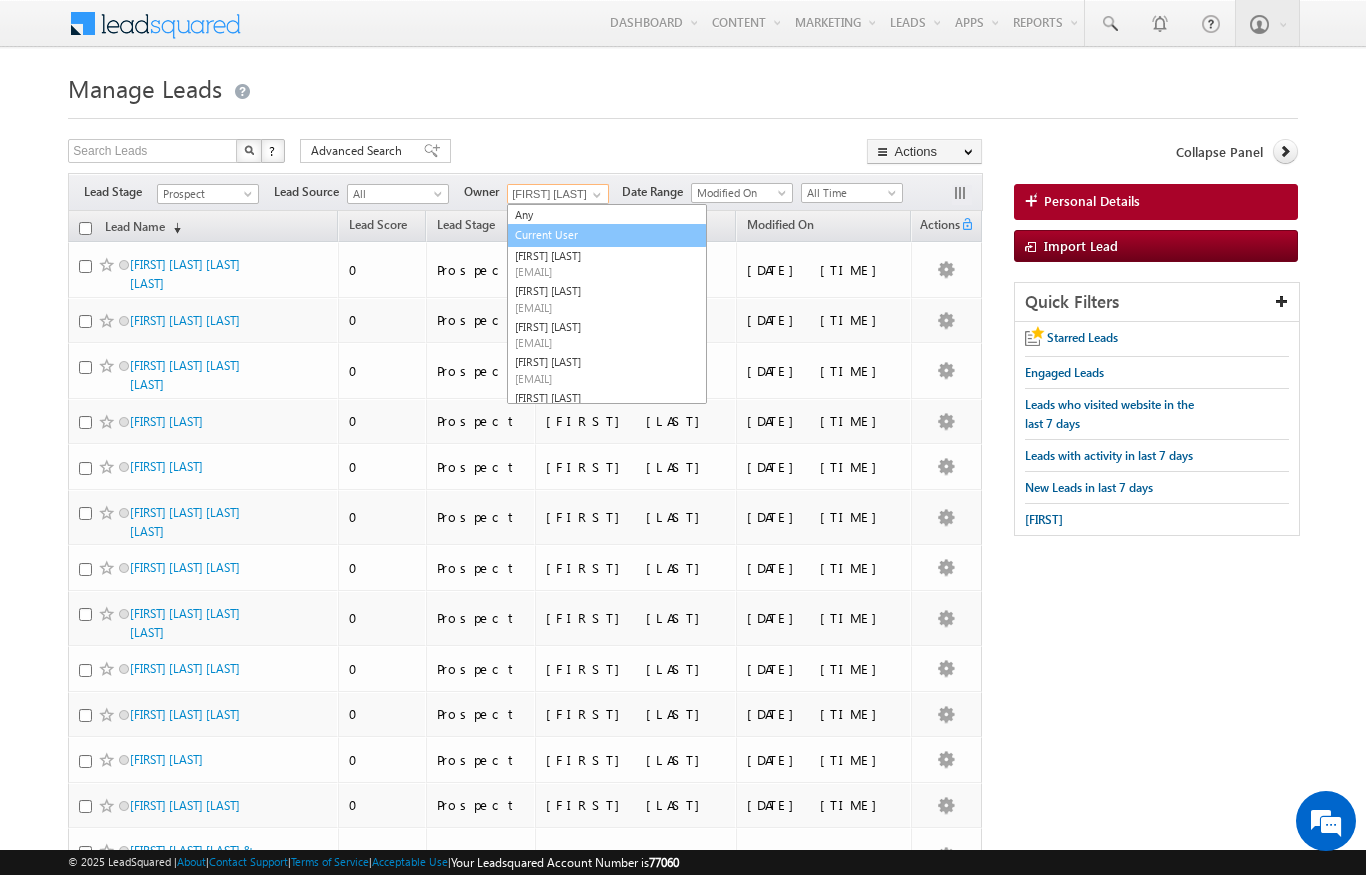 click on "Current User" at bounding box center [607, 235] 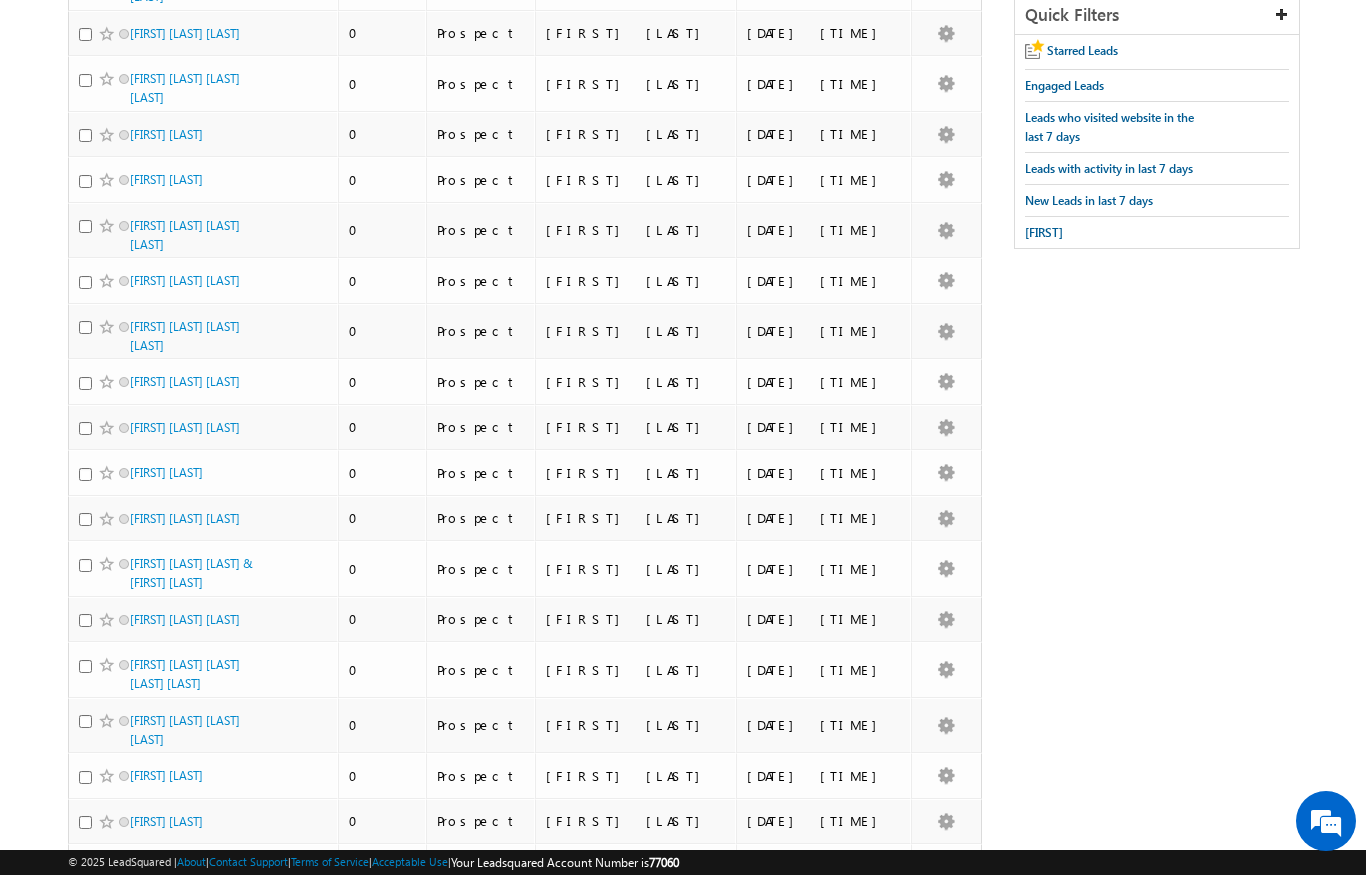 scroll, scrollTop: 0, scrollLeft: 0, axis: both 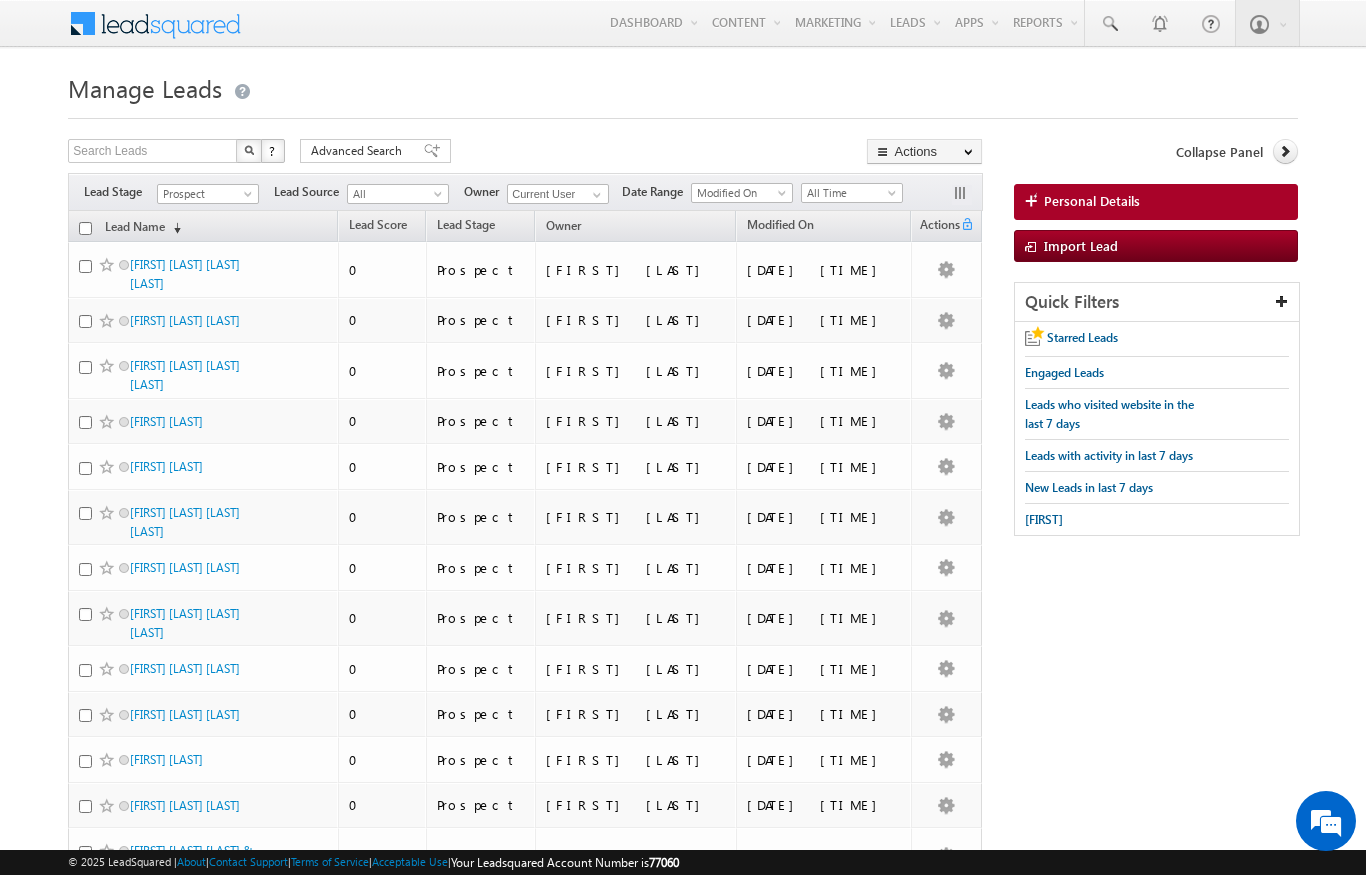click at bounding box center [962, 195] 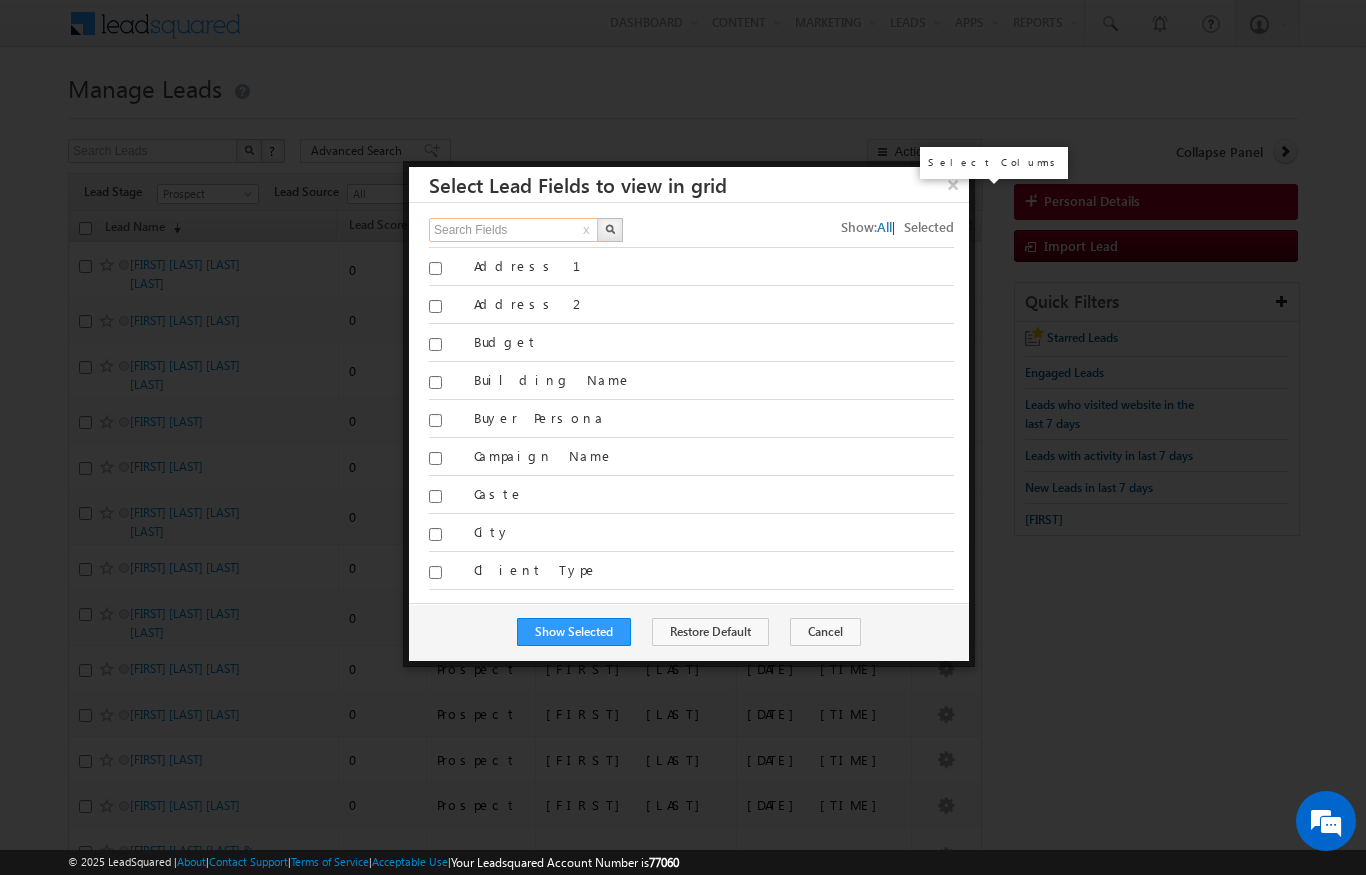 click on "Search Fields" at bounding box center (514, 230) 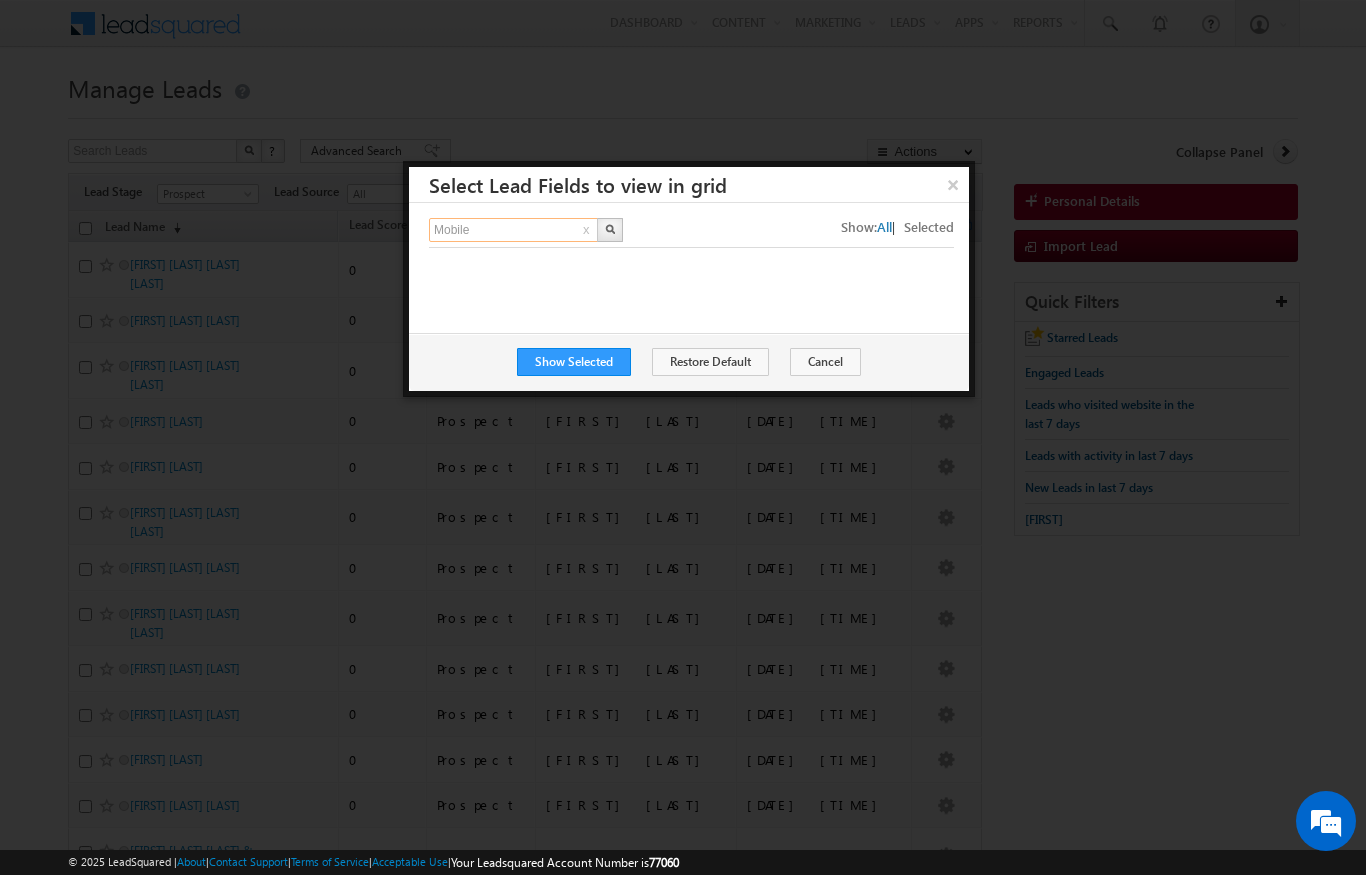 type on "Mobile" 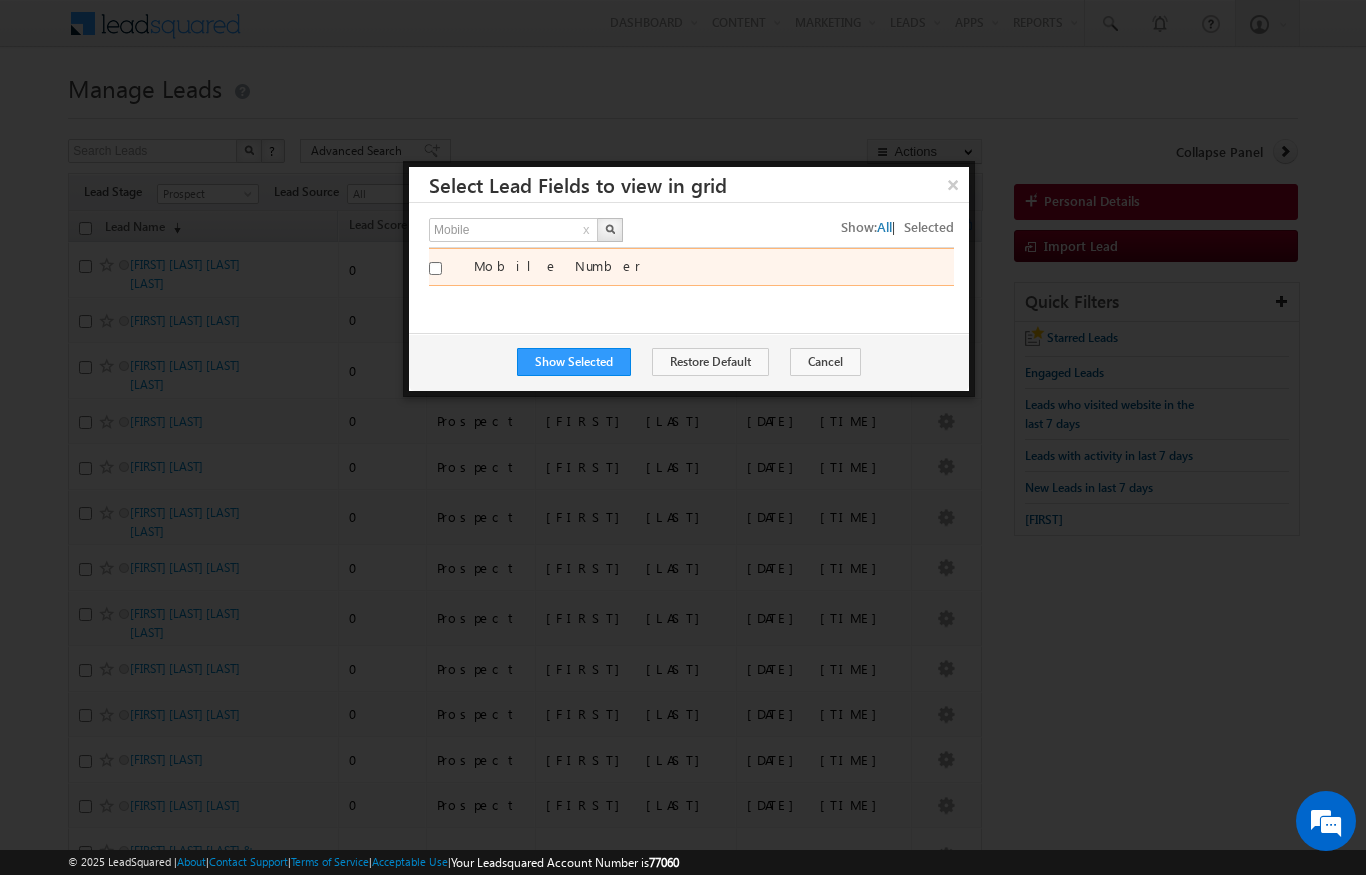 click at bounding box center [444, 271] 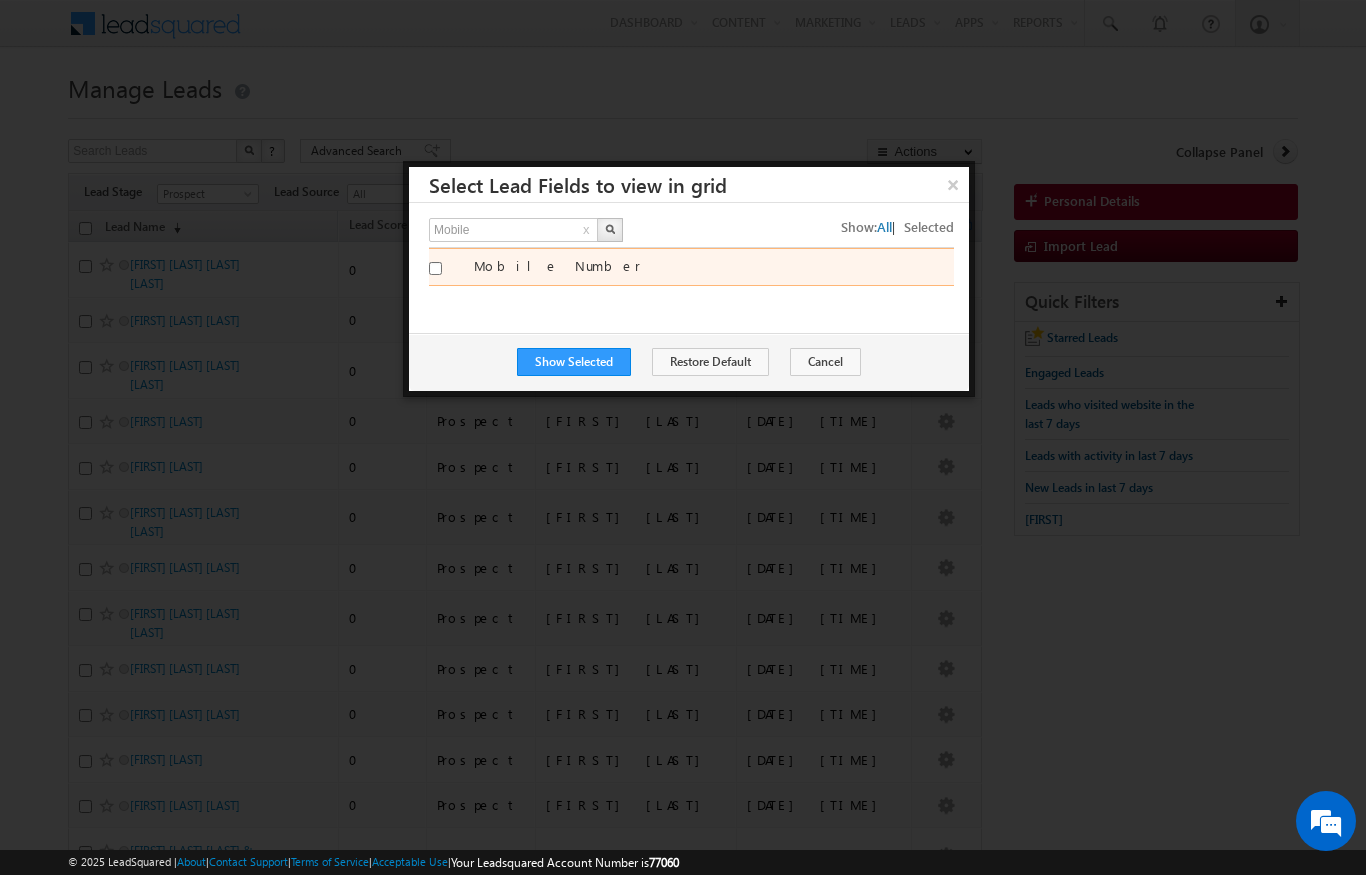 click on "Mobile Number" at bounding box center [435, 268] 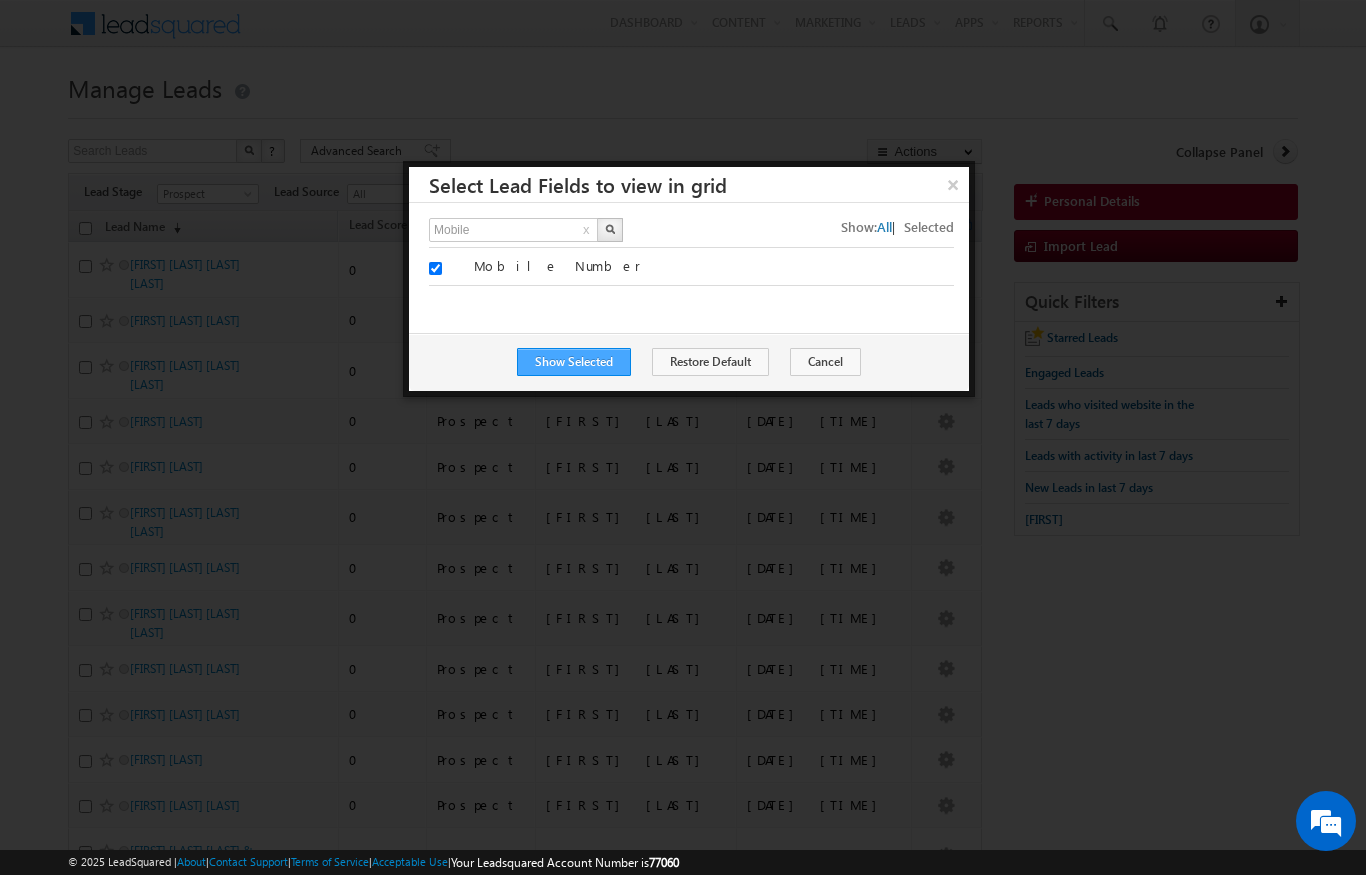 click on "Show Selected" at bounding box center [574, 362] 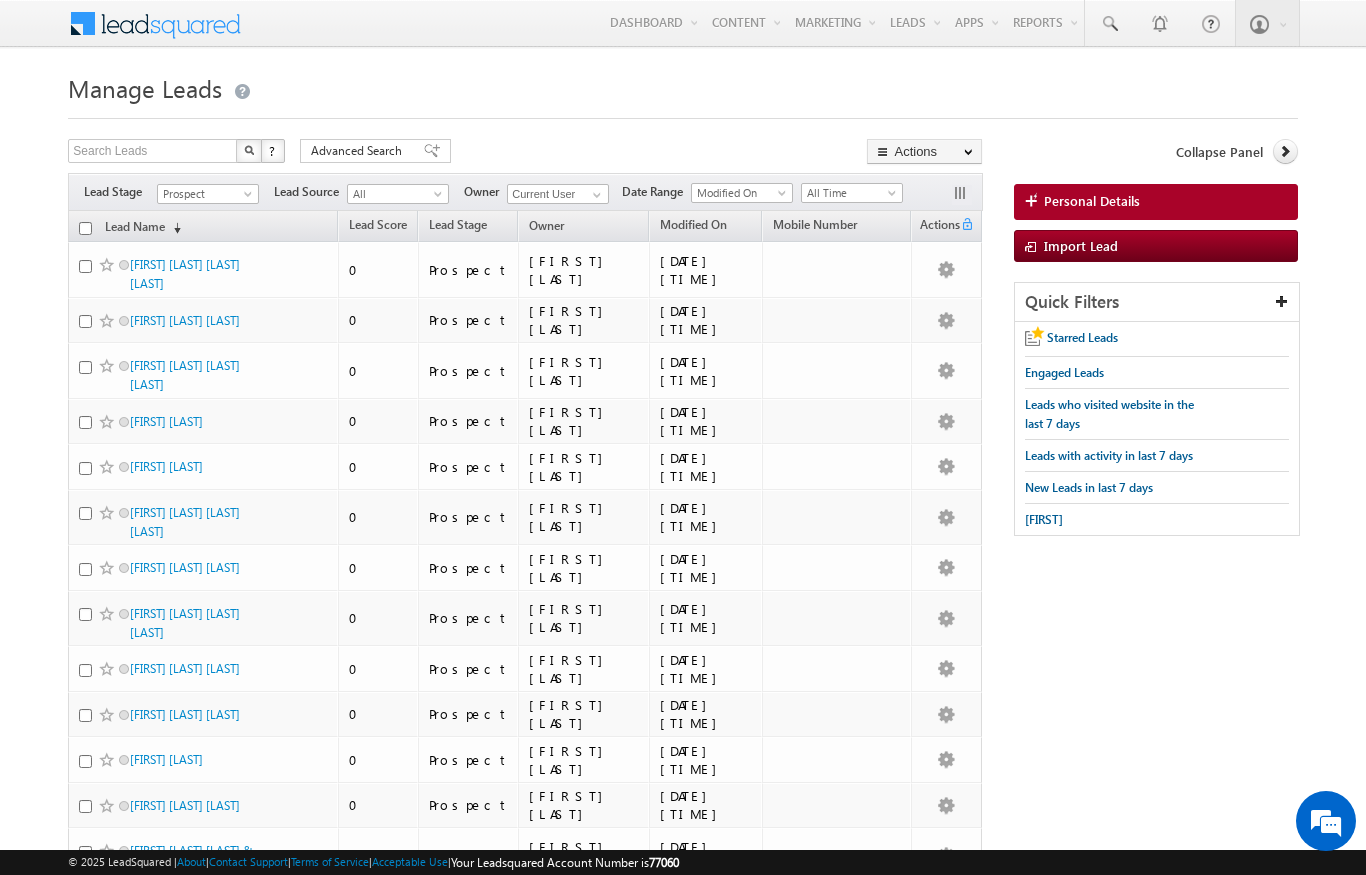 click at bounding box center [962, 195] 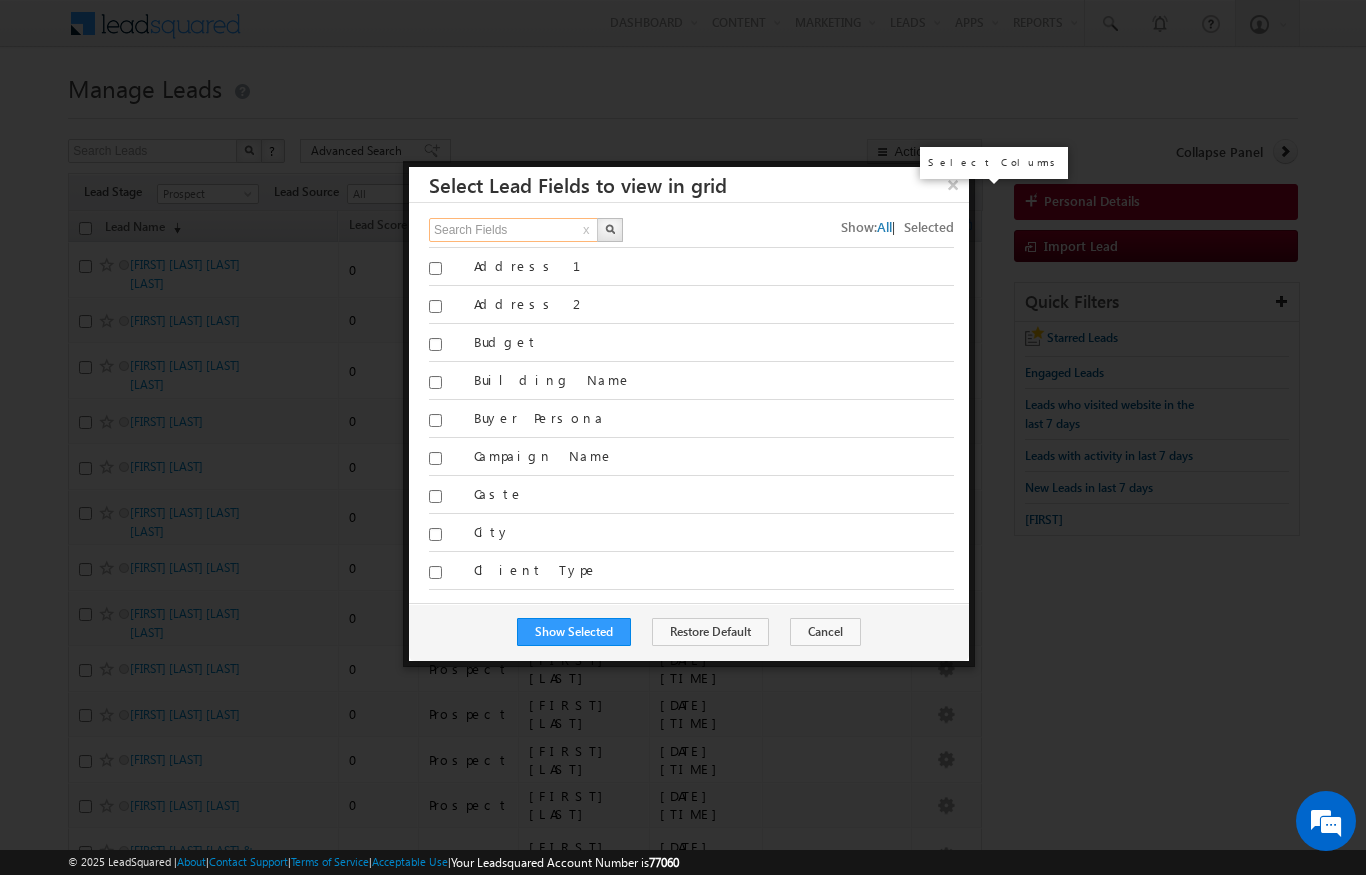 click on "Search Fields" at bounding box center (514, 230) 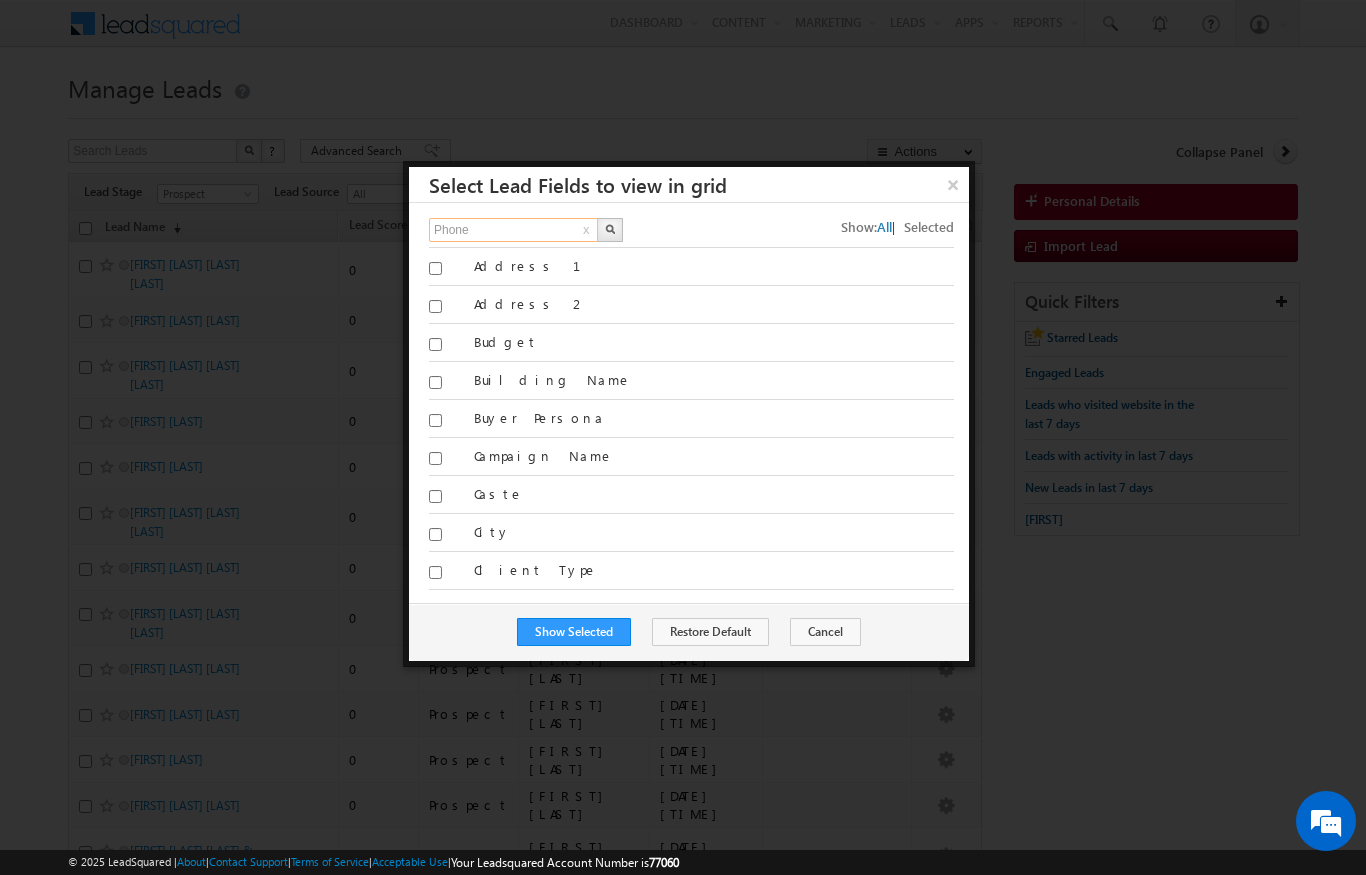 type on "Phone" 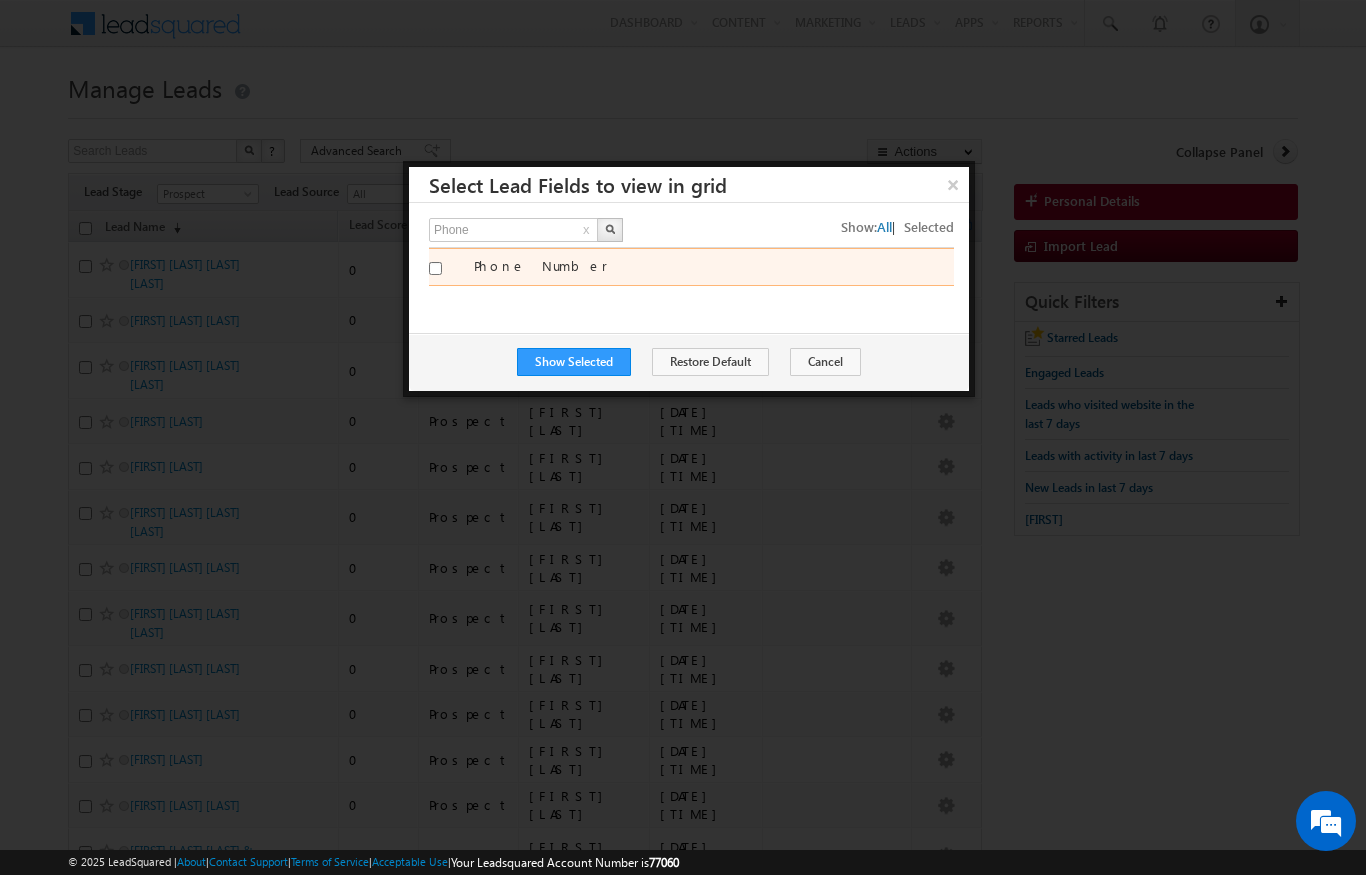 click on "Phone Number" at bounding box center (691, 267) 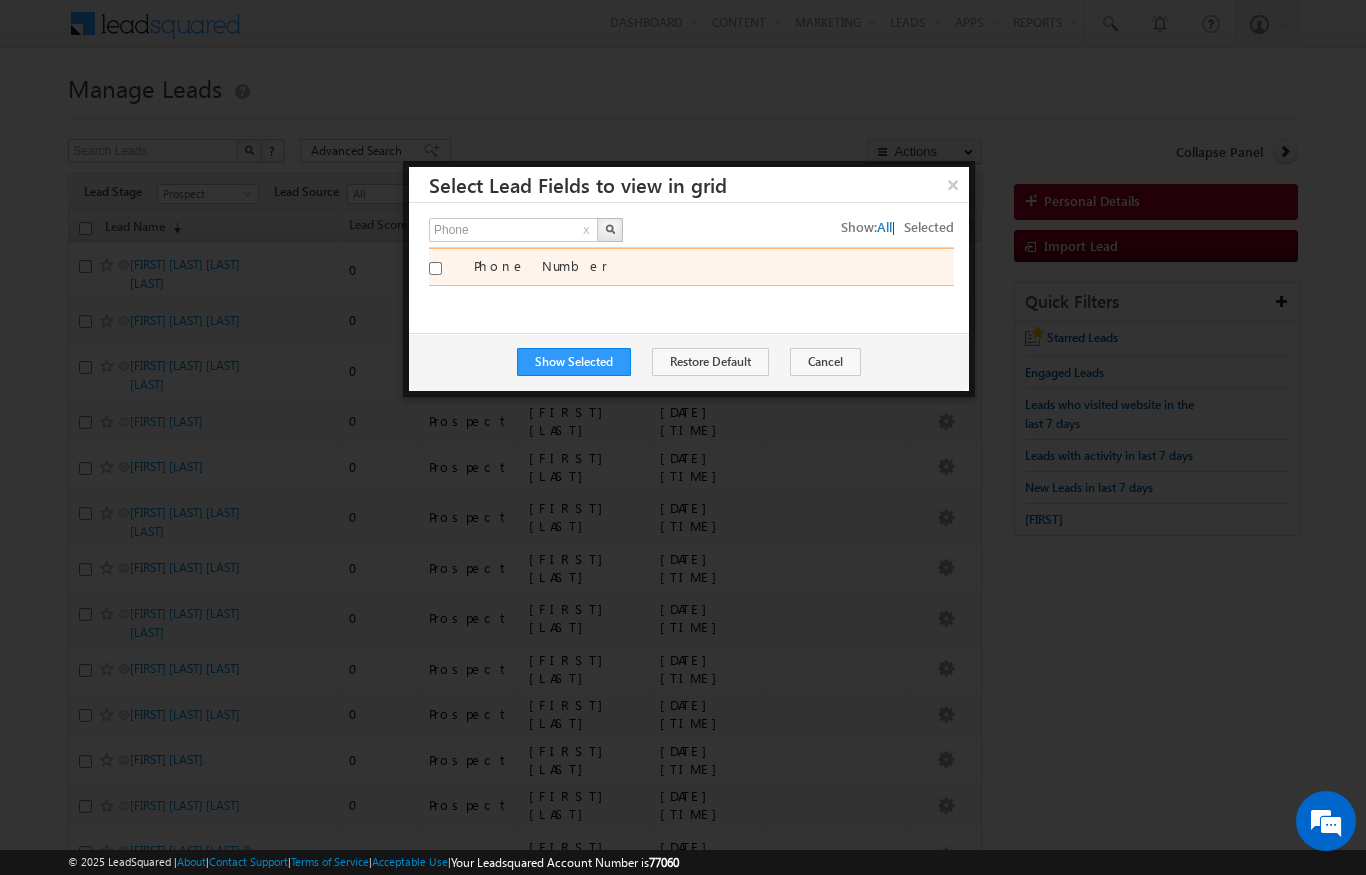 click at bounding box center (444, 271) 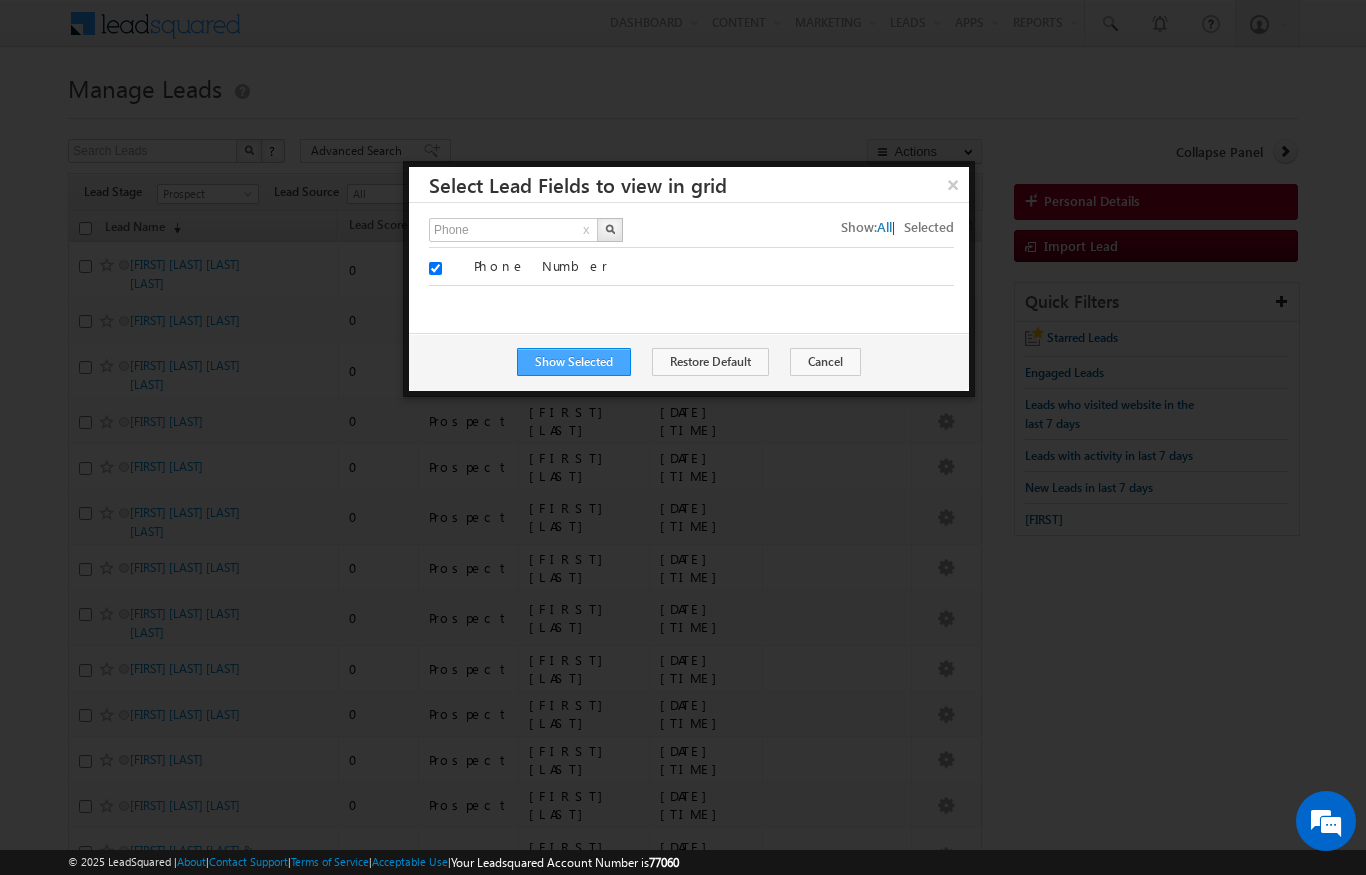 click on "Show Selected" at bounding box center [574, 362] 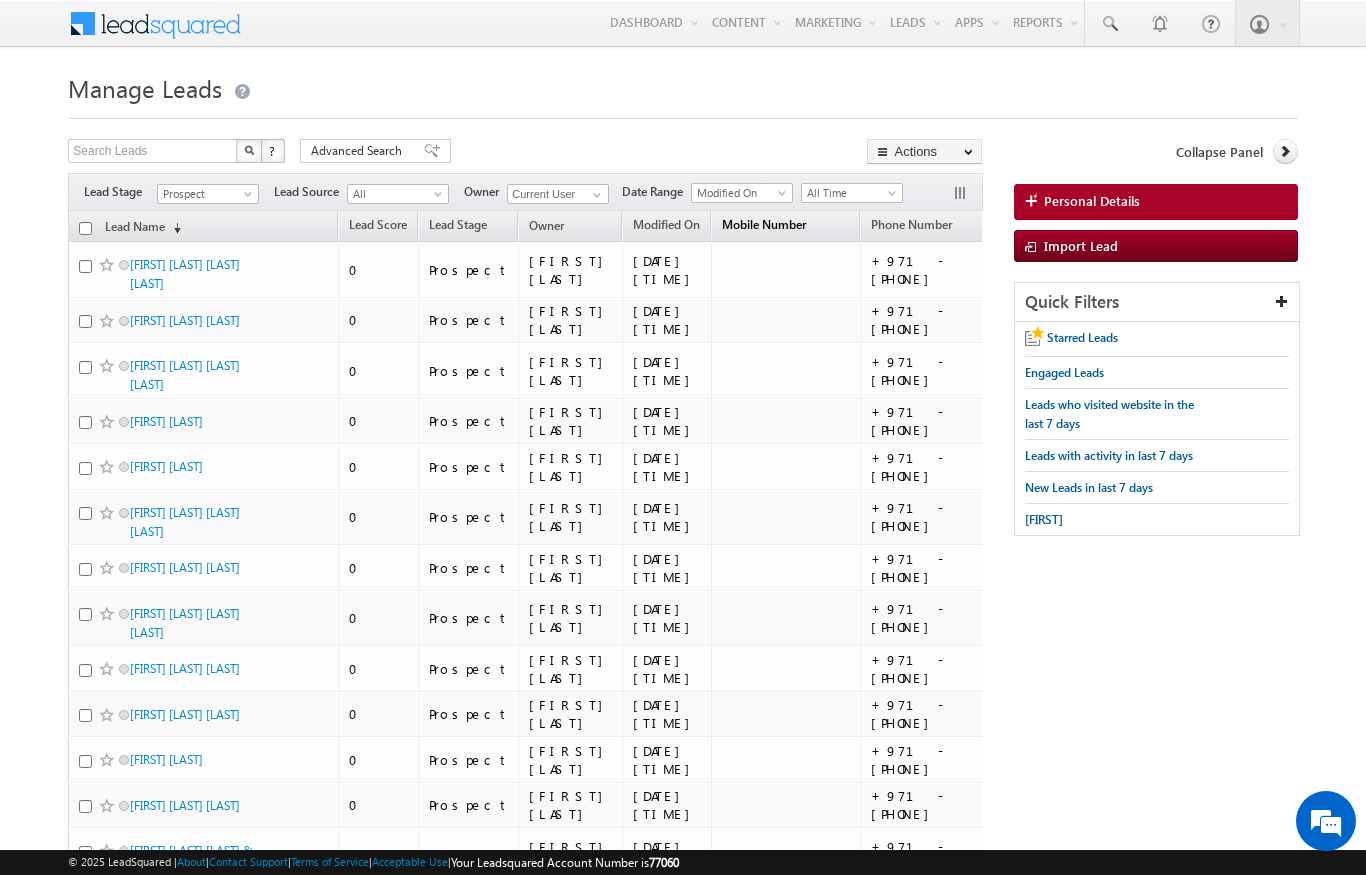 click on "Mobile Number" at bounding box center [764, 227] 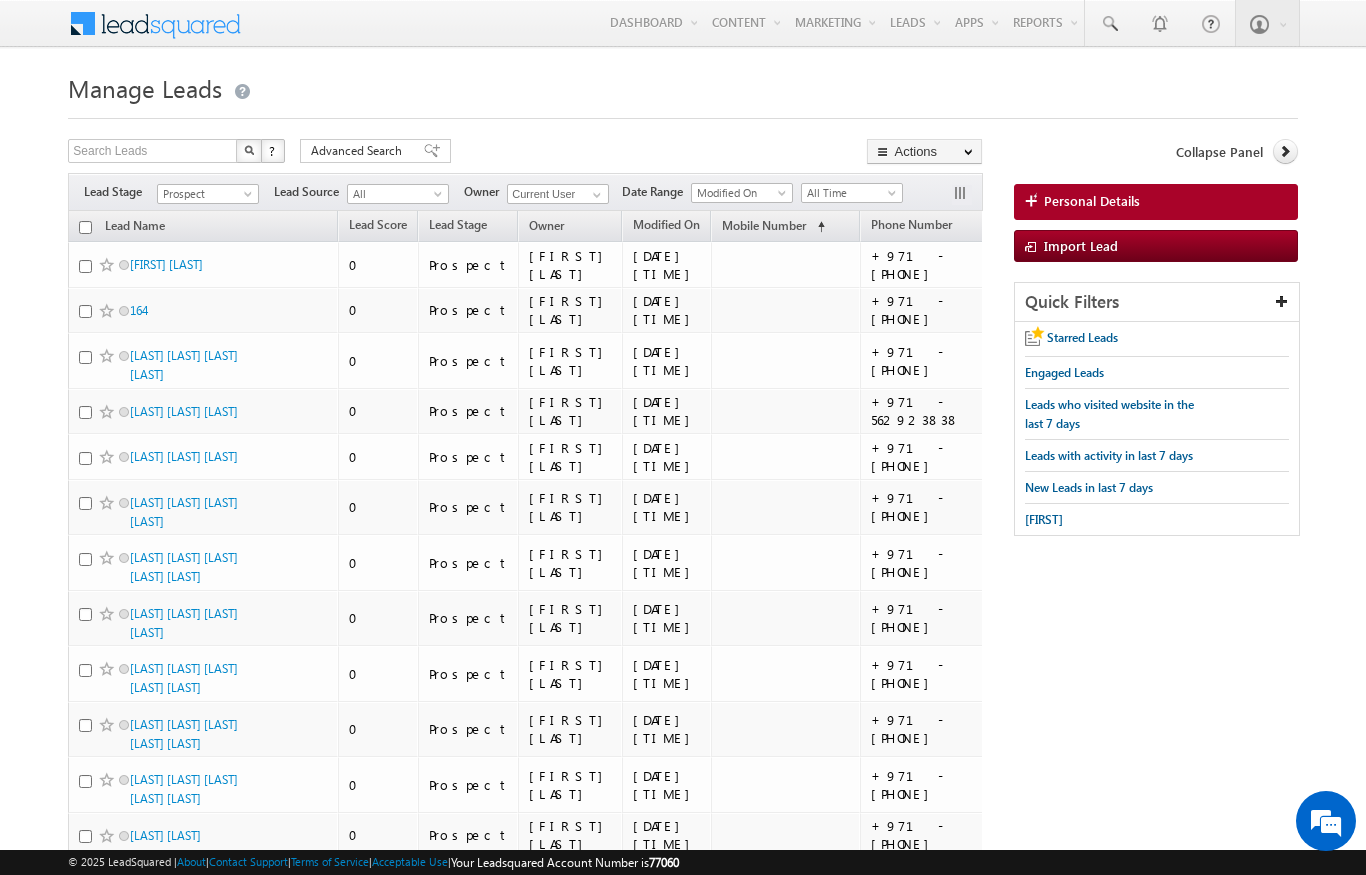 click at bounding box center (962, 195) 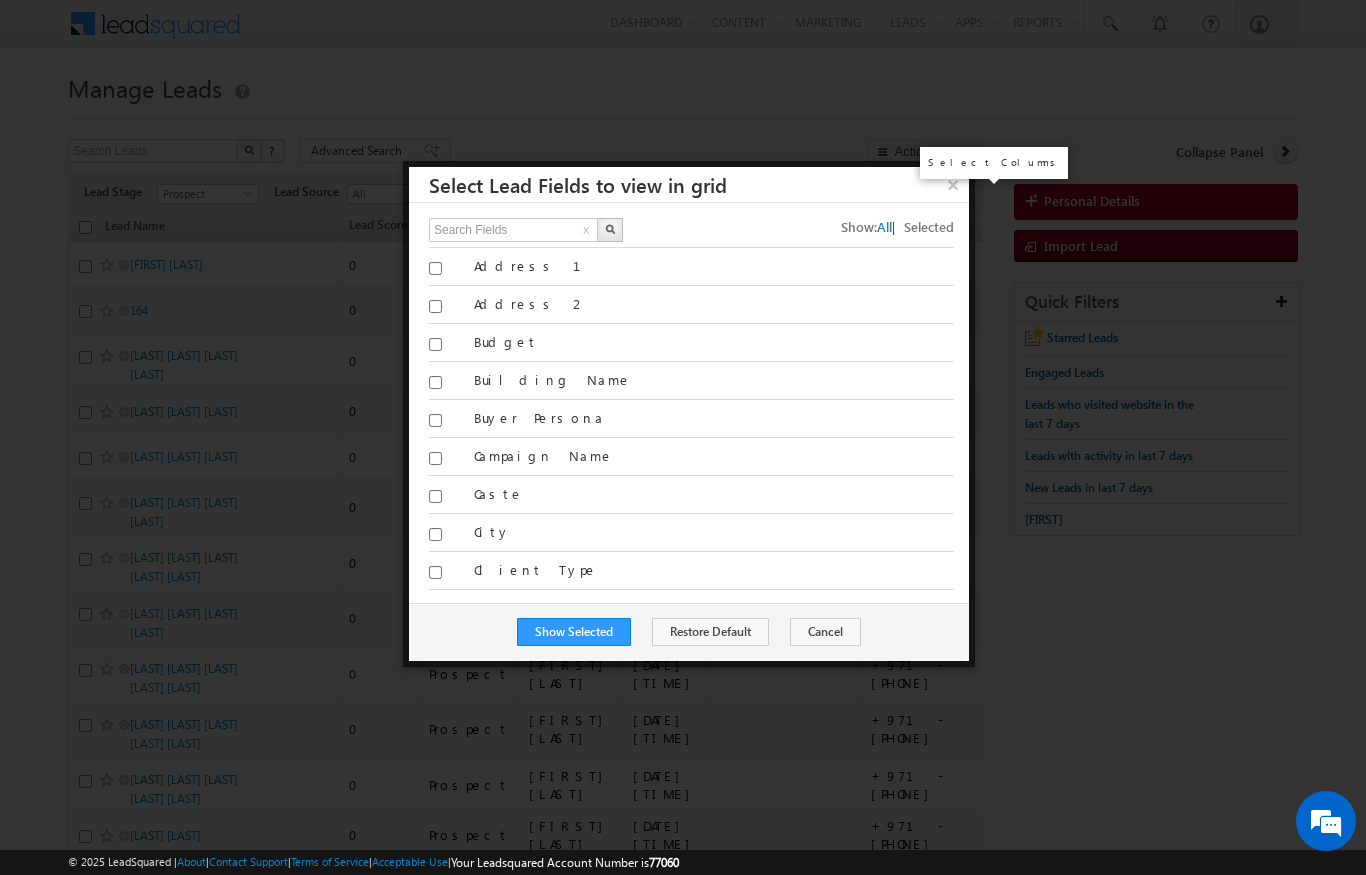 click at bounding box center (683, 437) 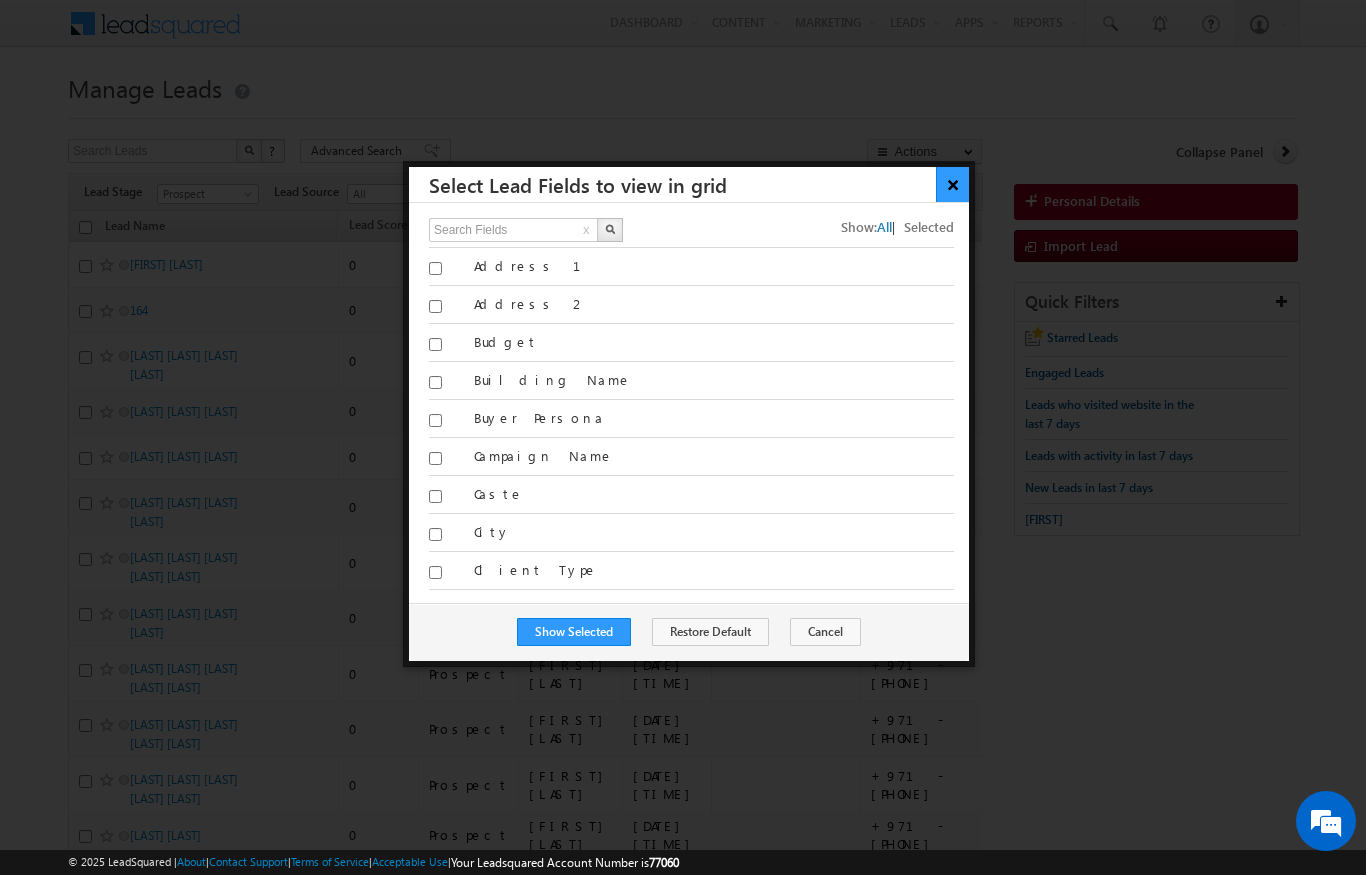 click on "×" at bounding box center (952, 184) 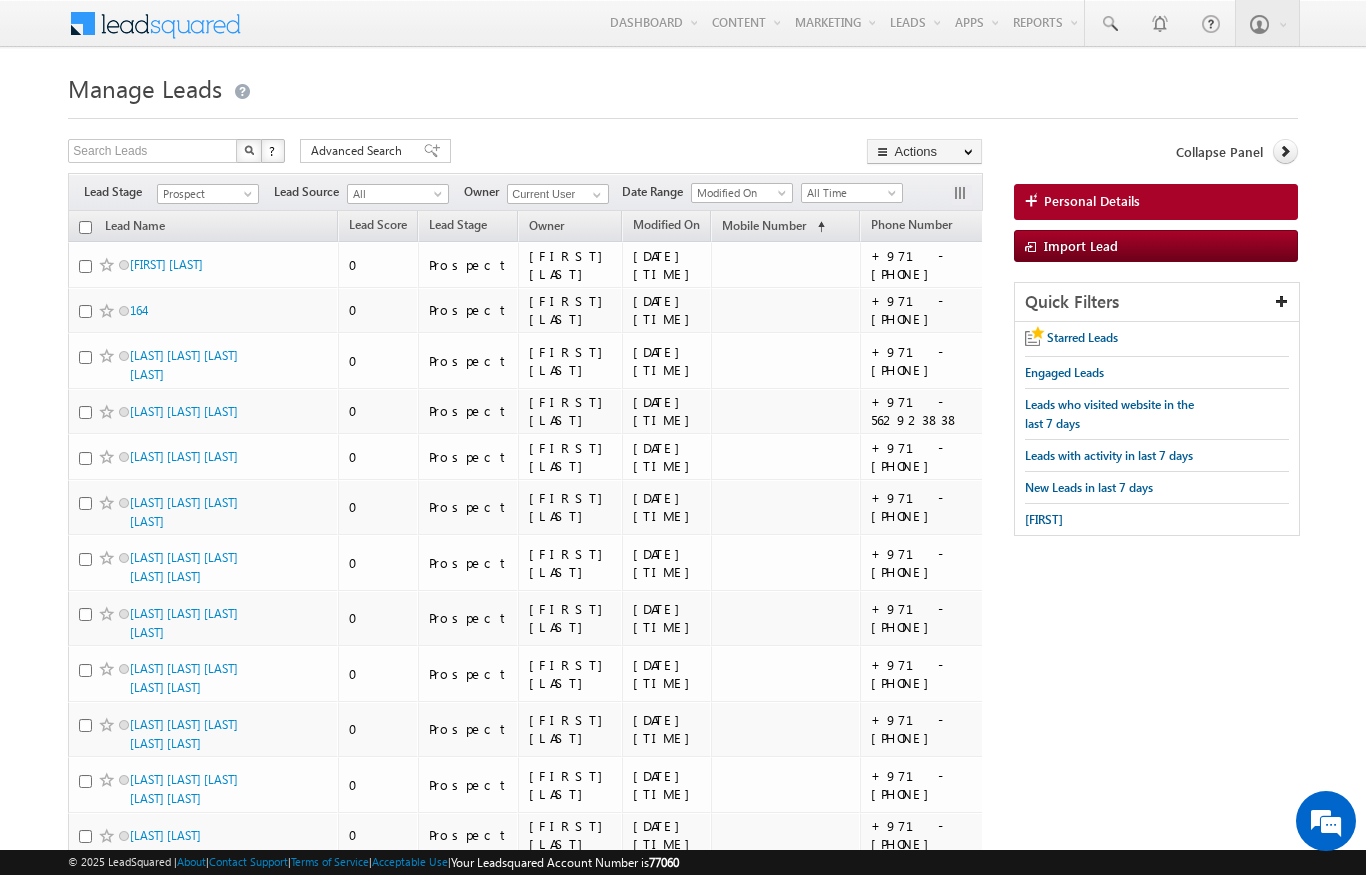 click at bounding box center (962, 195) 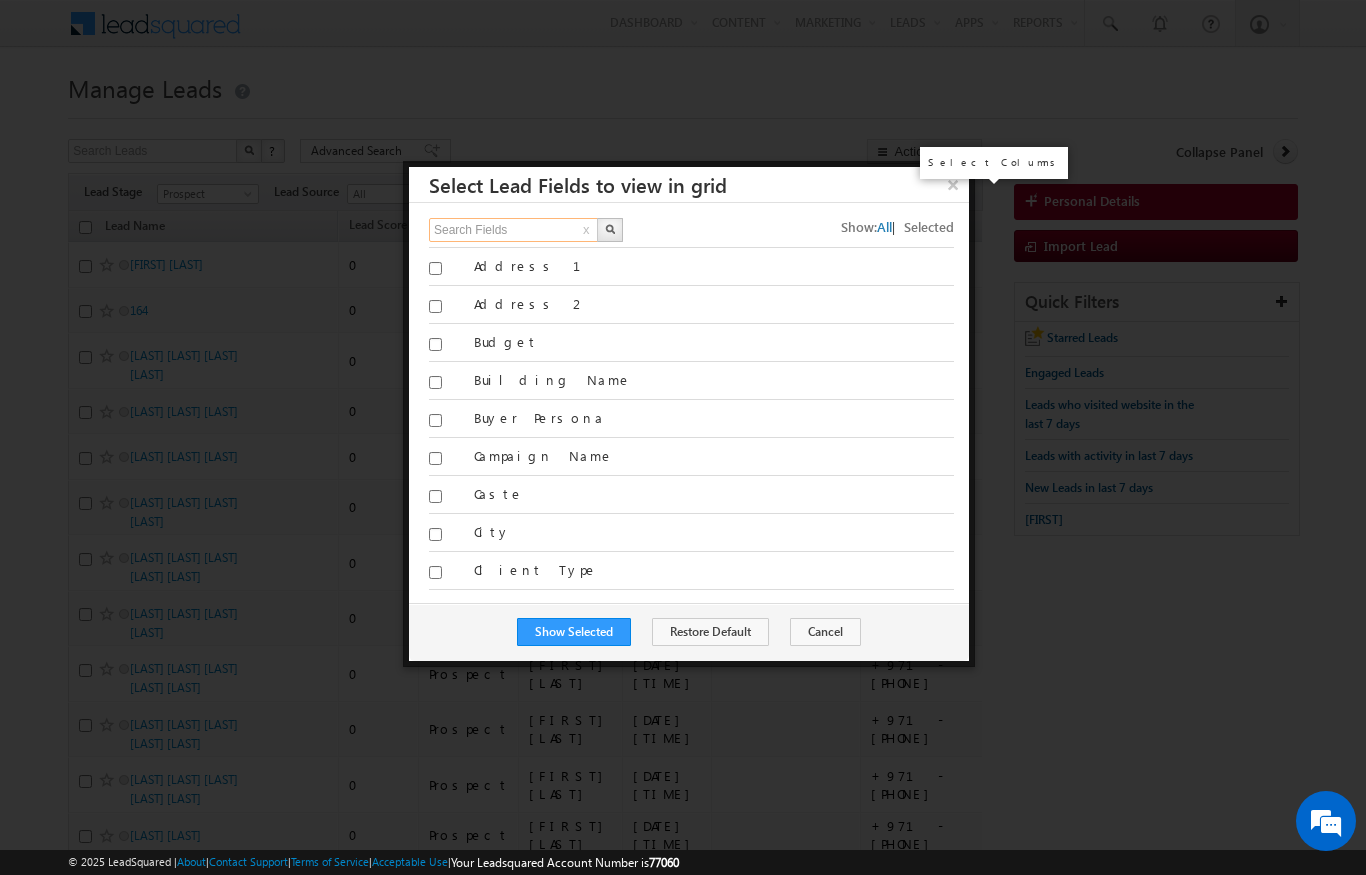 click on "Search Fields" at bounding box center [514, 230] 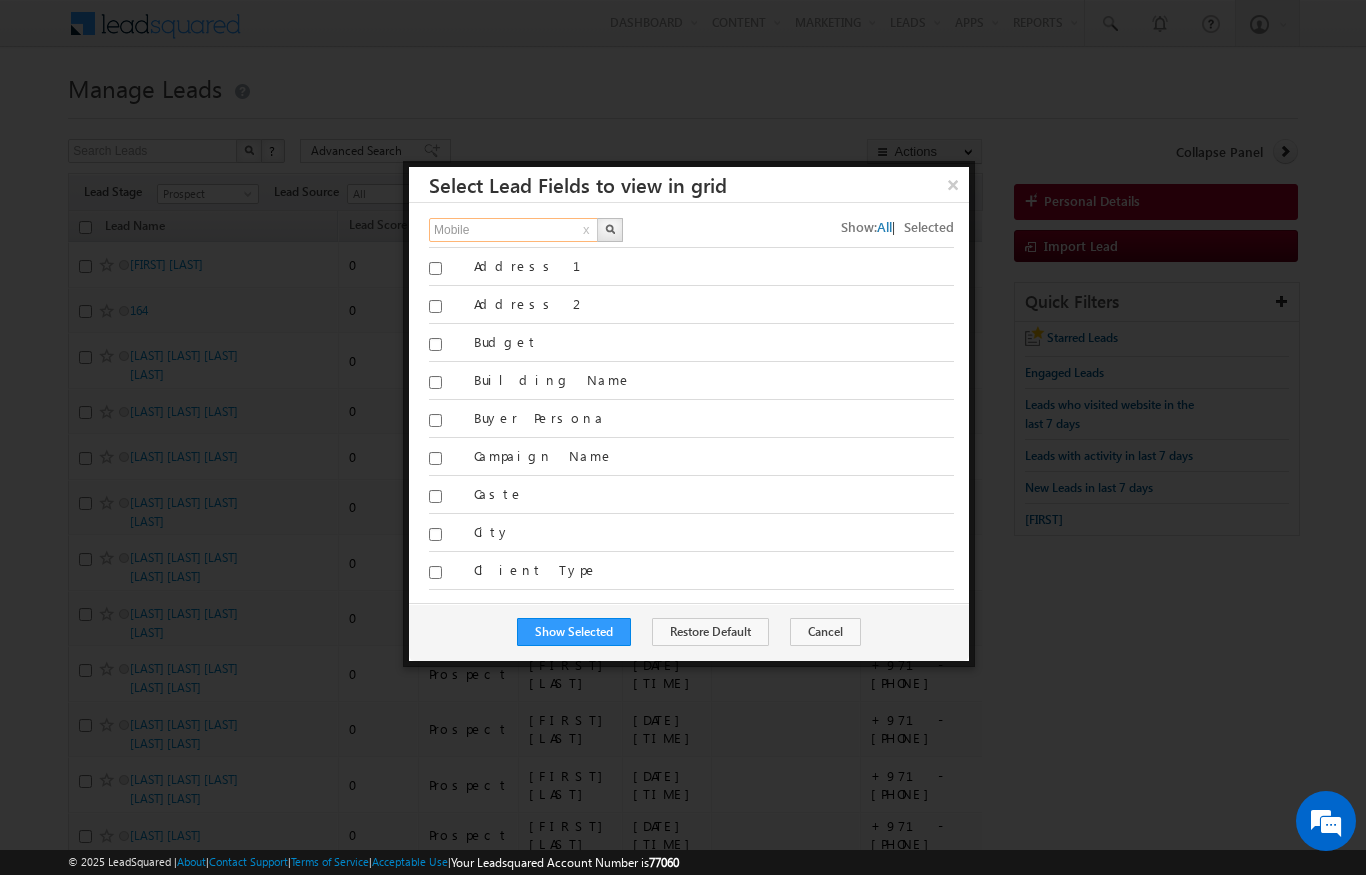 scroll, scrollTop: 0, scrollLeft: 0, axis: both 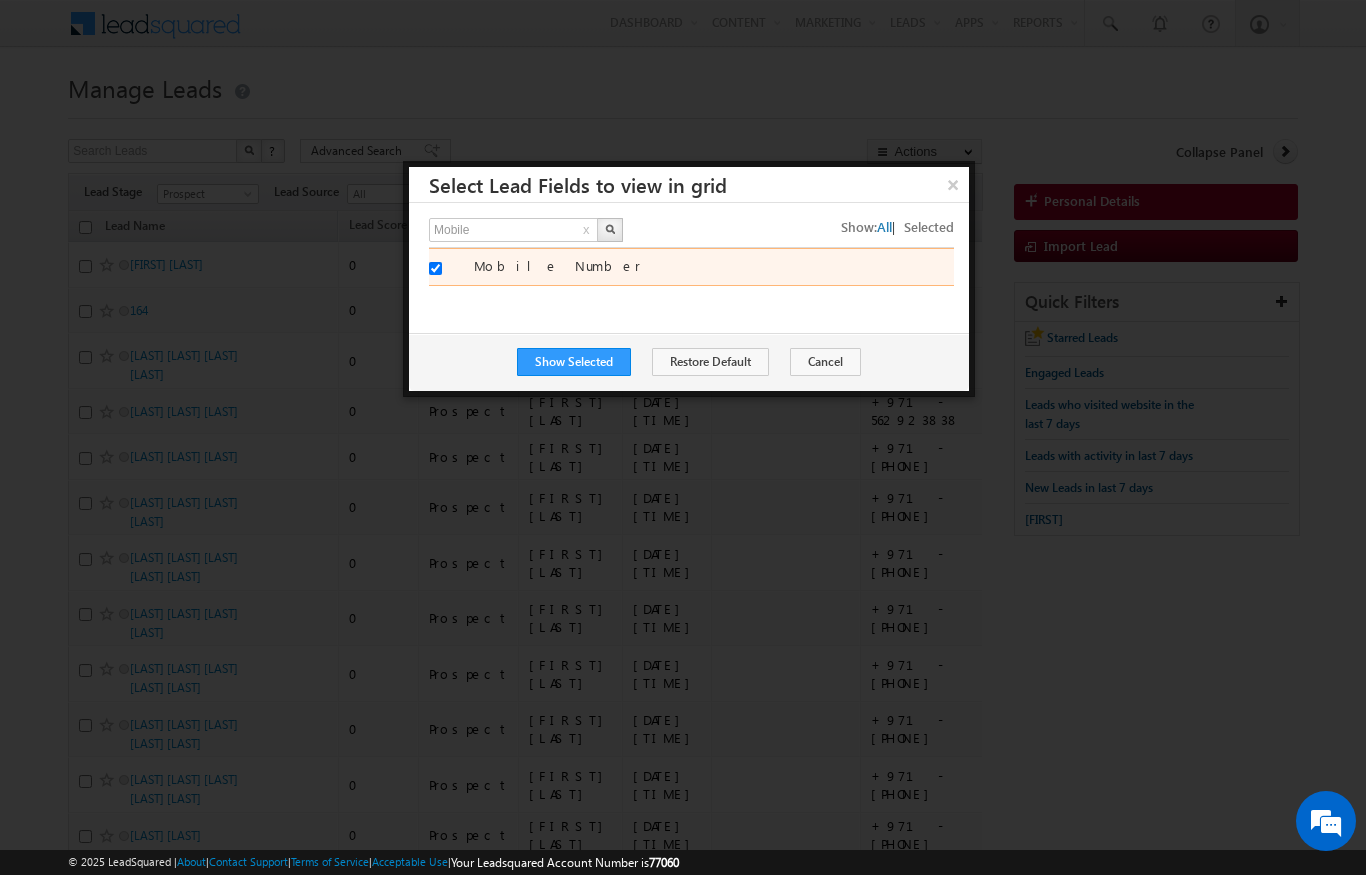 click at bounding box center [444, 271] 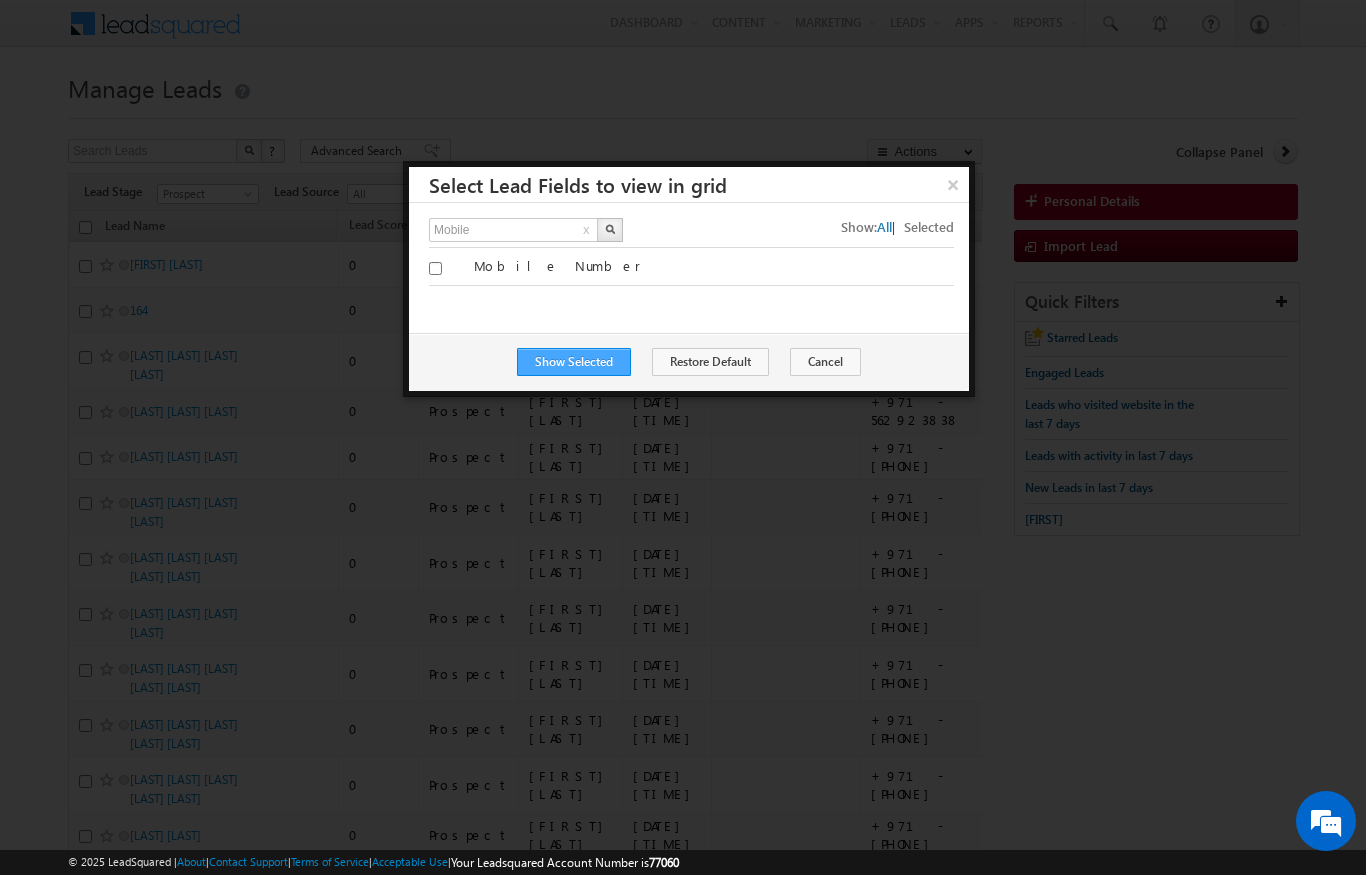 click on "Show Selected" at bounding box center (574, 362) 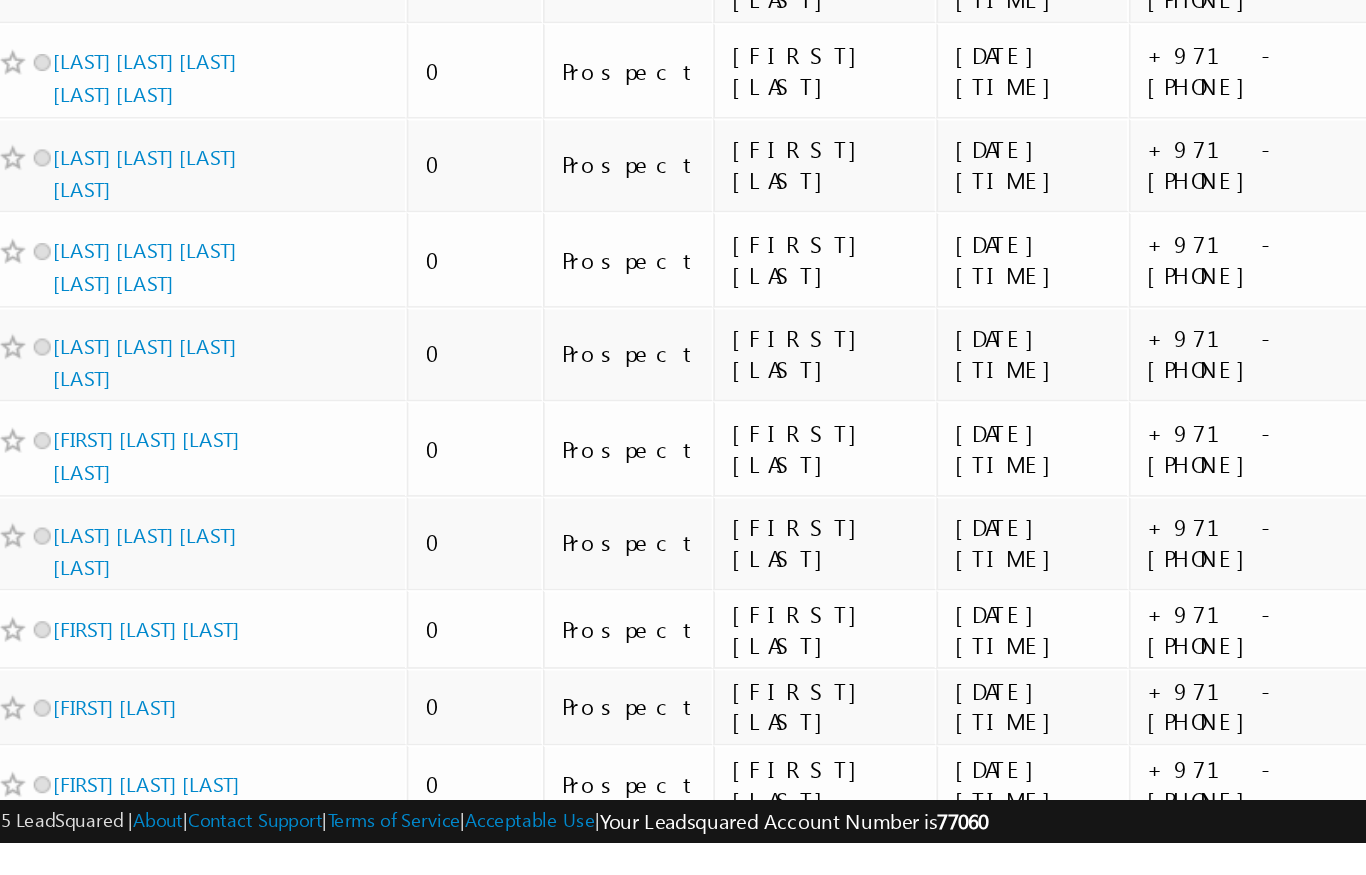 scroll, scrollTop: 484, scrollLeft: 0, axis: vertical 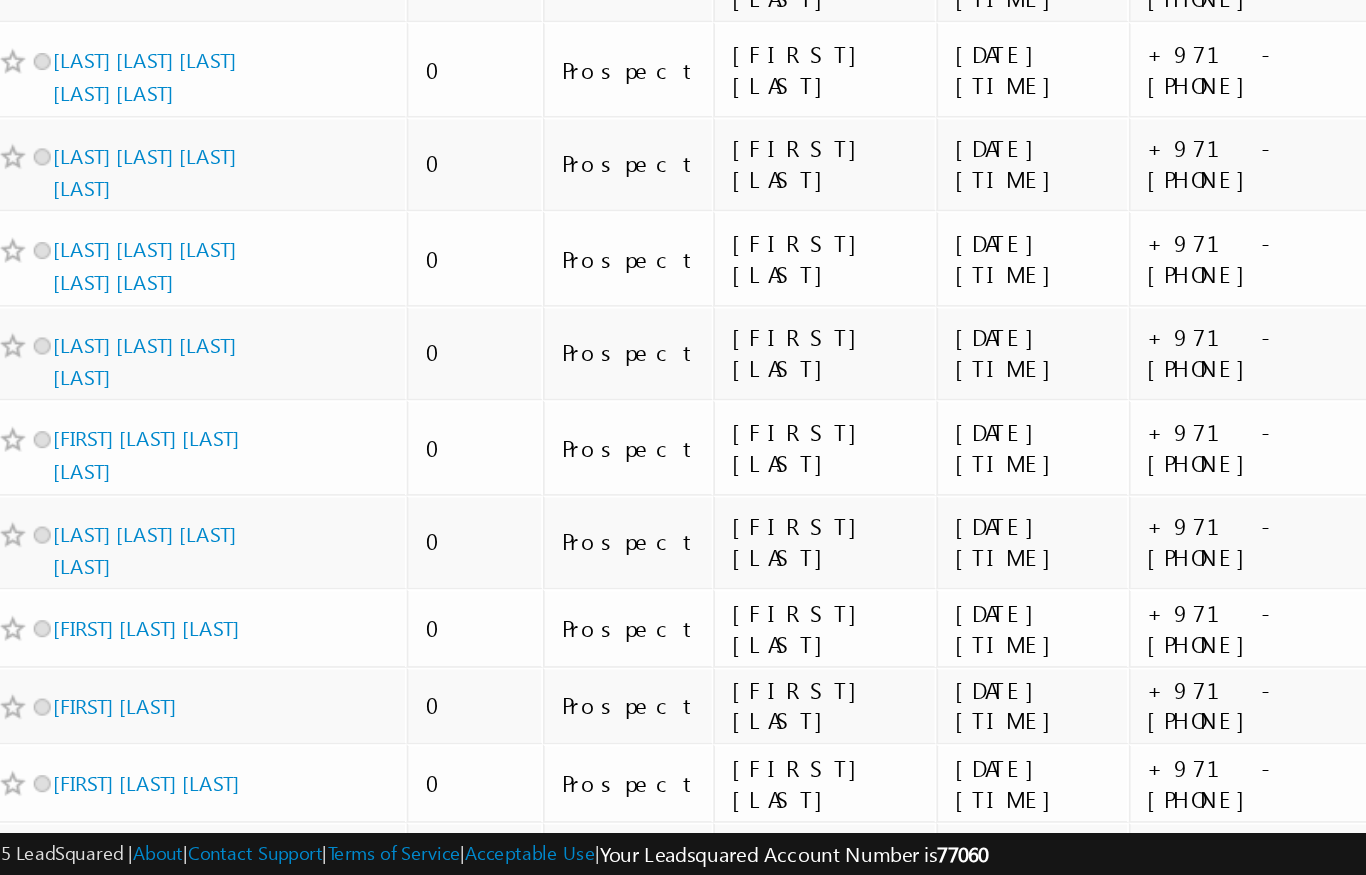 click on "[FIRST] [LAST]" at bounding box center (583, 624) 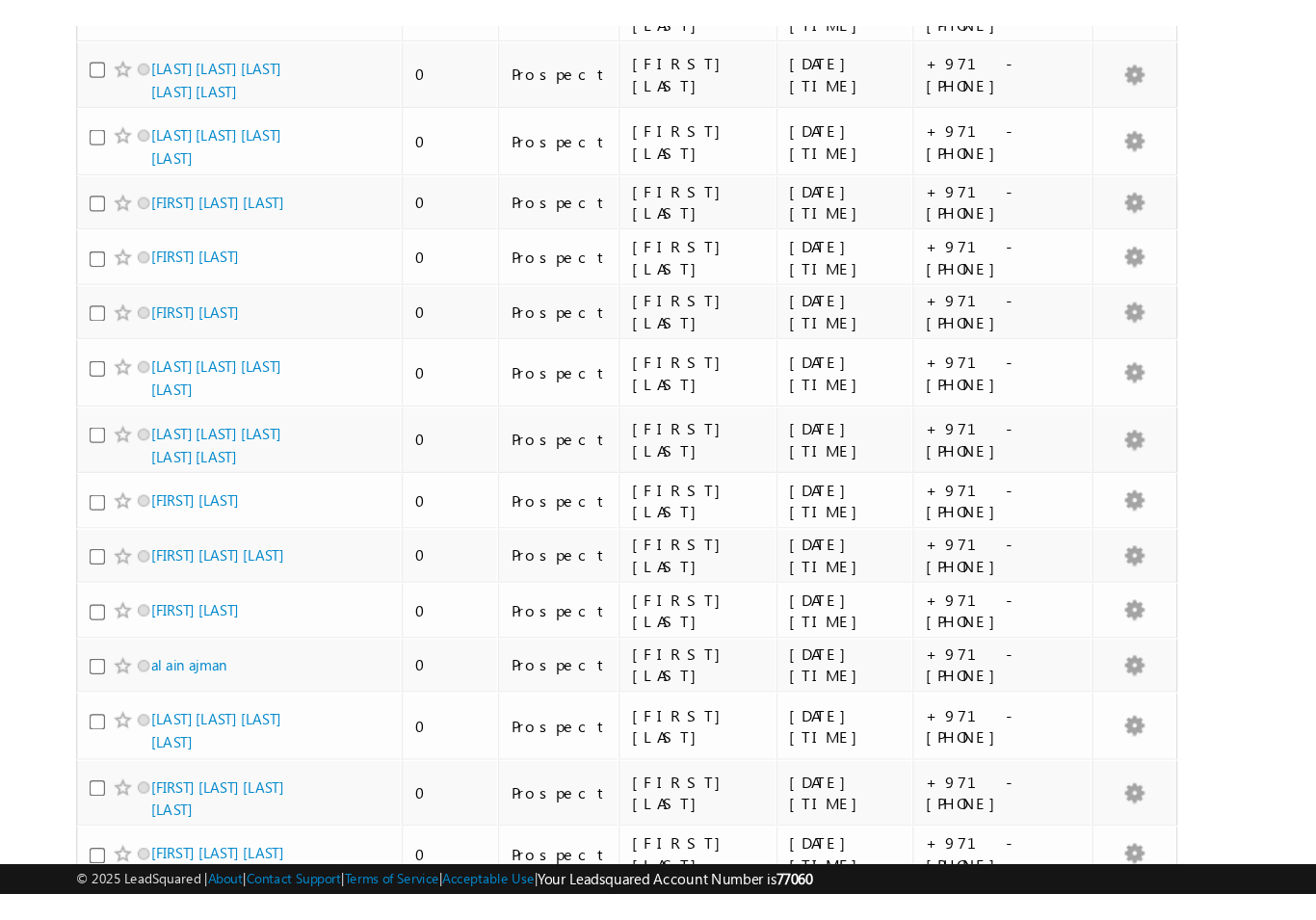 scroll, scrollTop: 1091, scrollLeft: 0, axis: vertical 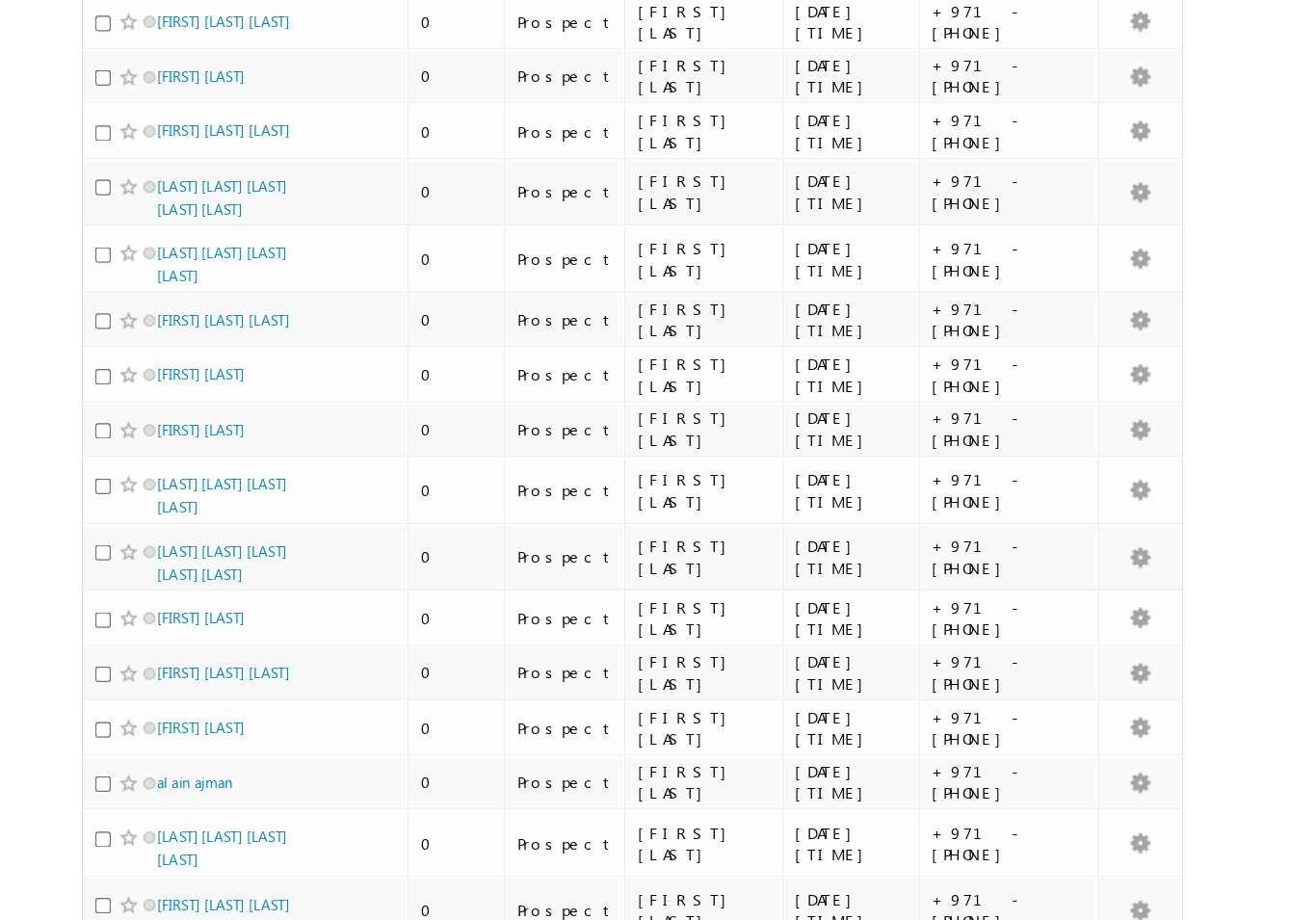 click on "[FIRST] [LAST] [LAST]" at bounding box center [178, 165] 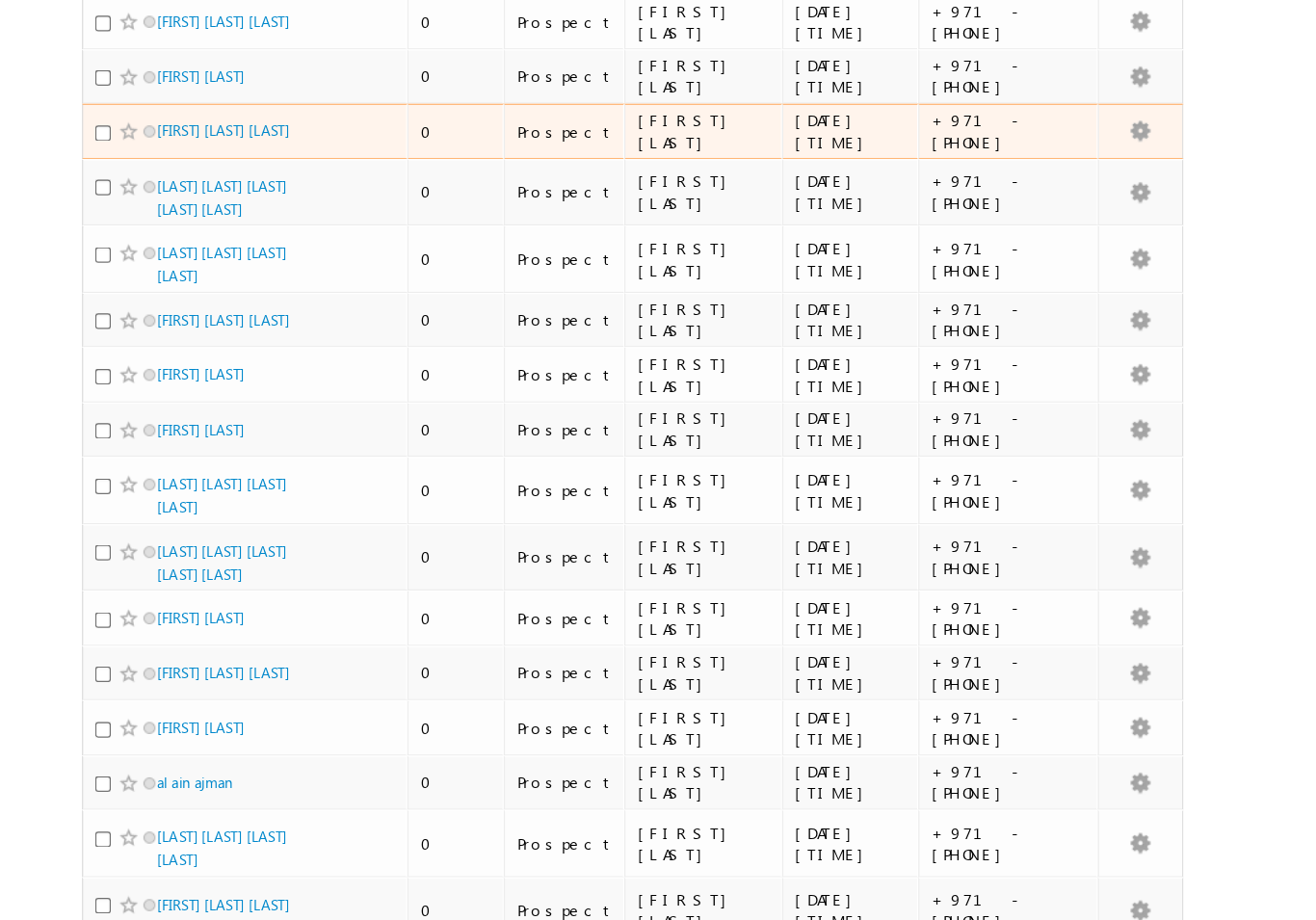 click on "[FIRST] [LAST] [LAST]" at bounding box center [178, 165] 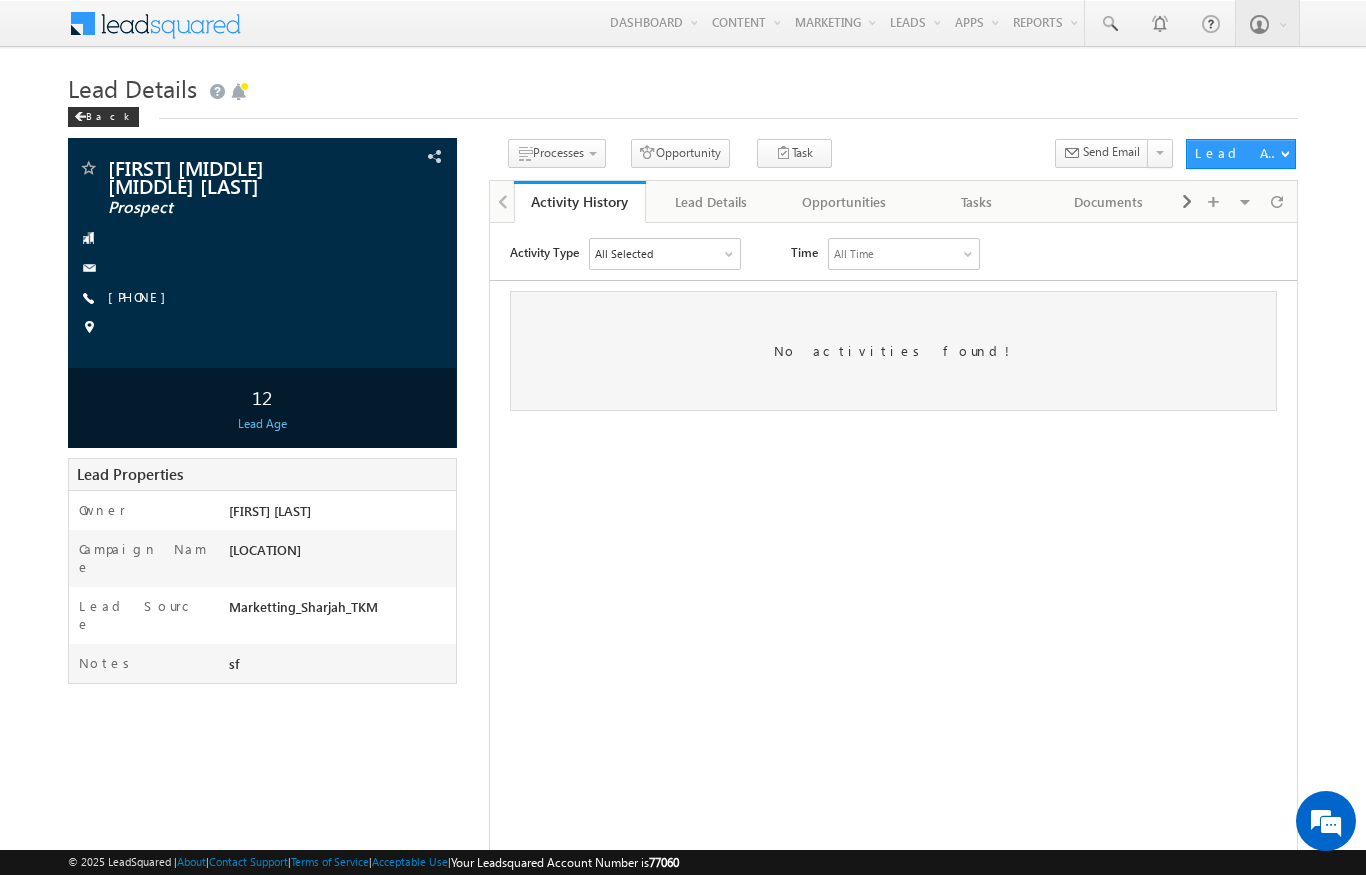 scroll, scrollTop: 0, scrollLeft: 0, axis: both 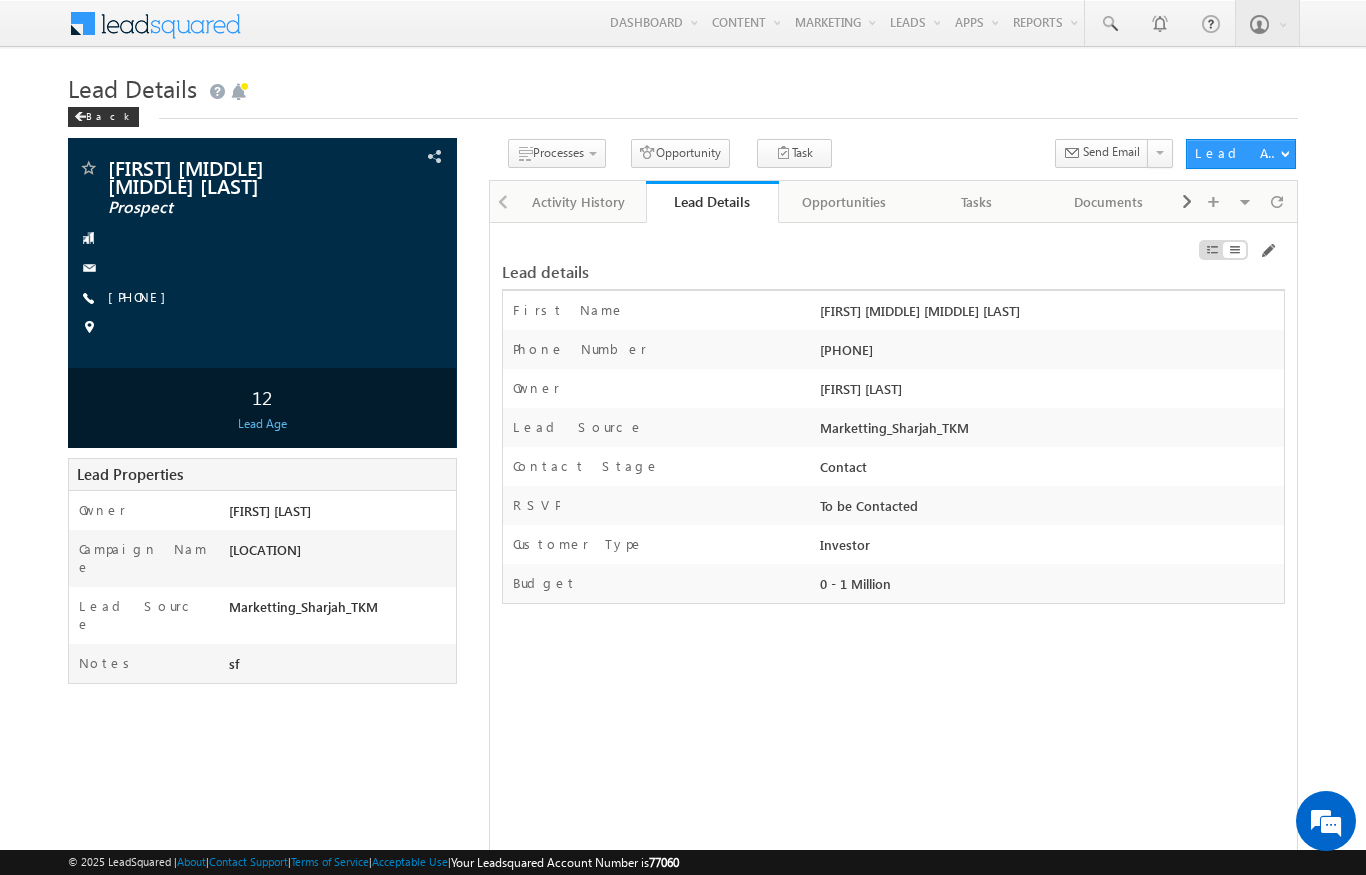 click at bounding box center [502, 200] 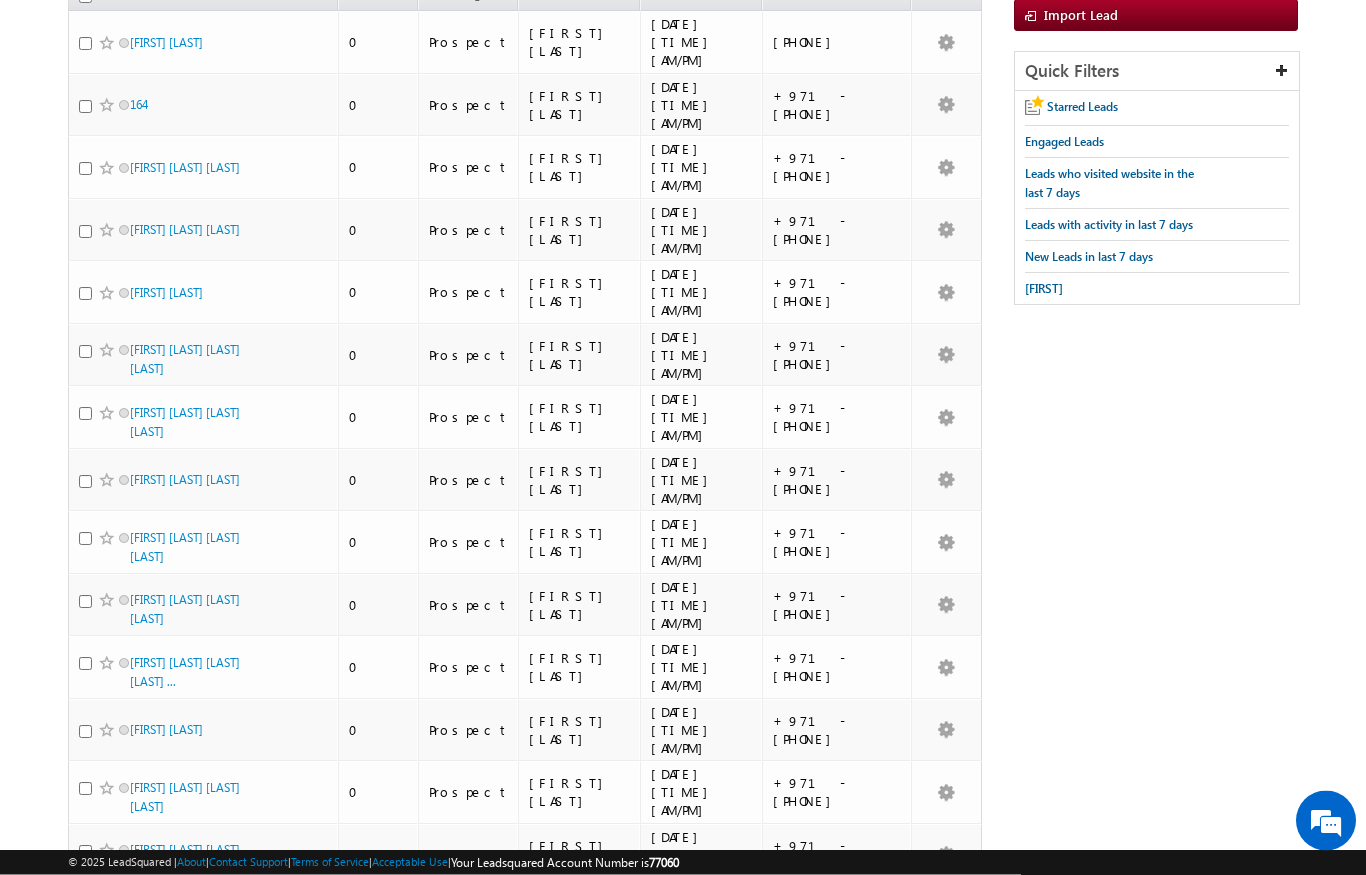 scroll, scrollTop: 191, scrollLeft: 0, axis: vertical 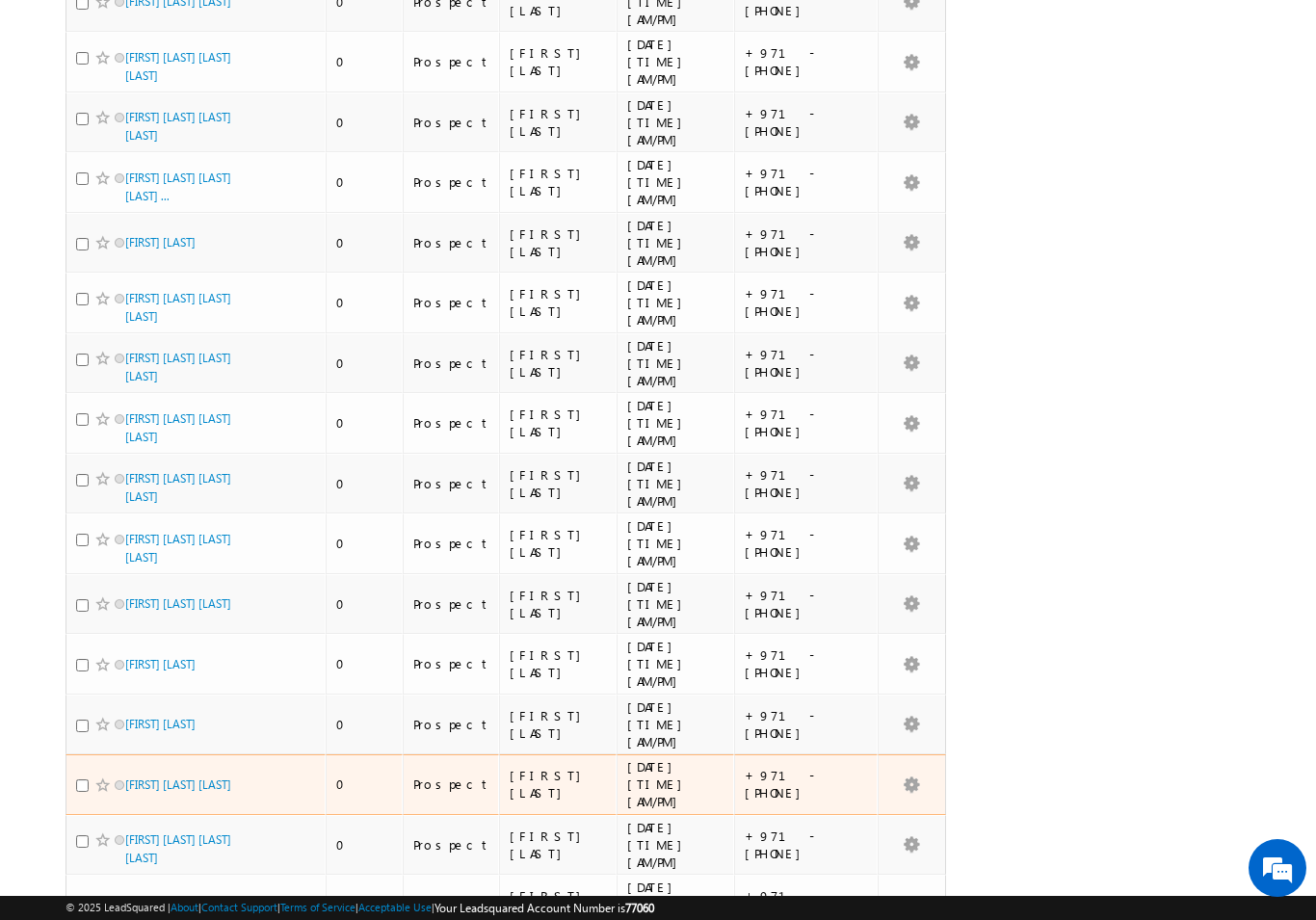 click at bounding box center (82, 785) 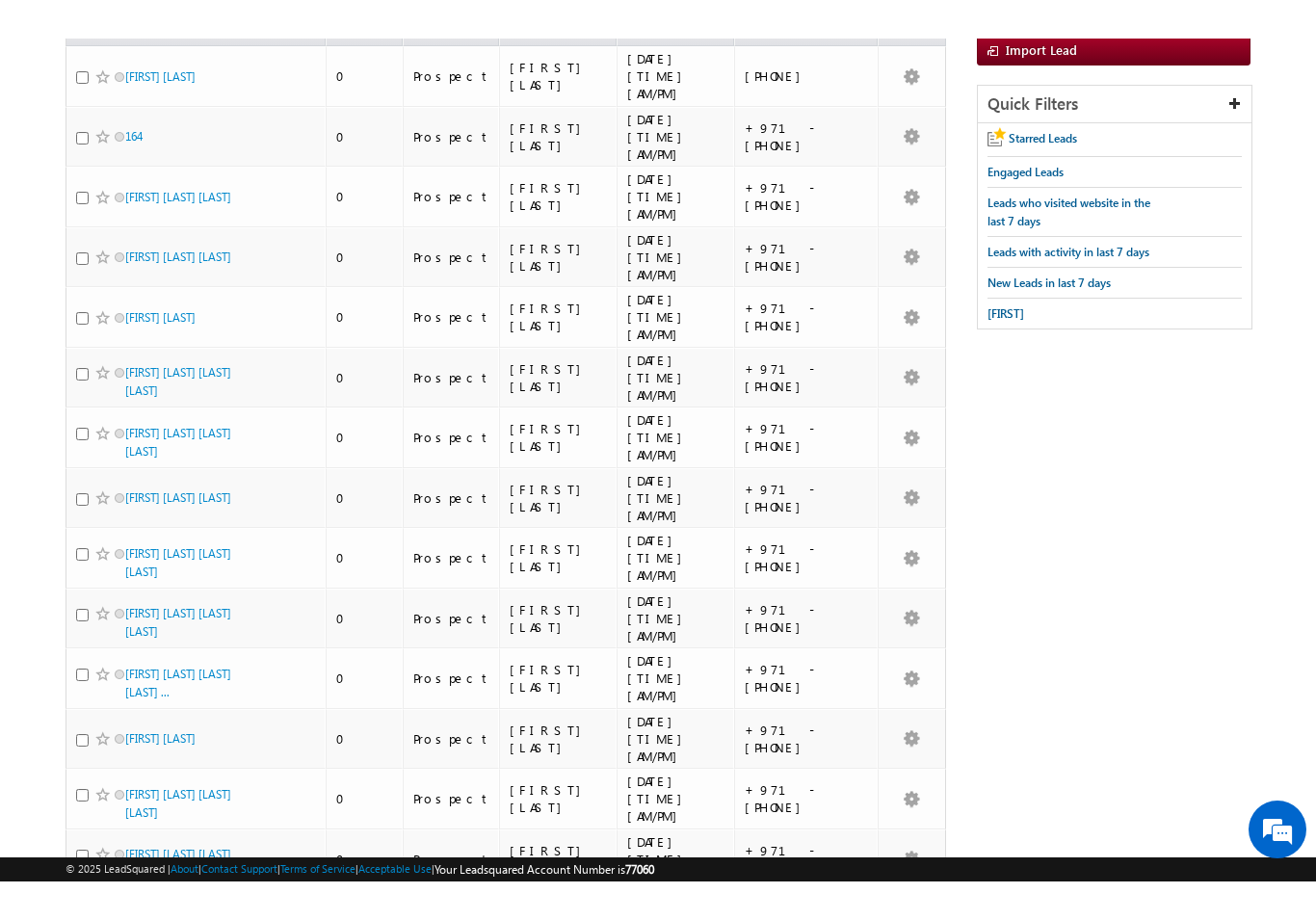 scroll, scrollTop: 0, scrollLeft: 0, axis: both 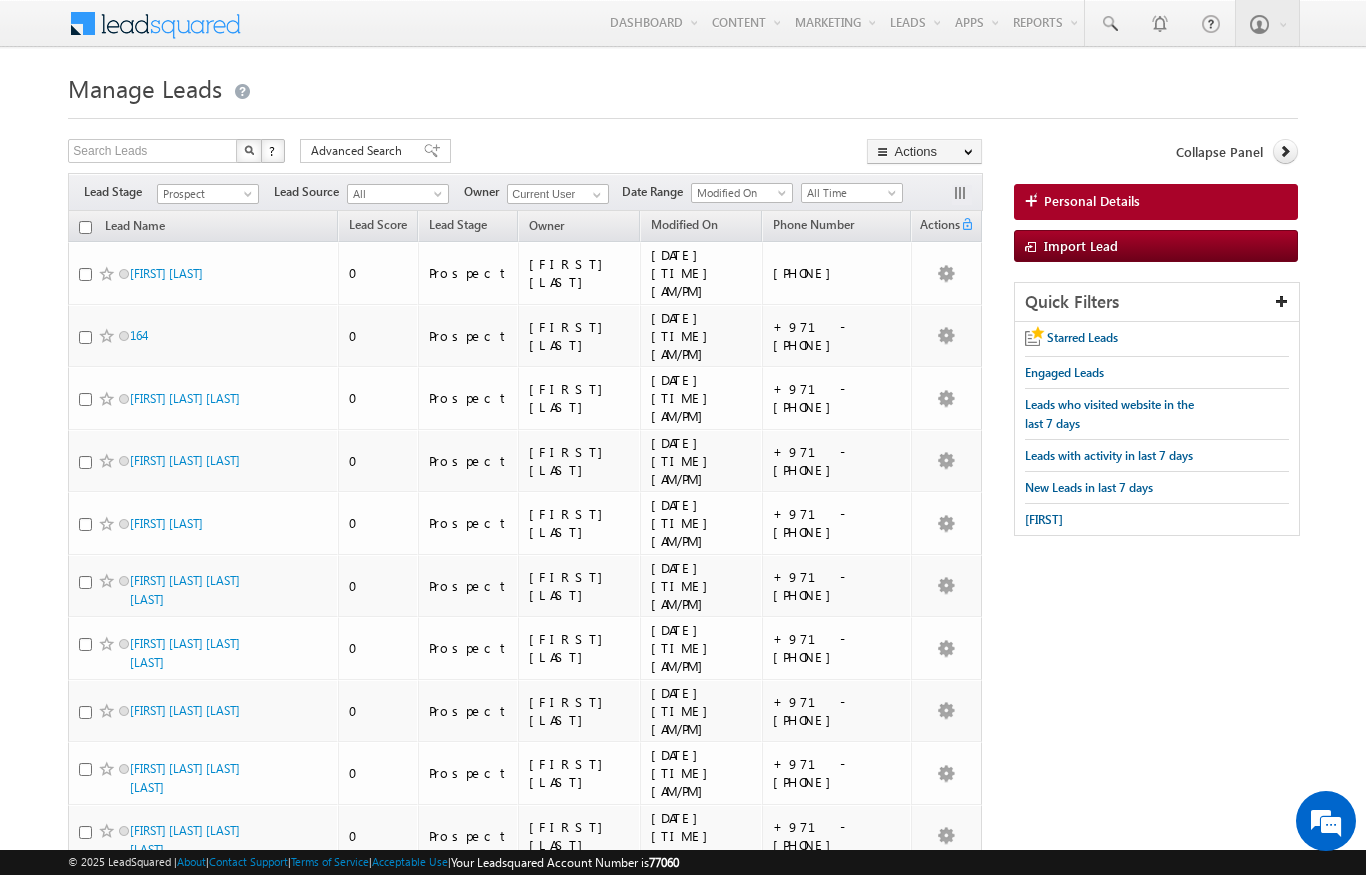 click on "Change Stage" at bounding box center (0, 0) 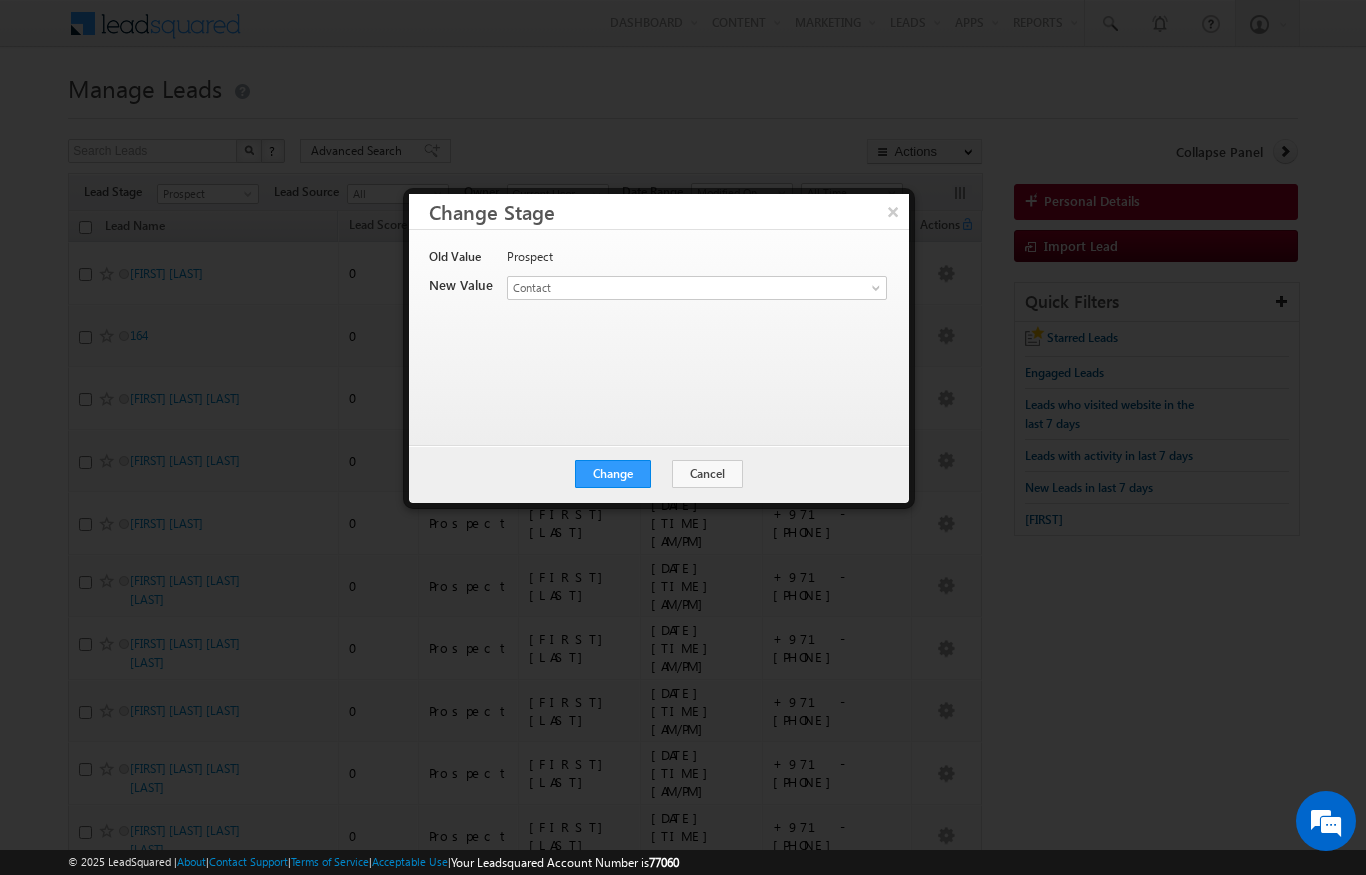 click on "Contact" at bounding box center (673, 288) 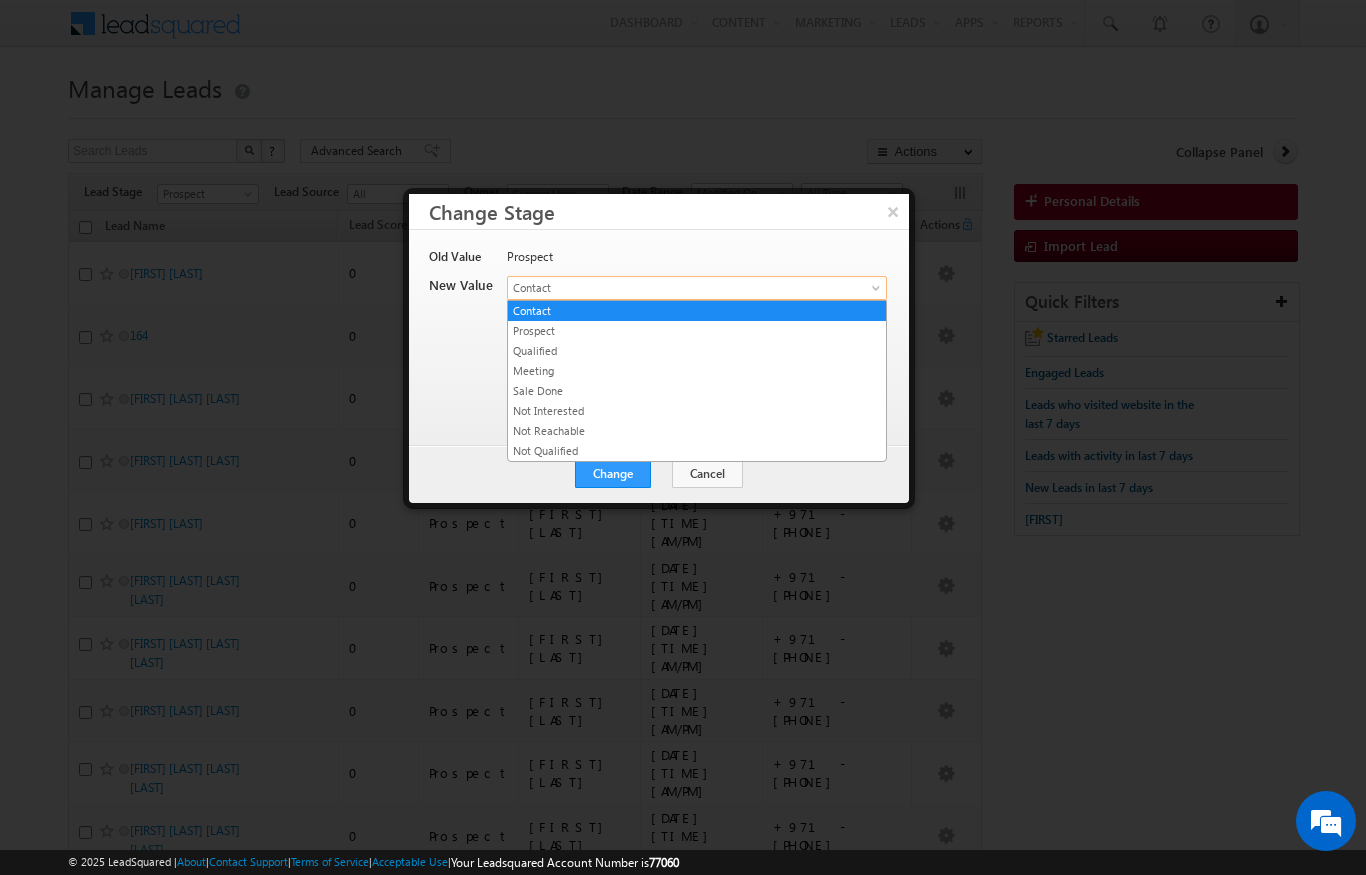 click on "Qualified" at bounding box center (697, 351) 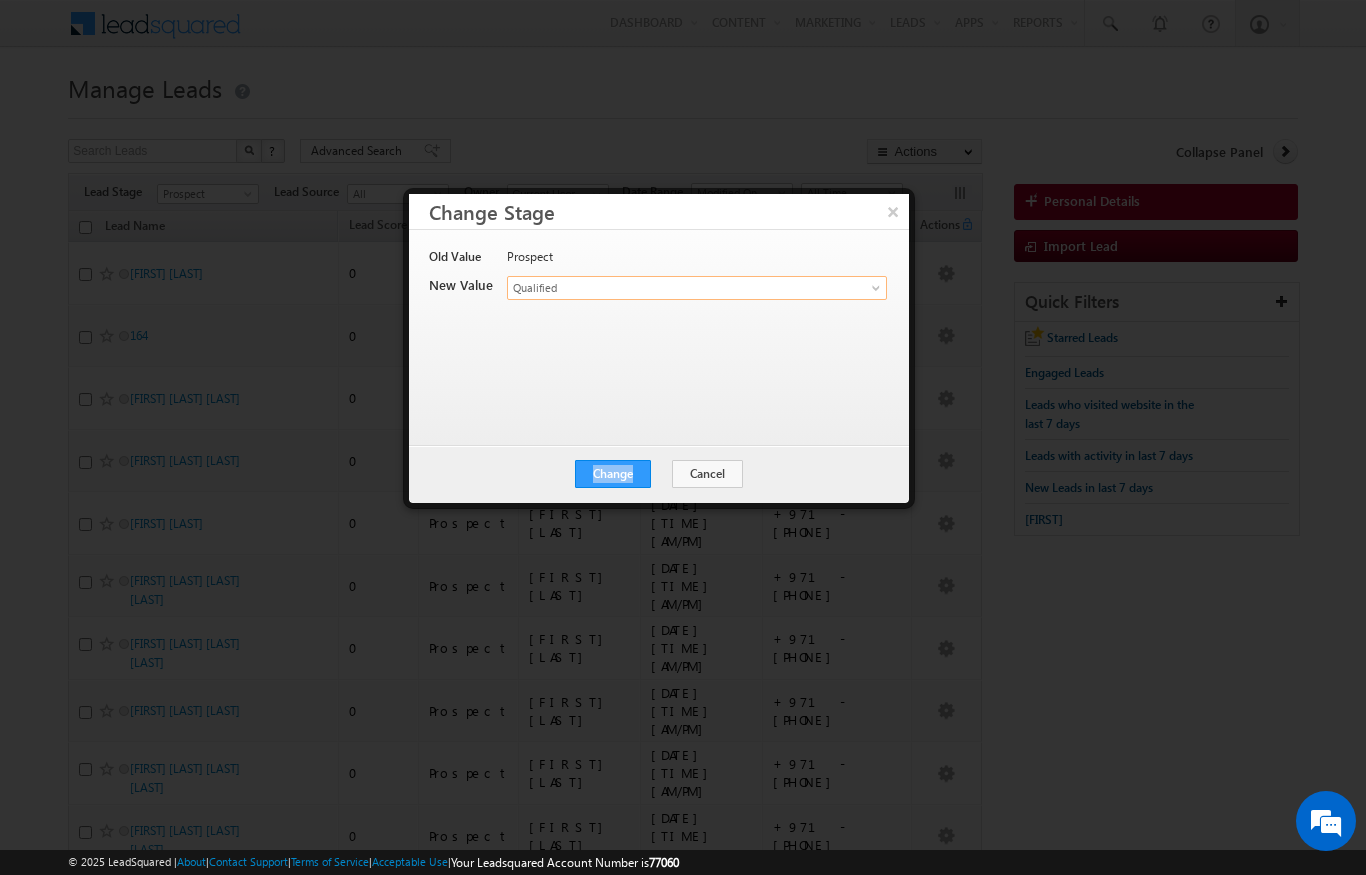 click on "Old Value
Prospect
New Value
Lead Stage
*
Contact Prospect Qualified Meeting Sale Done Not Interested Not Reachable Not Qualified Qualified" at bounding box center [657, 328] 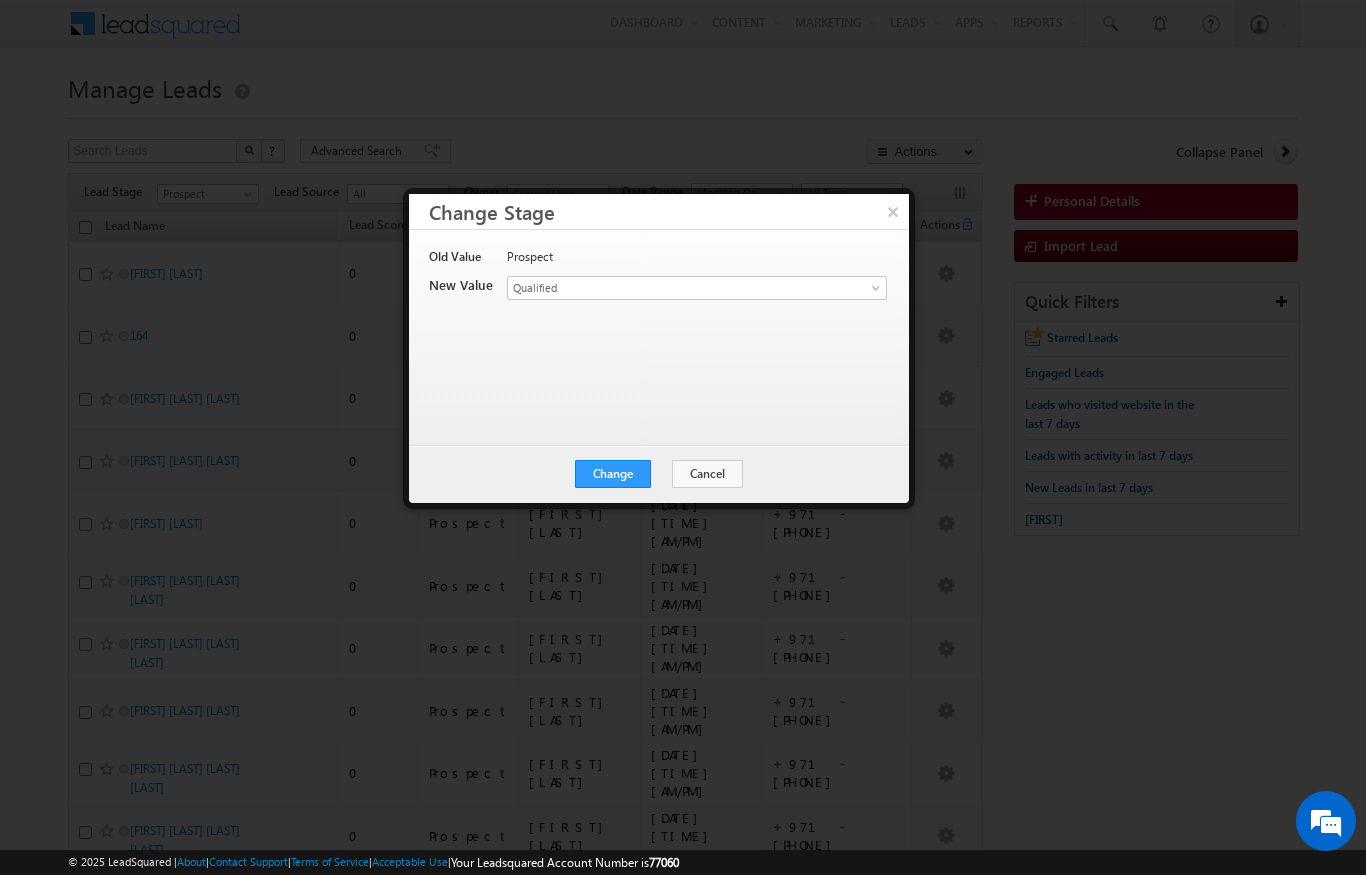 click on "Change" at bounding box center (613, 474) 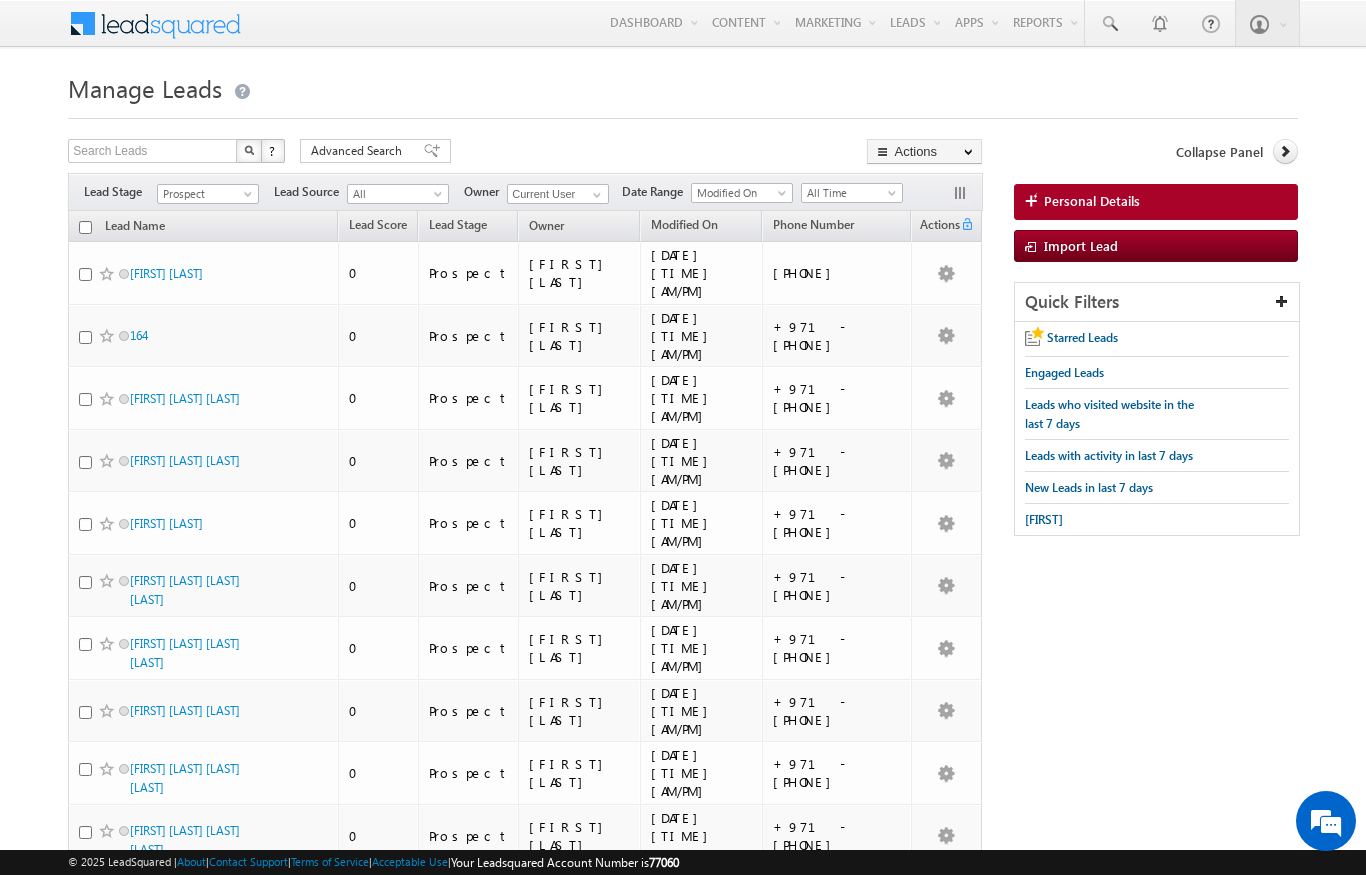 click on "Prospect" at bounding box center [205, 194] 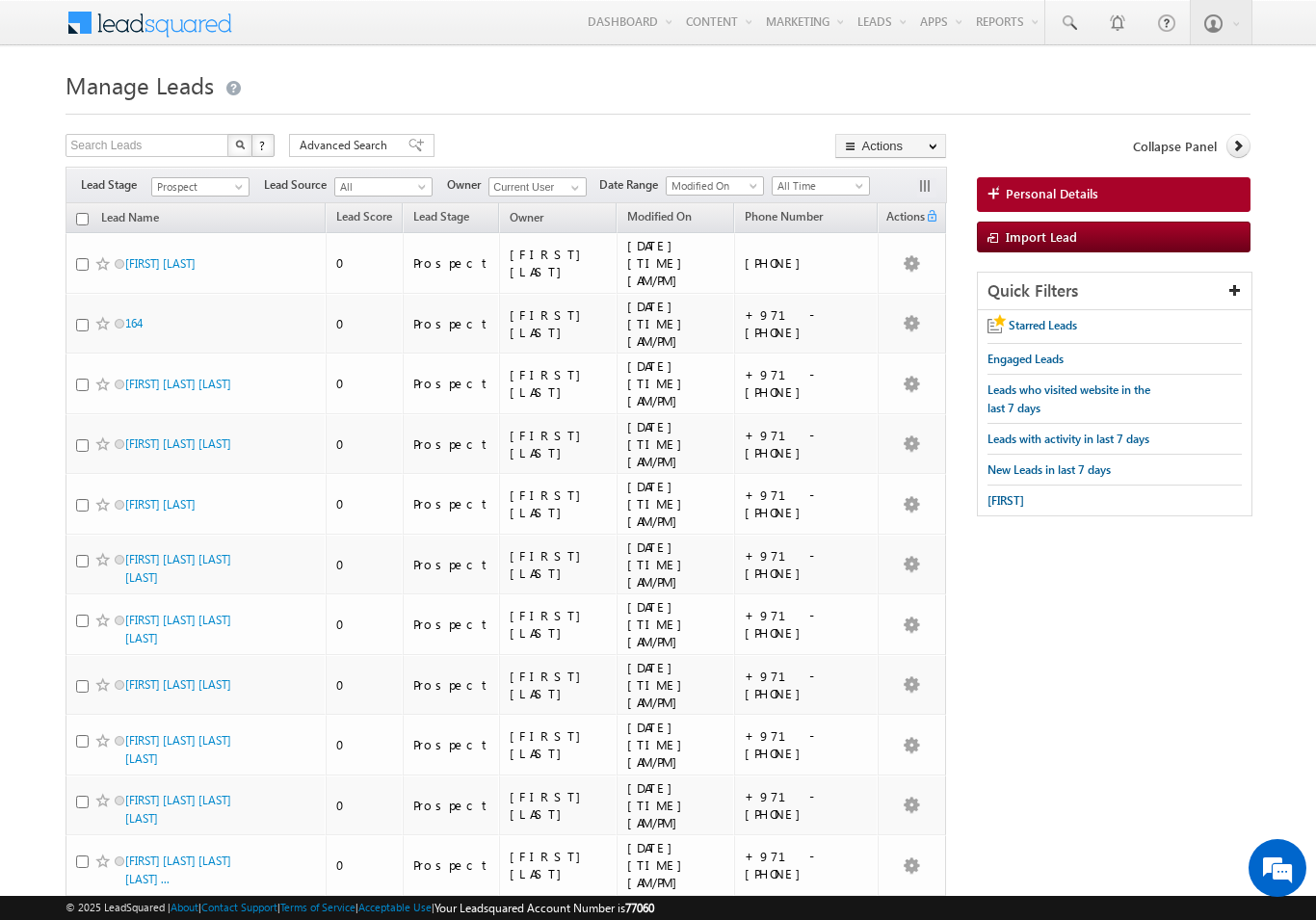 click on "Prospect" at bounding box center [197, 187] 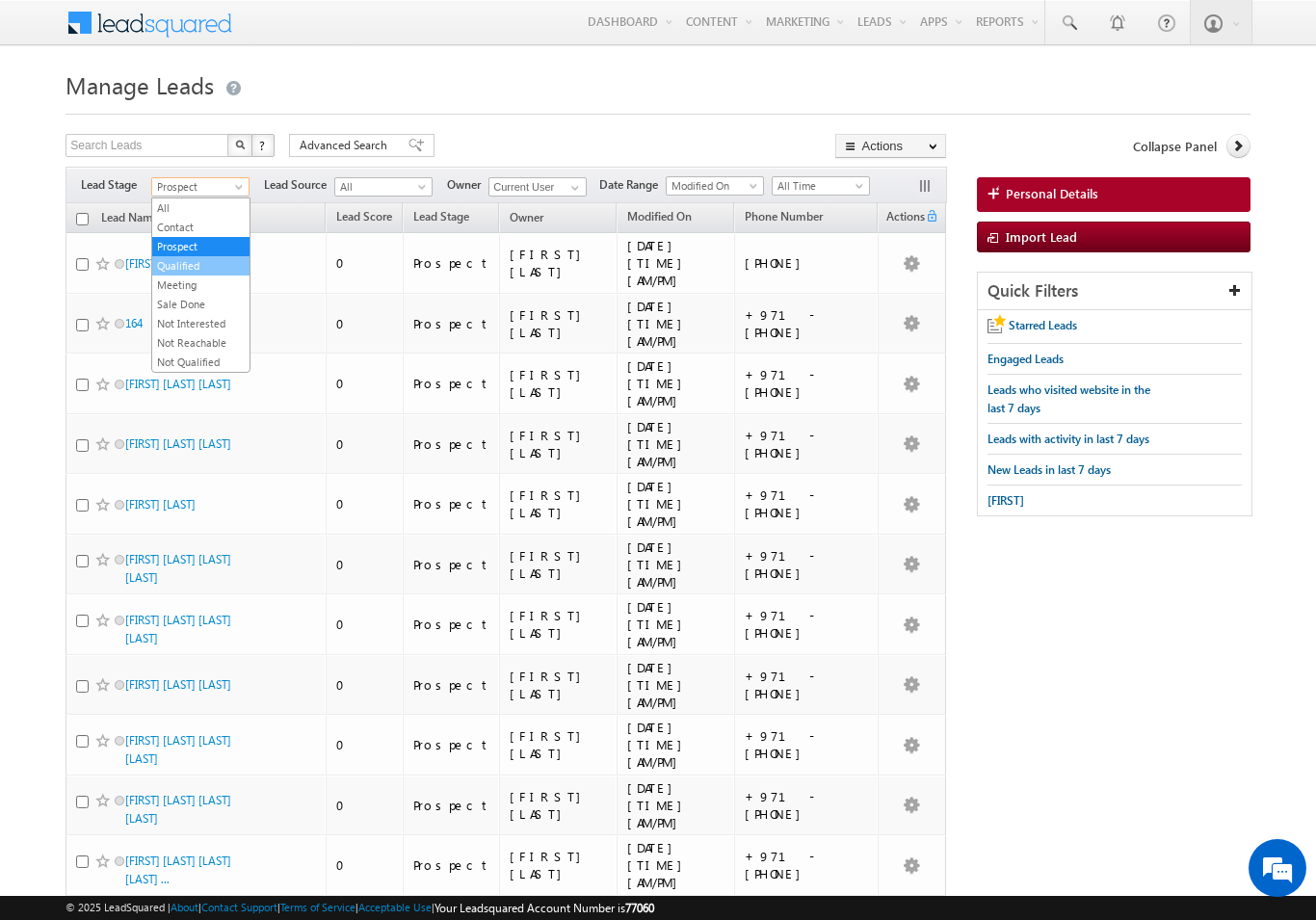 click on "Qualified" at bounding box center (200, 266) 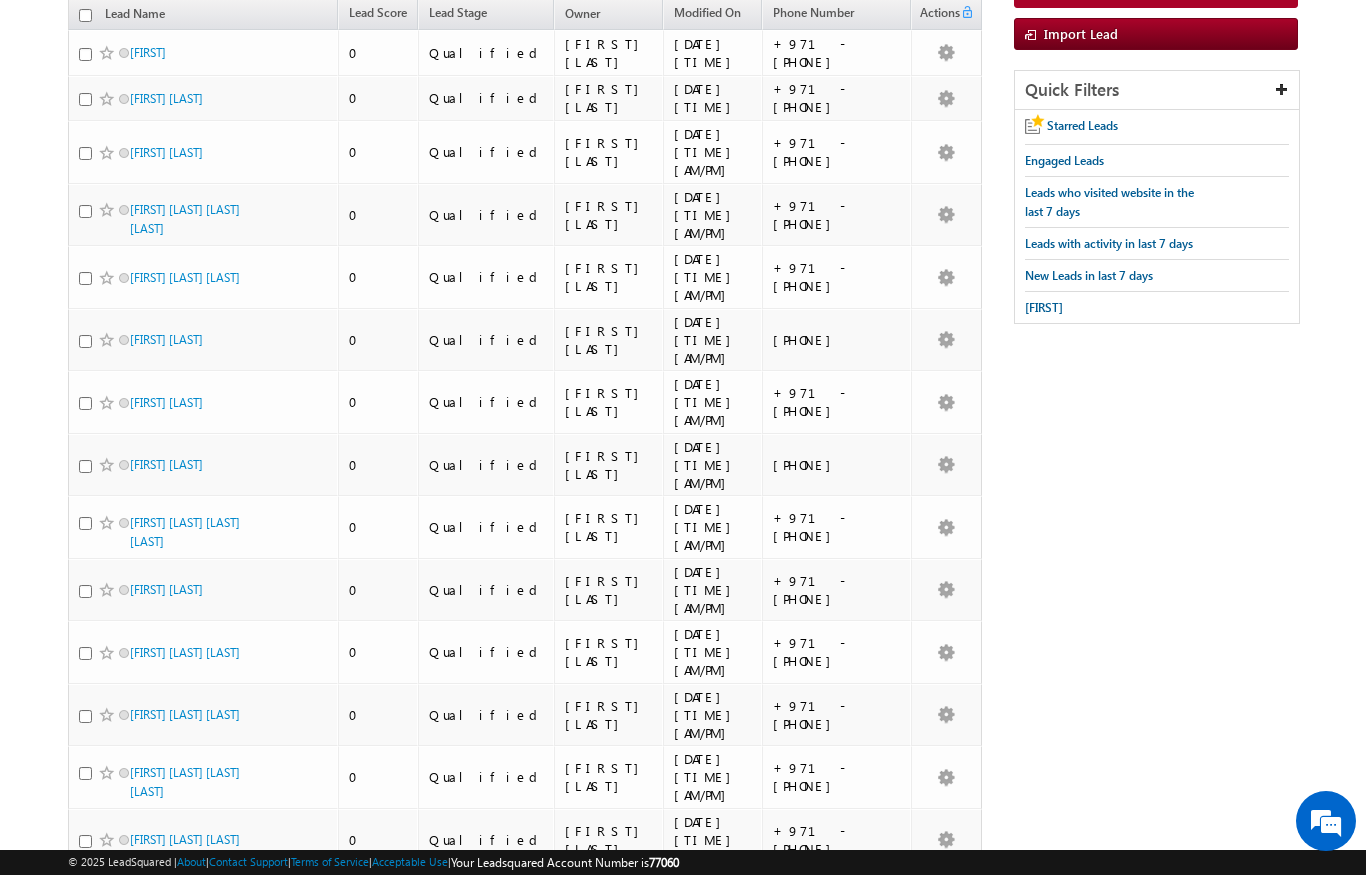 scroll, scrollTop: 0, scrollLeft: 0, axis: both 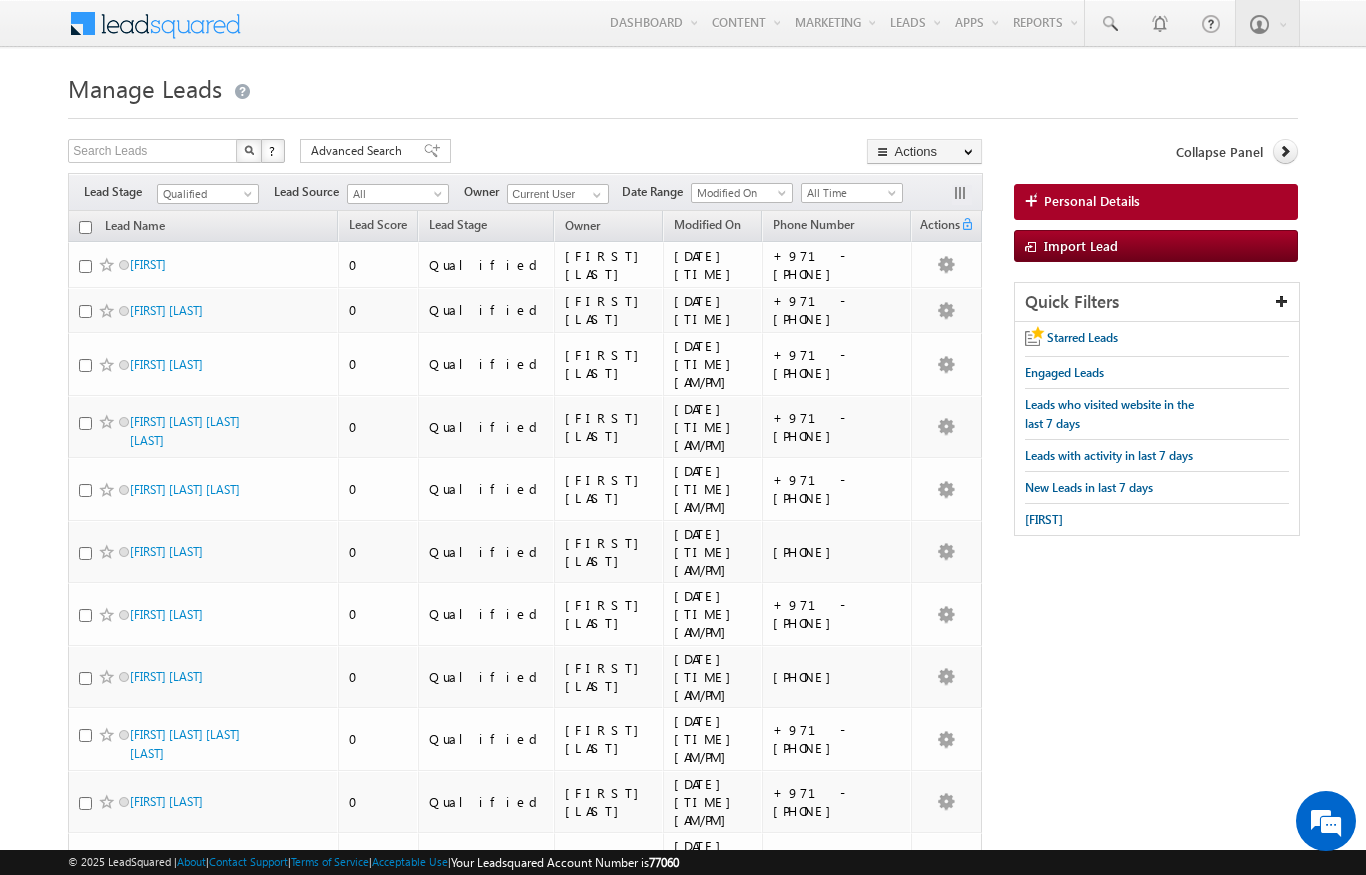 click at bounding box center (250, 198) 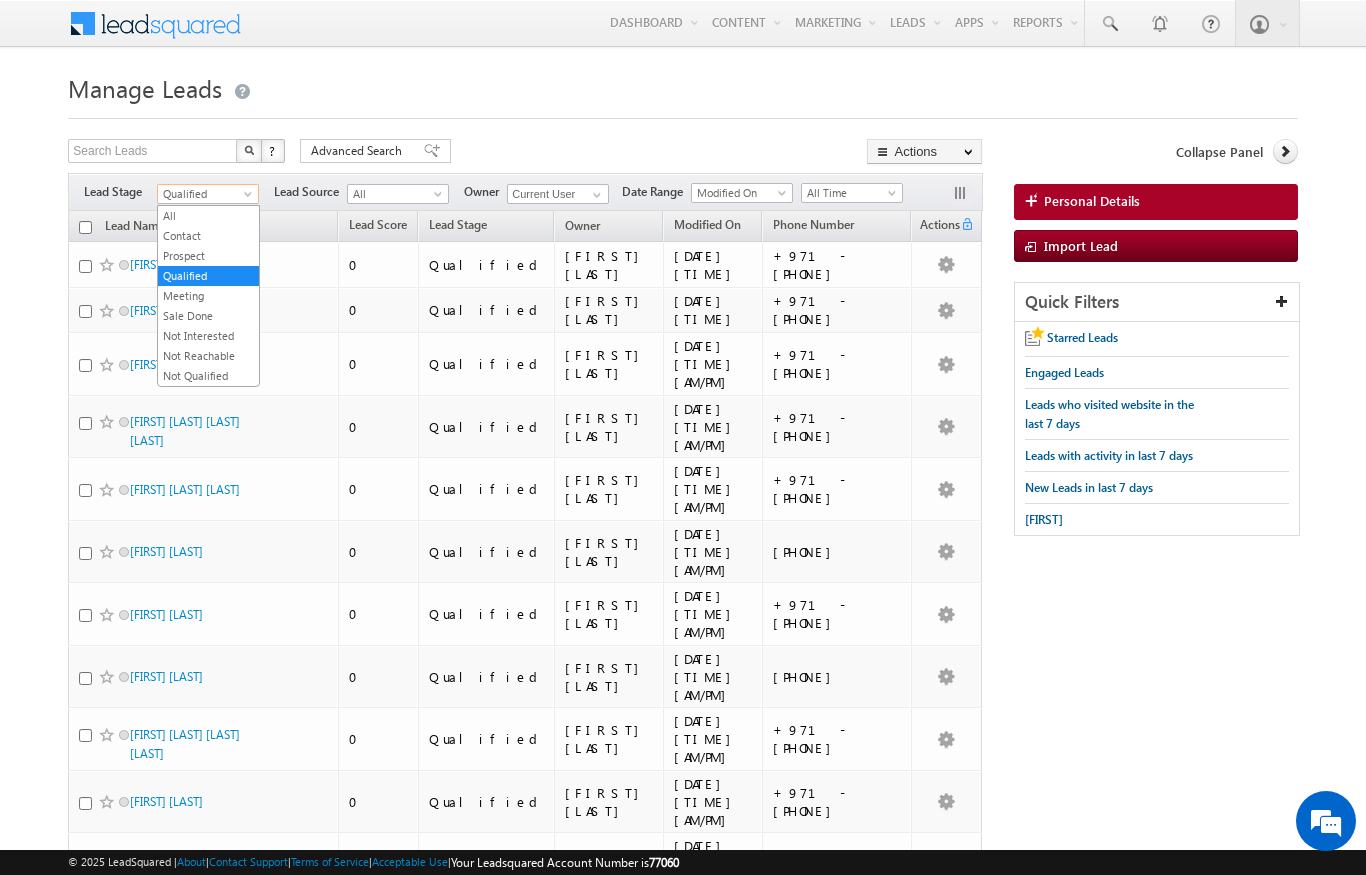 click on "Prospect" at bounding box center [208, 256] 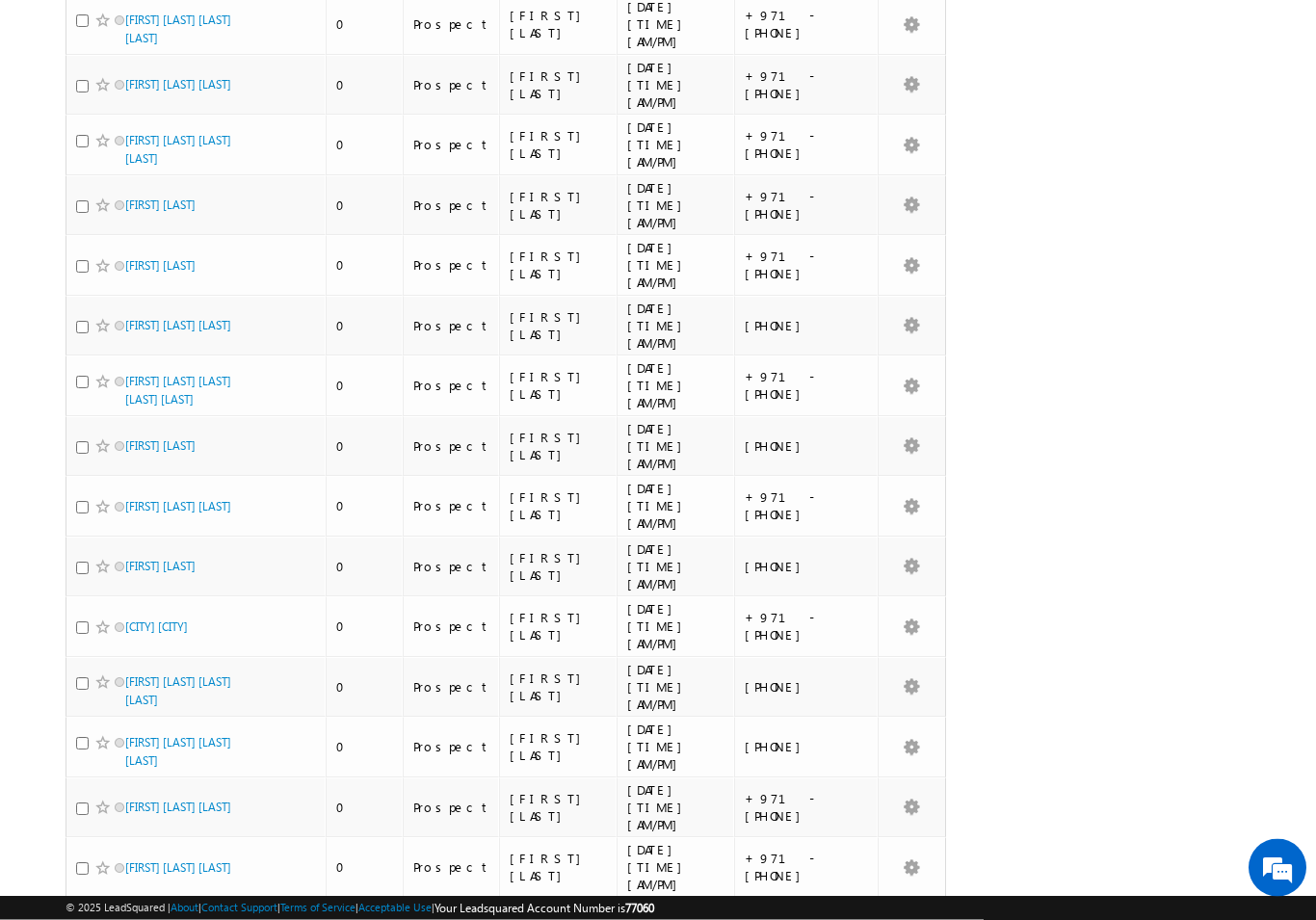 scroll, scrollTop: 1443, scrollLeft: 0, axis: vertical 